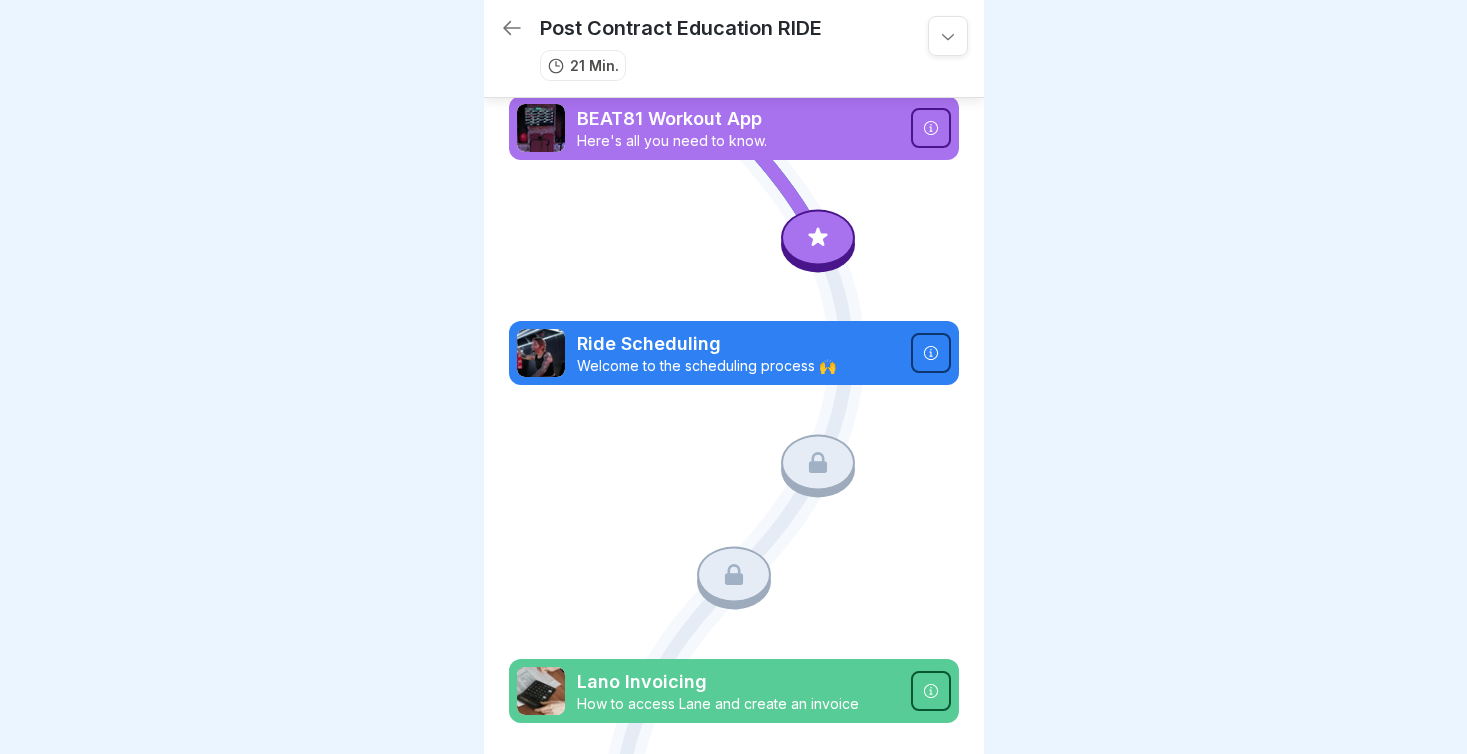 scroll, scrollTop: 0, scrollLeft: 0, axis: both 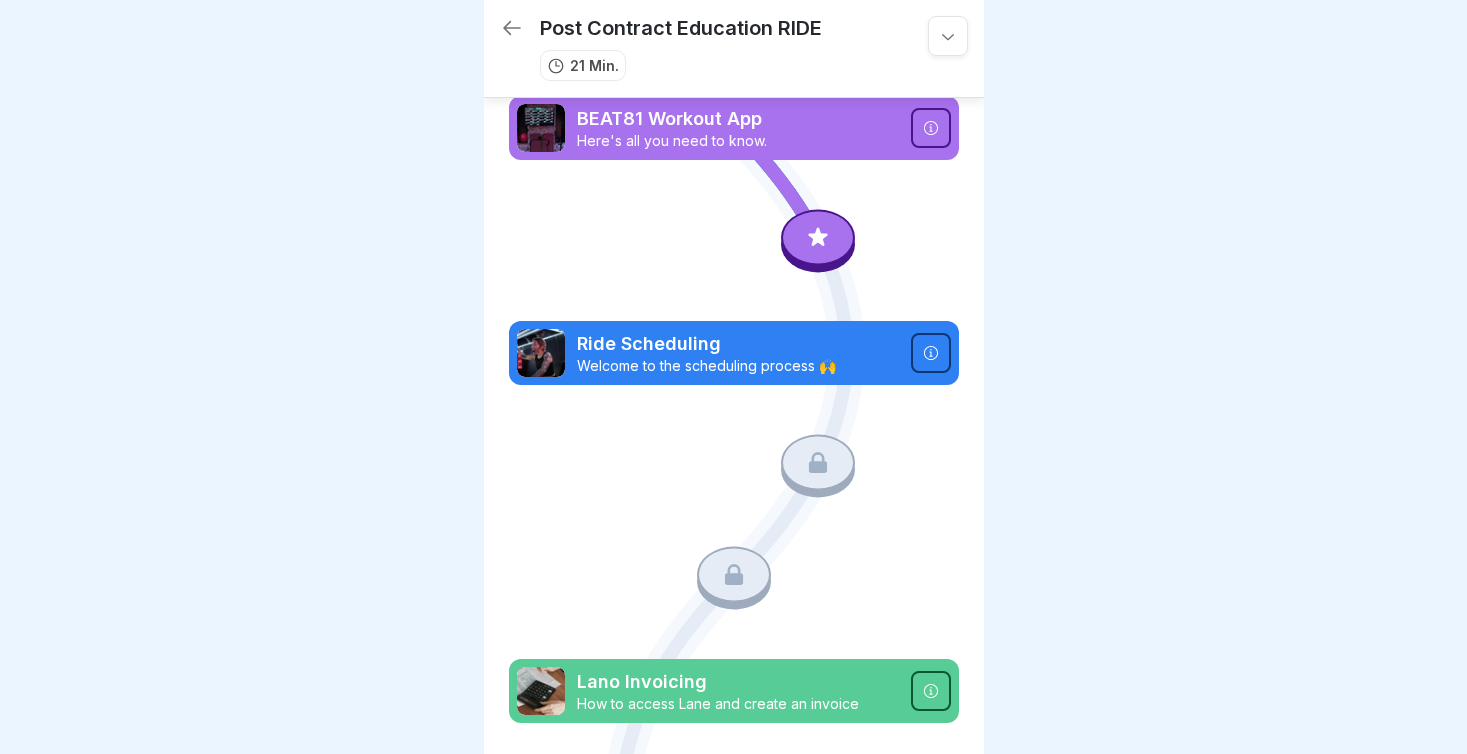 click 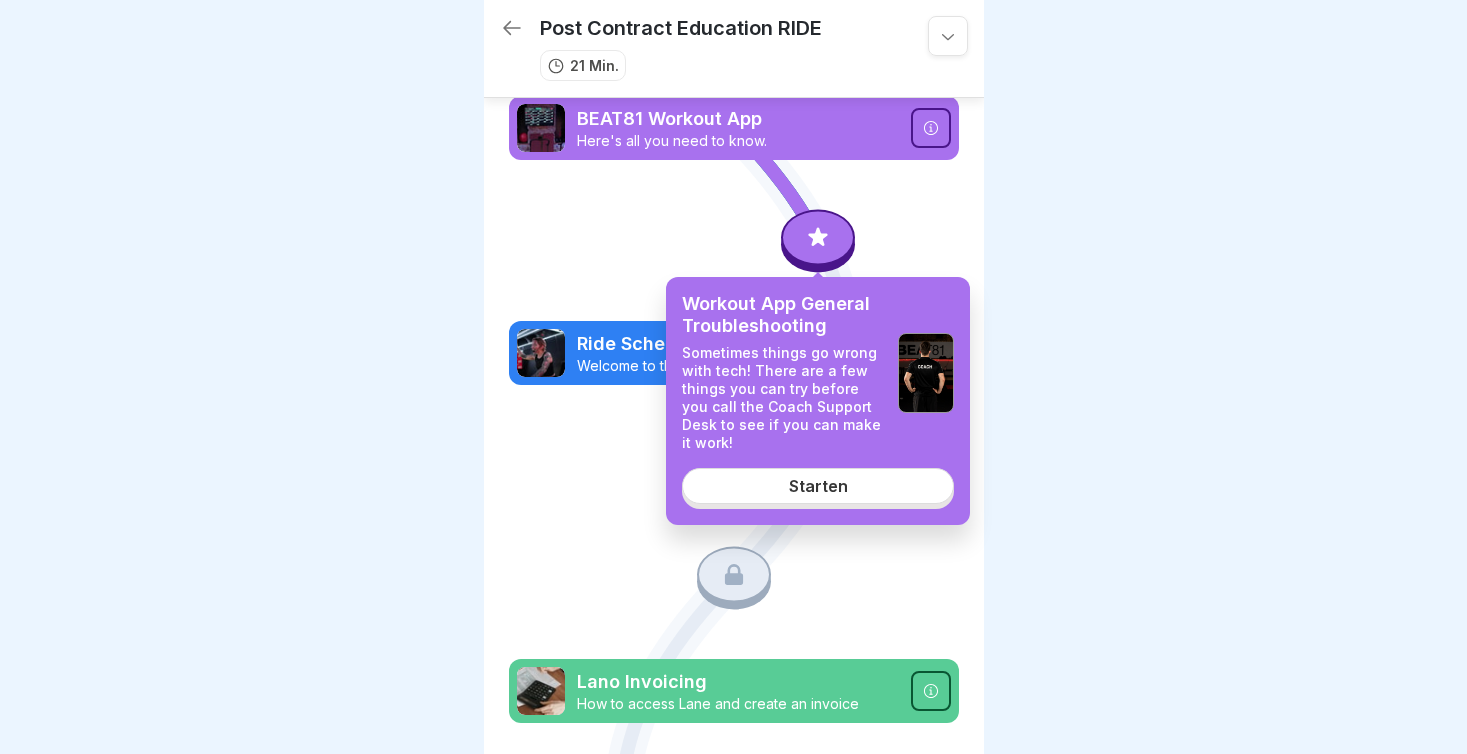 click on "Starten" at bounding box center [818, 486] 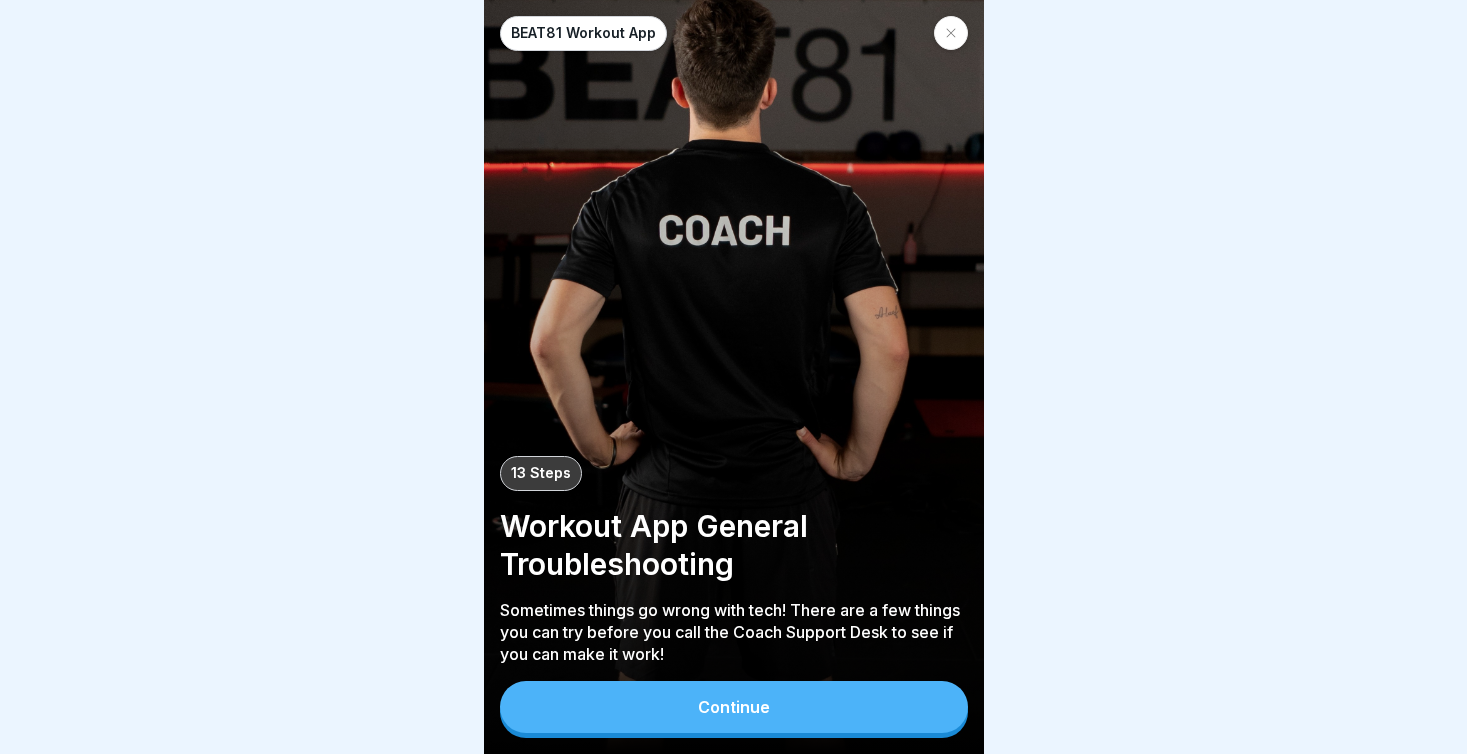 click on "Continue" at bounding box center (734, 707) 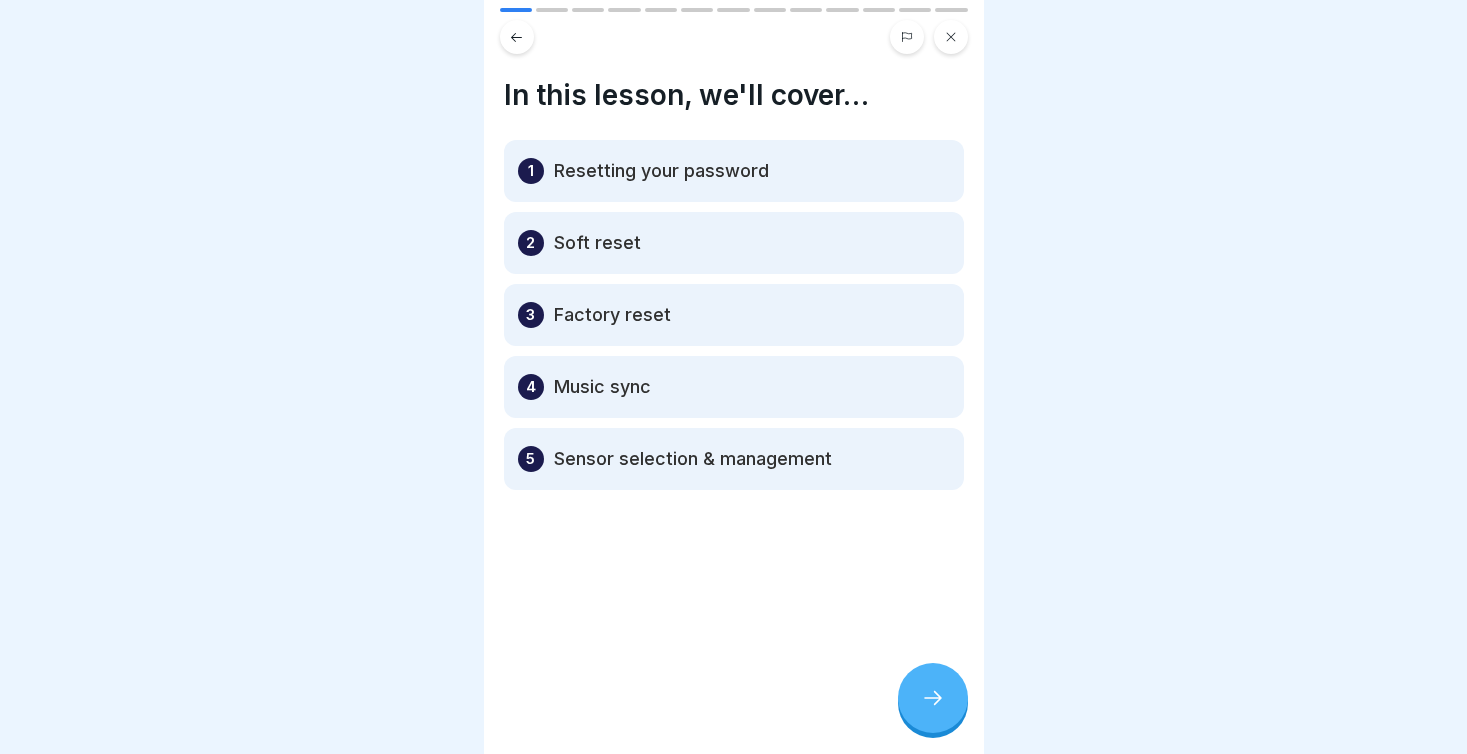 click 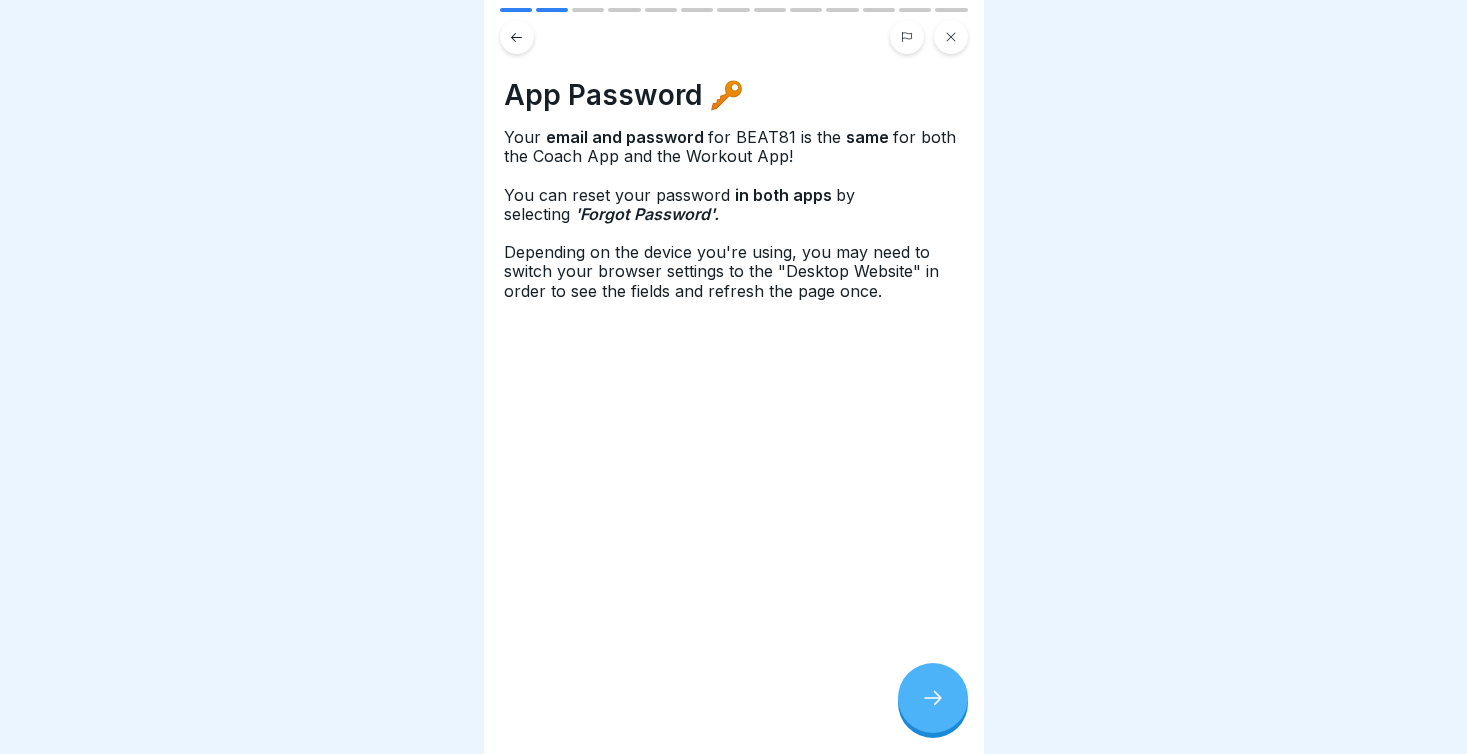 click 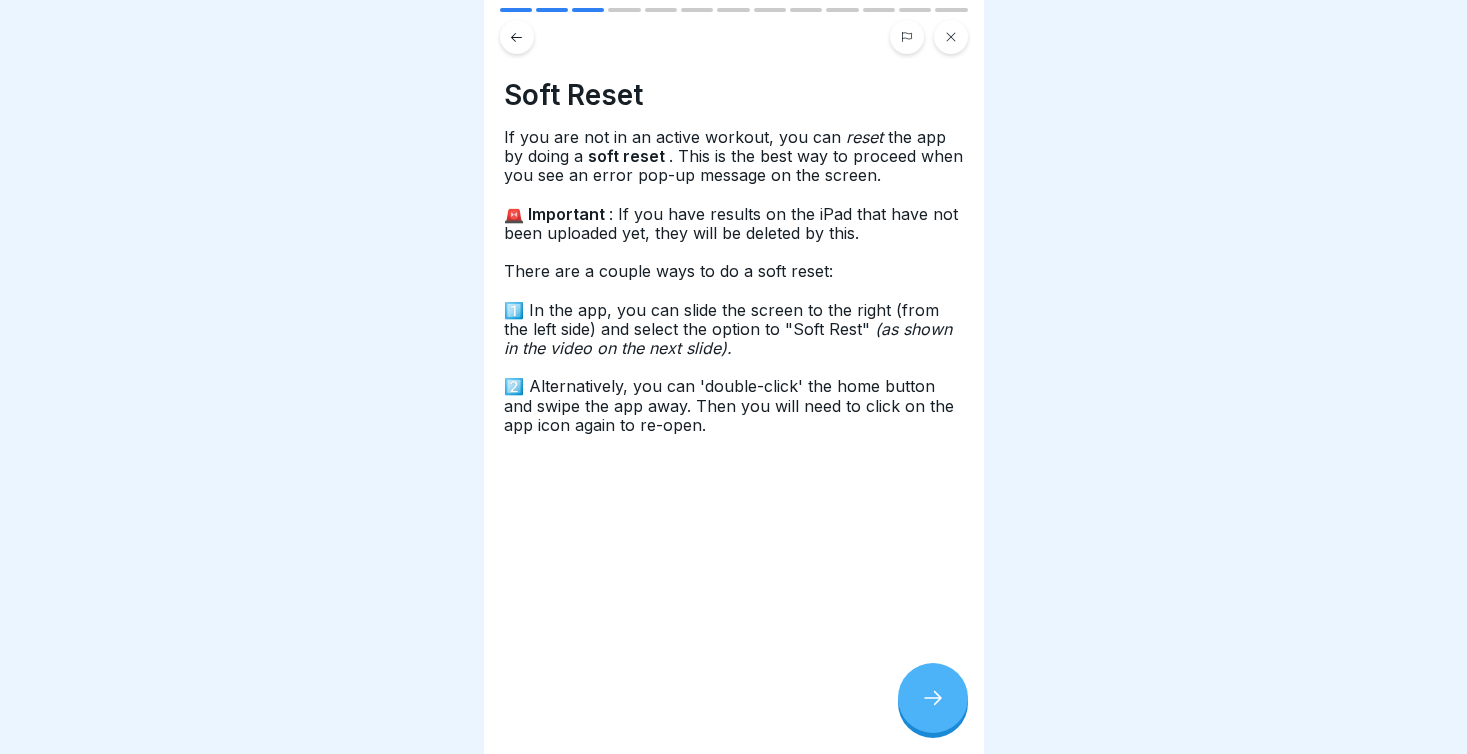 click 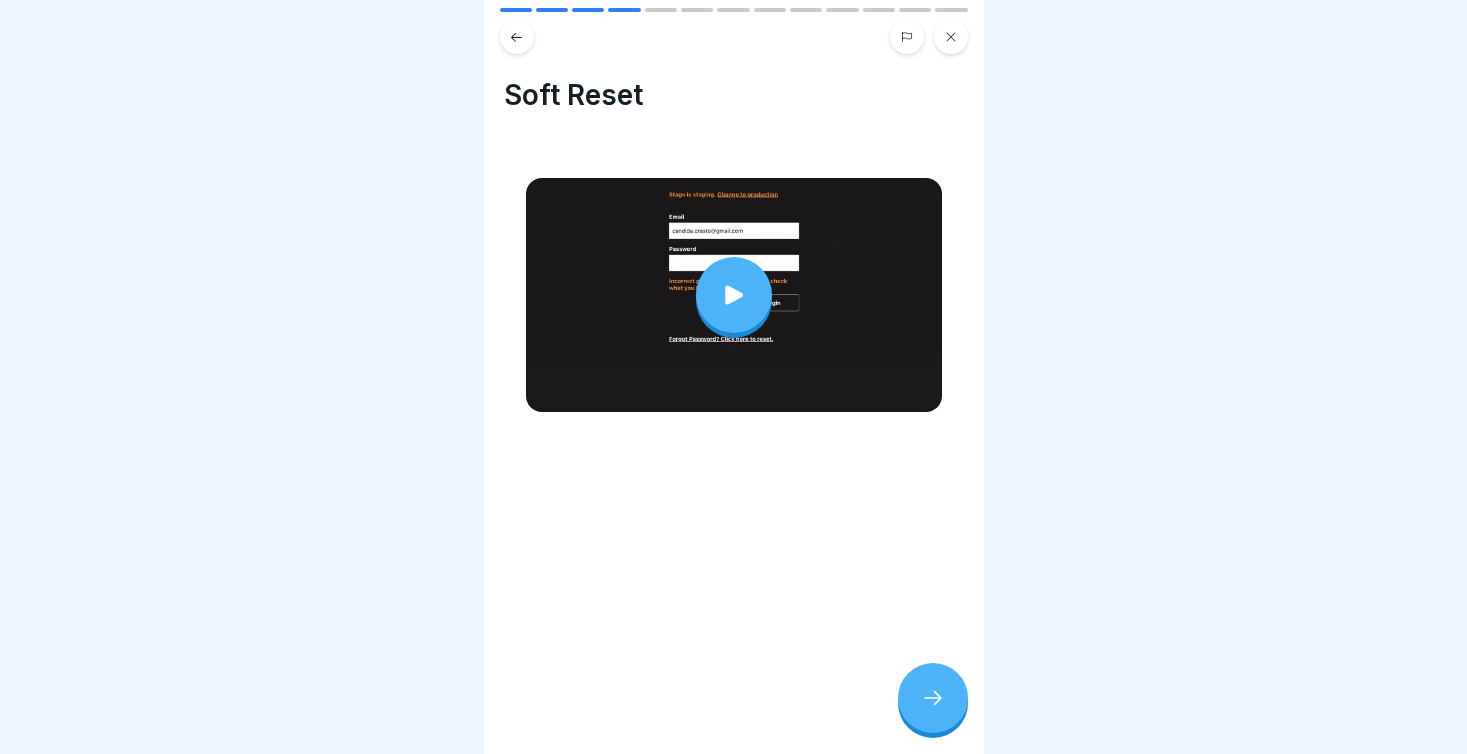 click 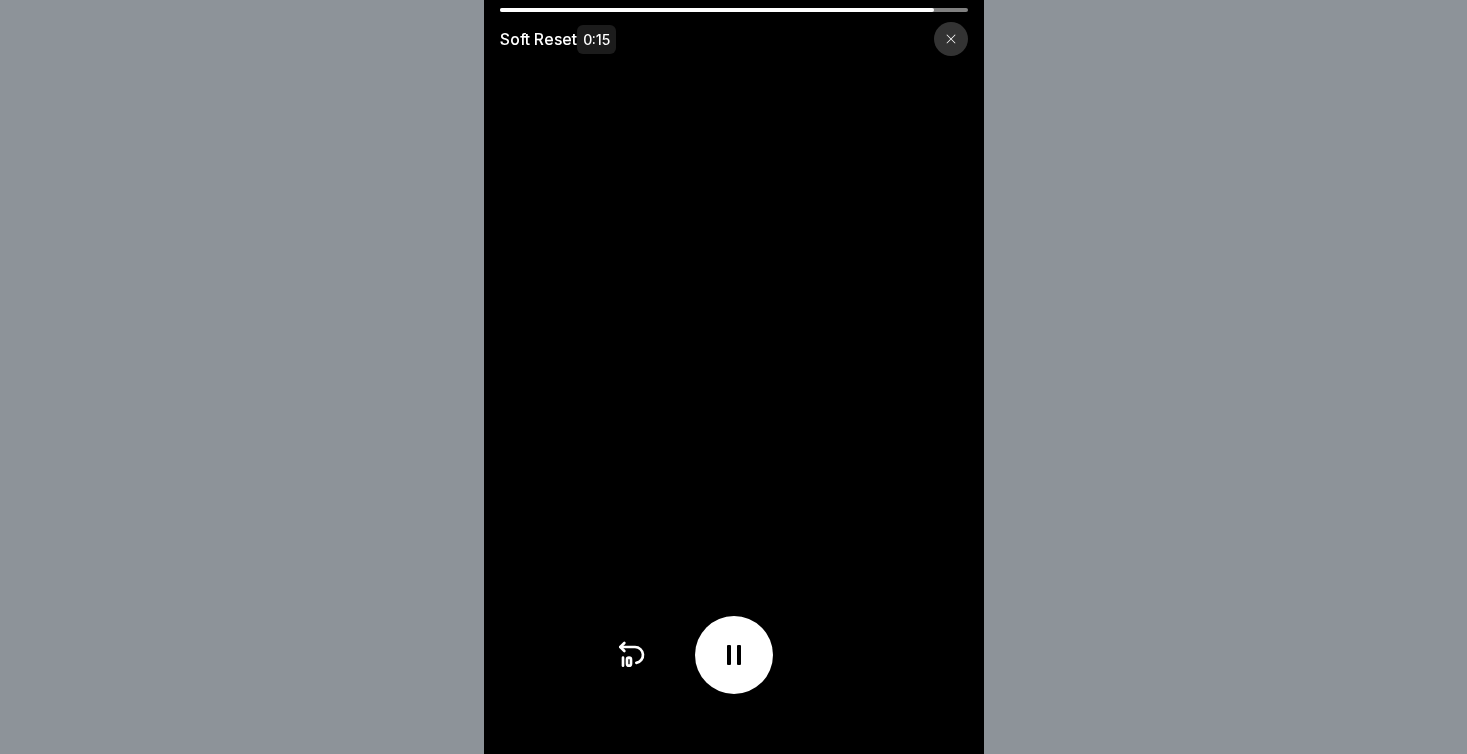 click 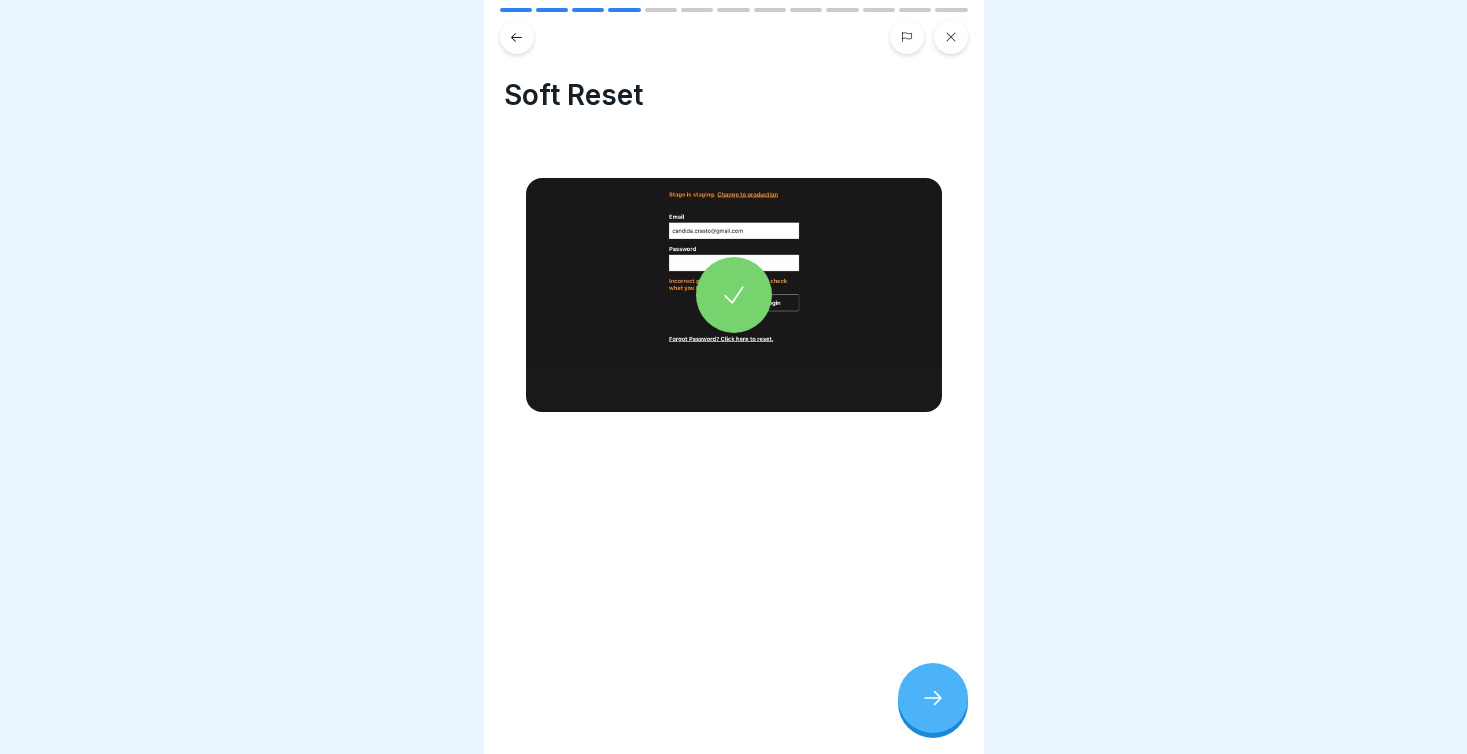 click at bounding box center [933, 698] 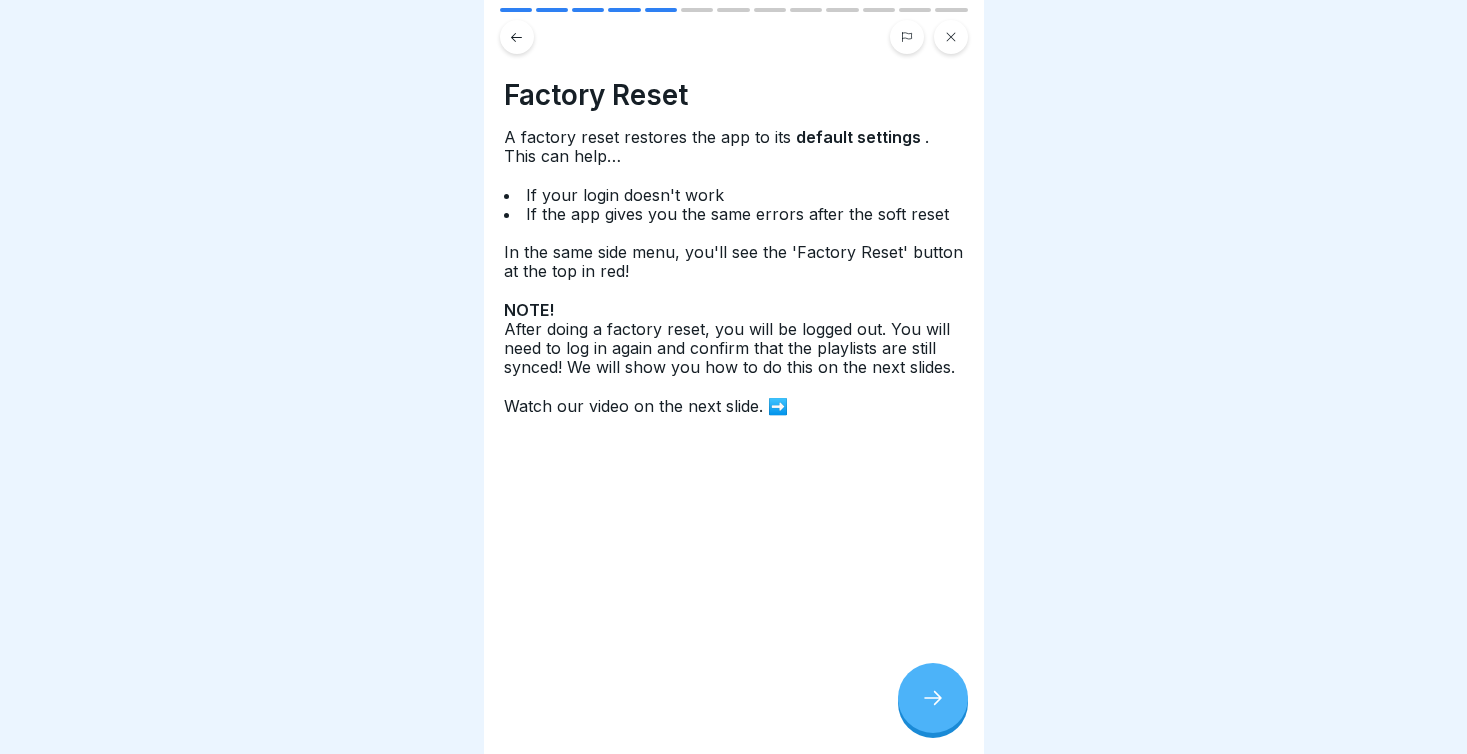 click 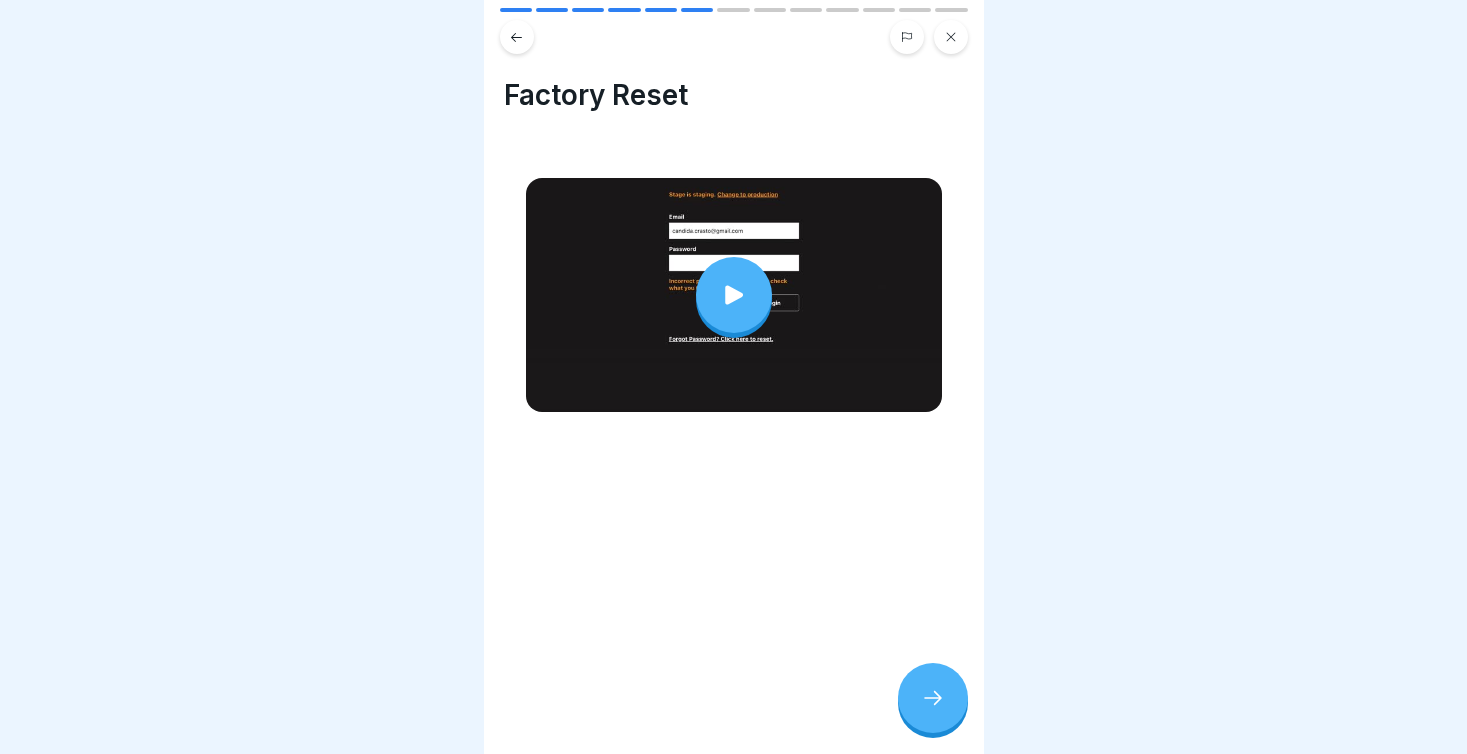 click 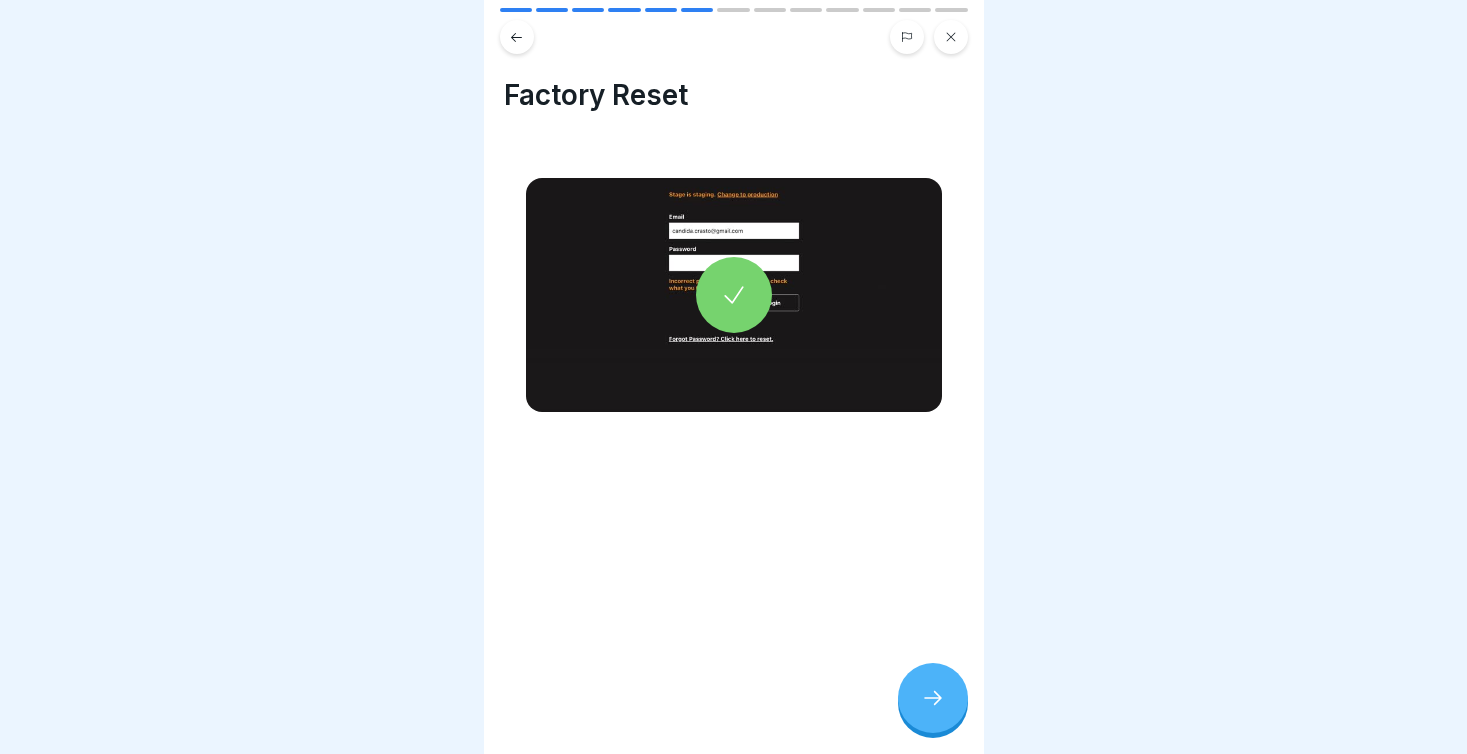 click 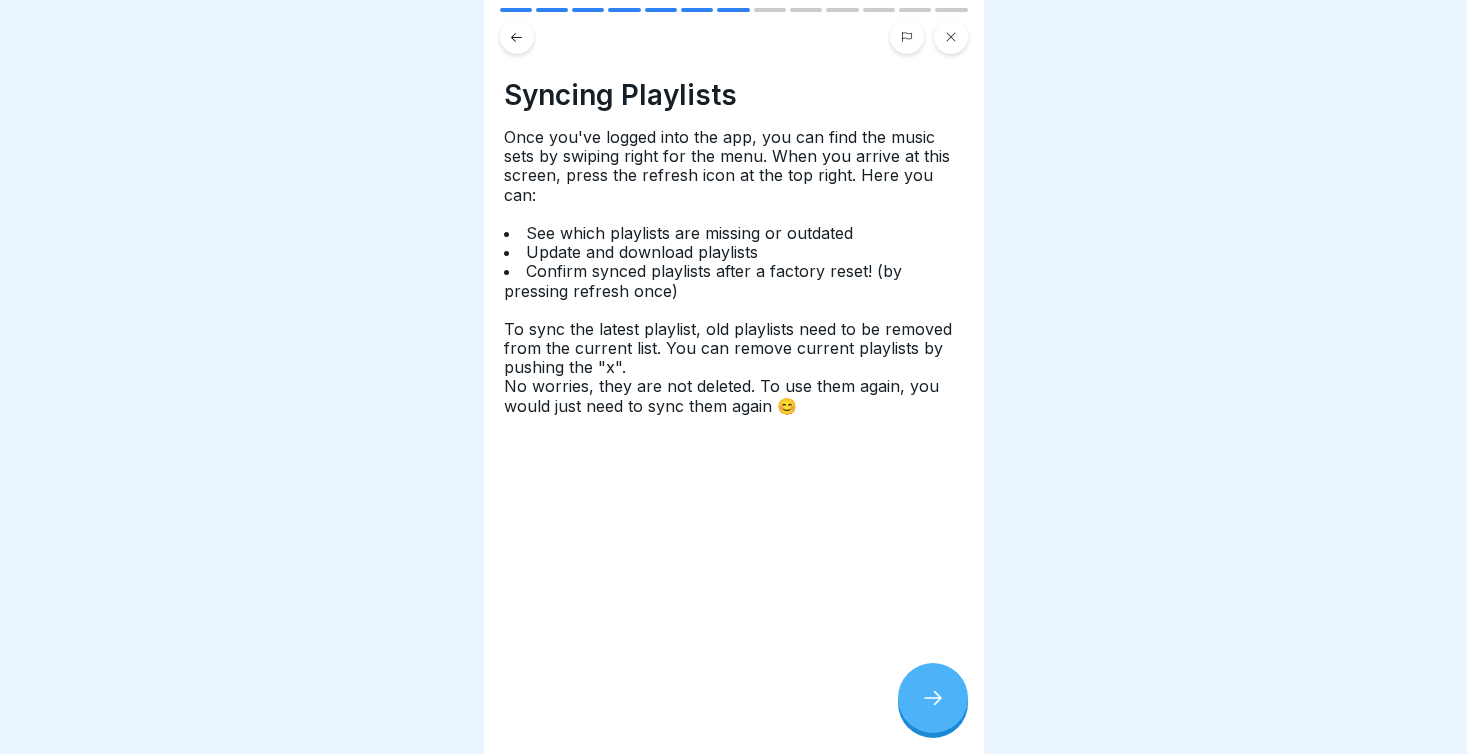 click 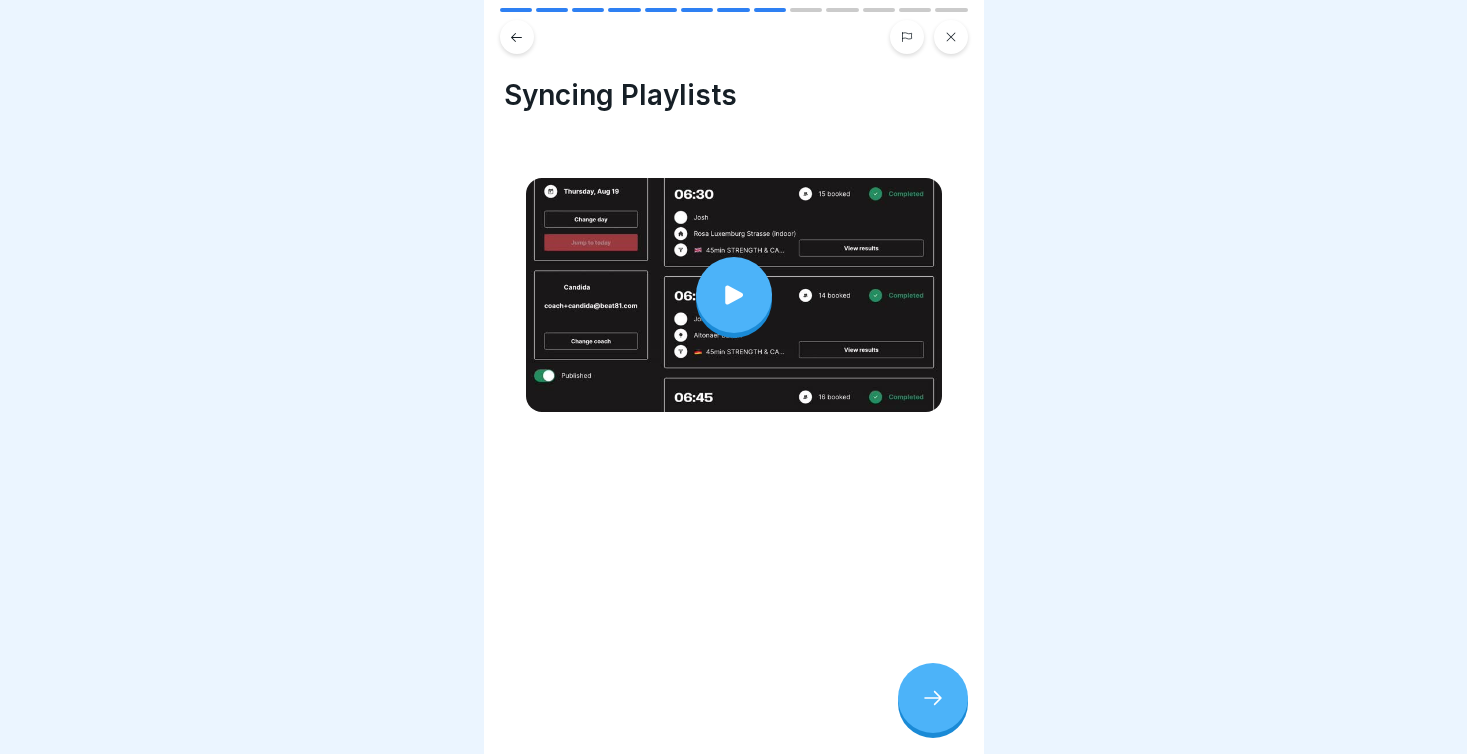 click 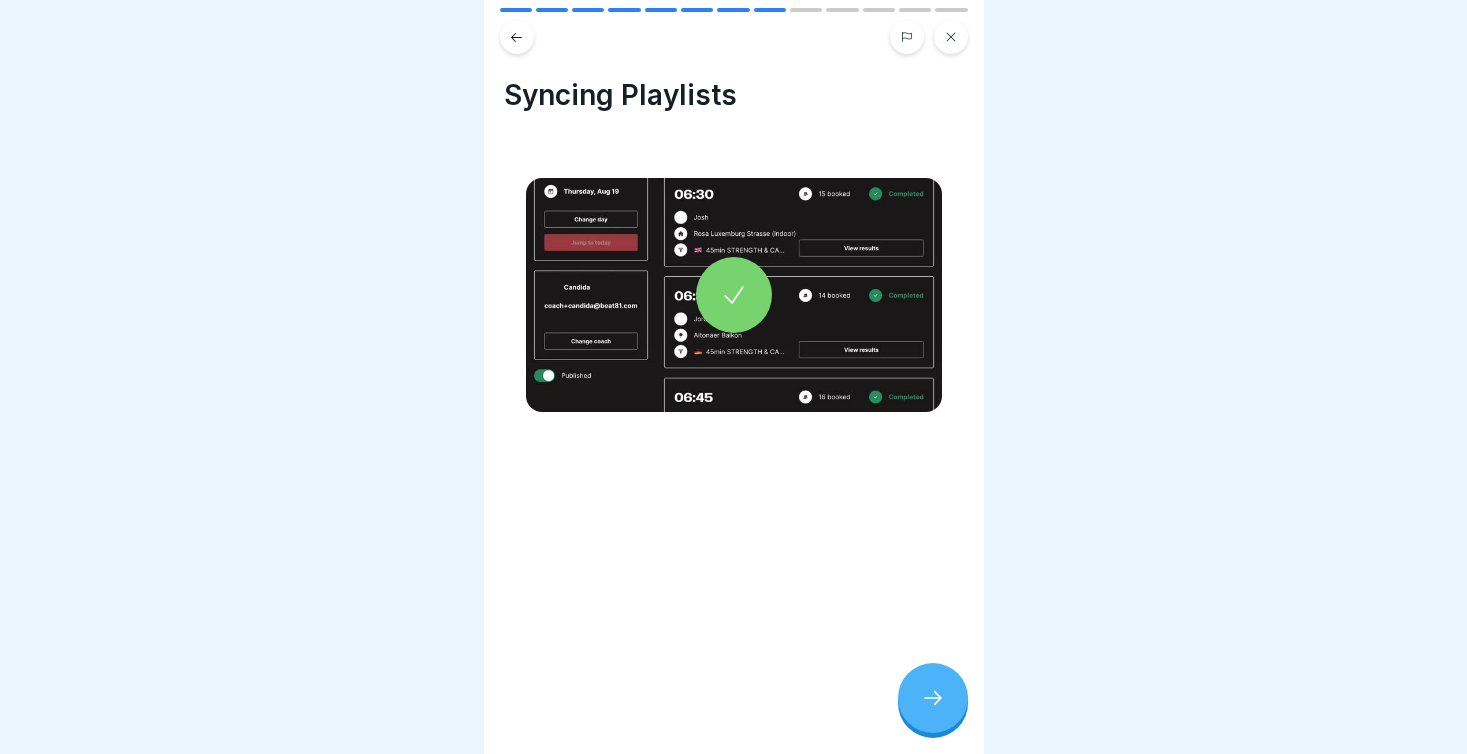 click at bounding box center [933, 698] 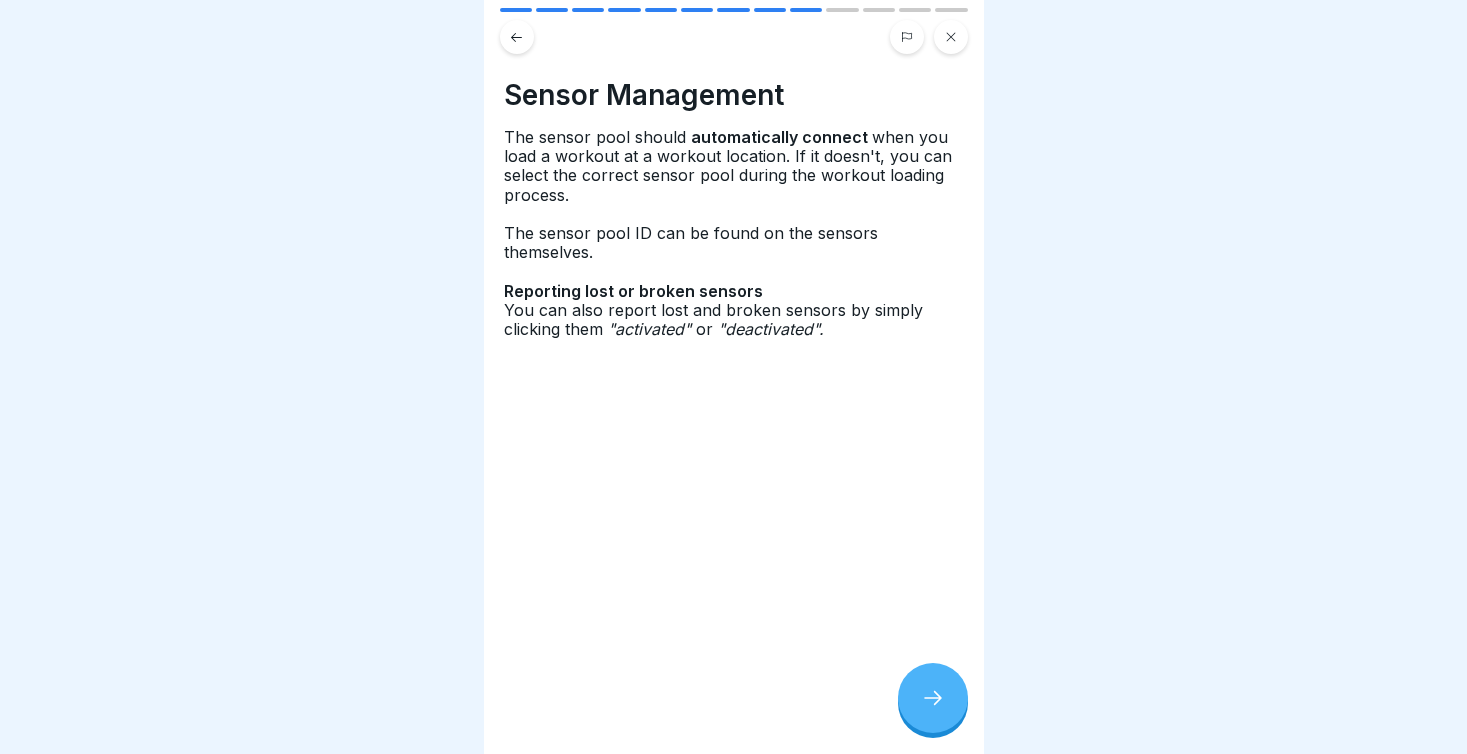 click 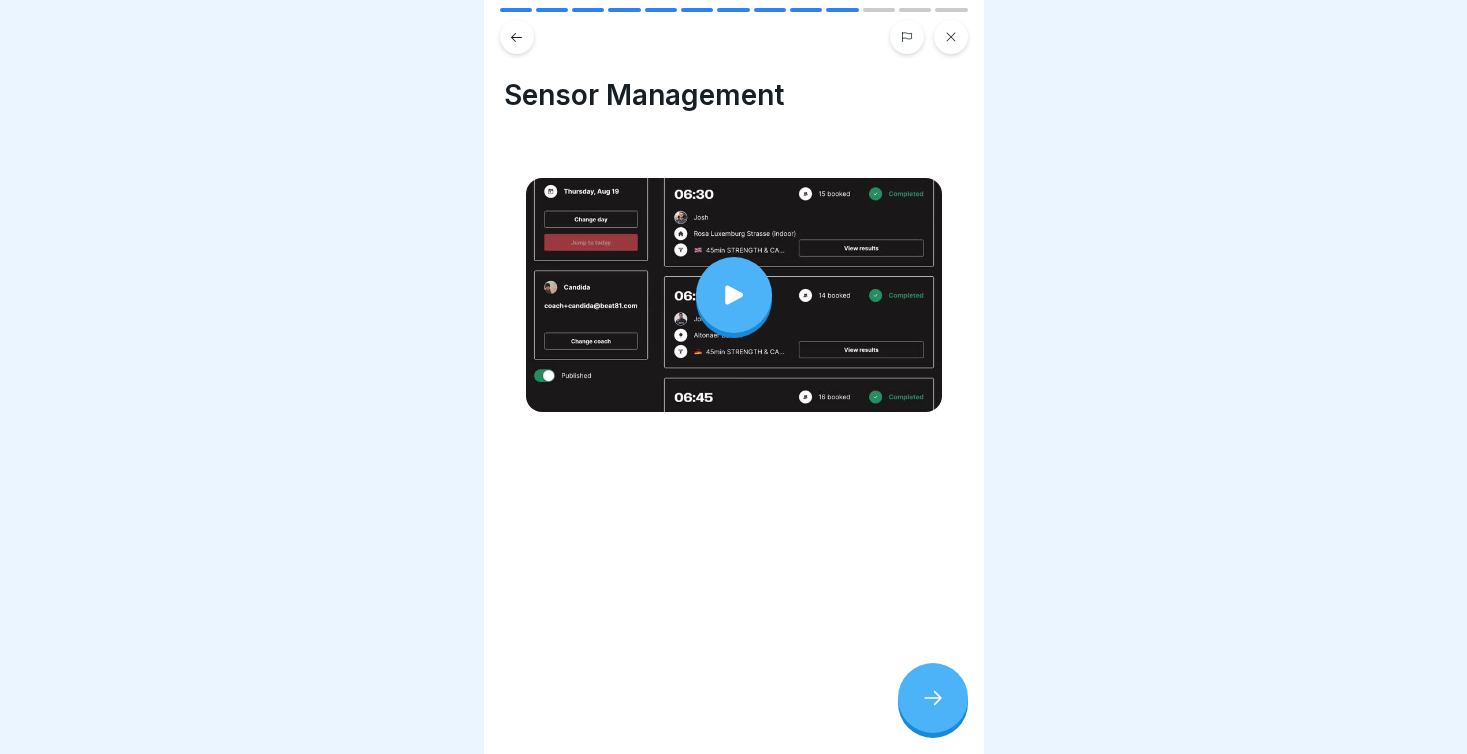 click at bounding box center (734, 295) 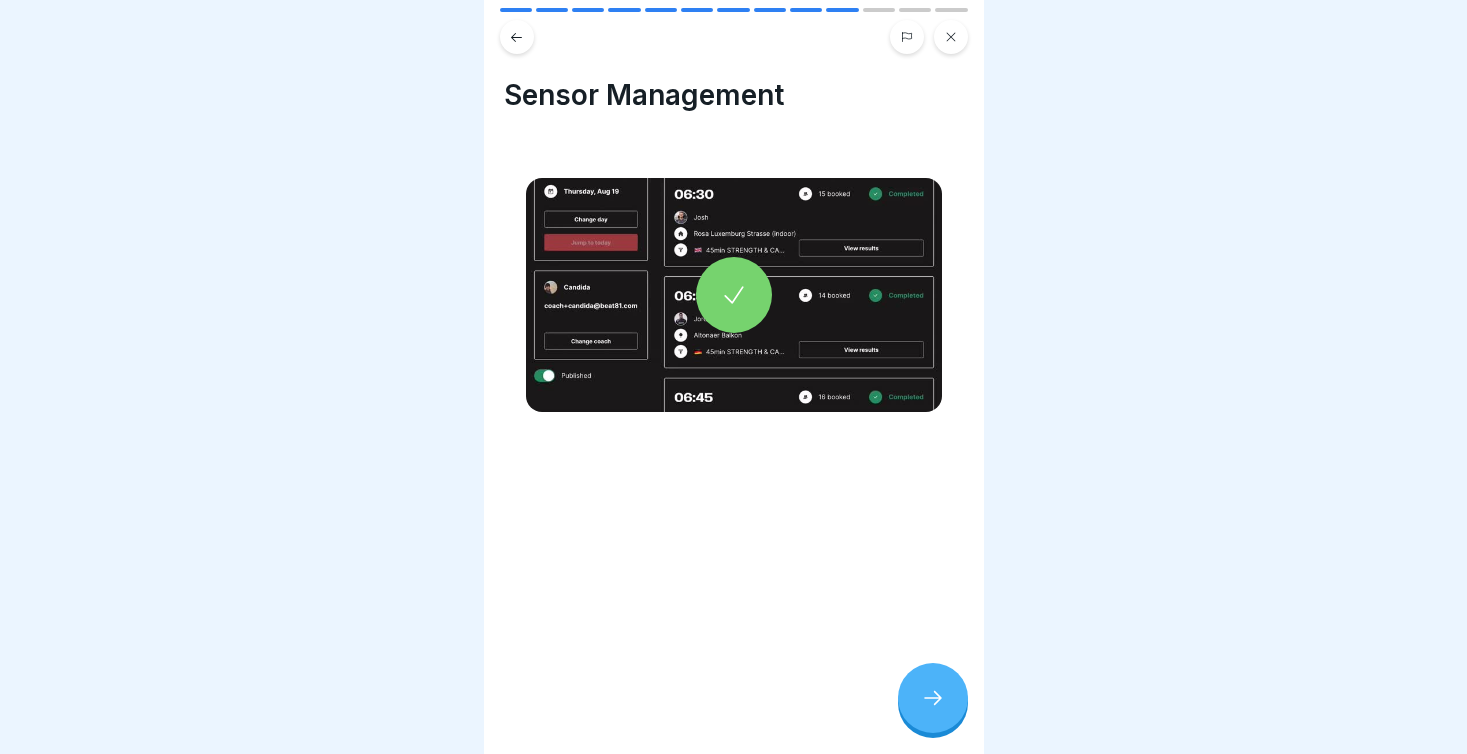click at bounding box center [933, 698] 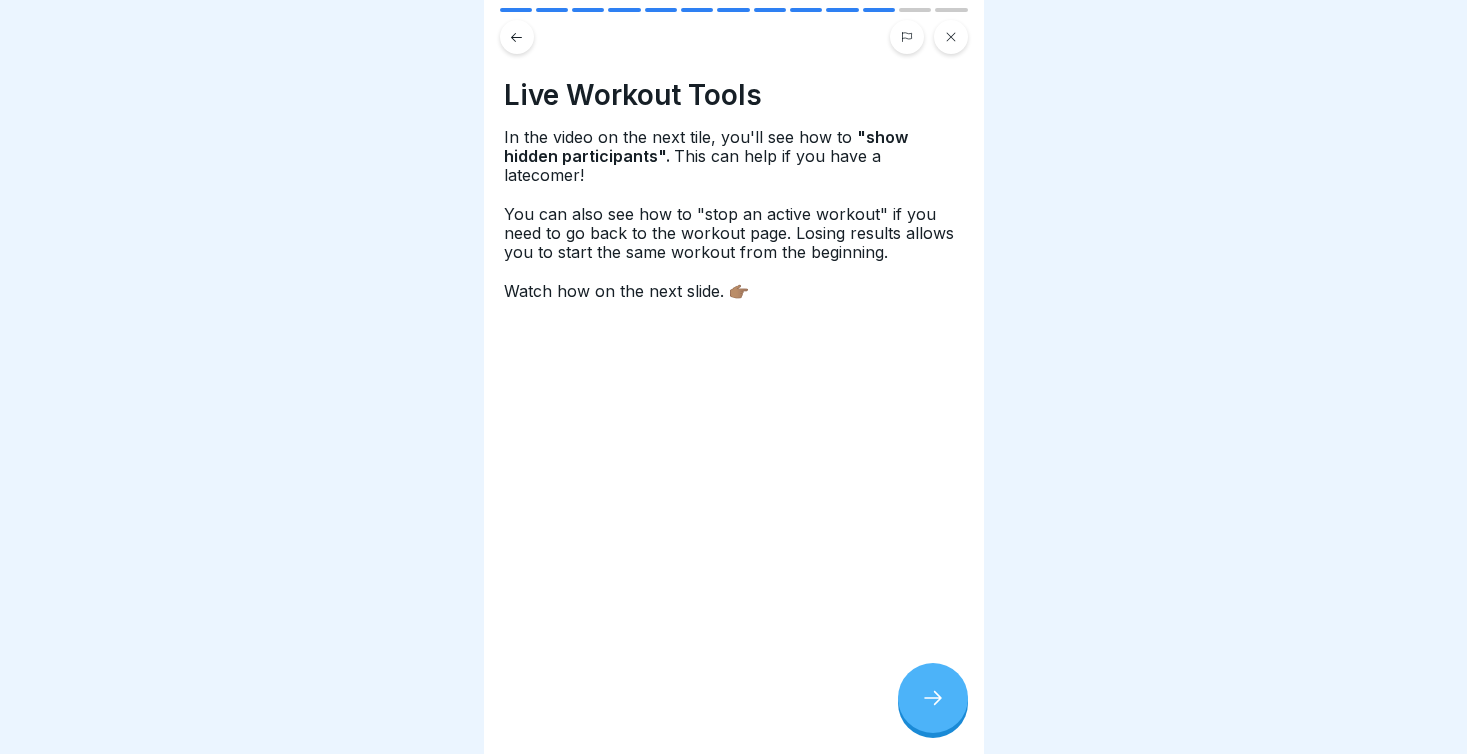 click 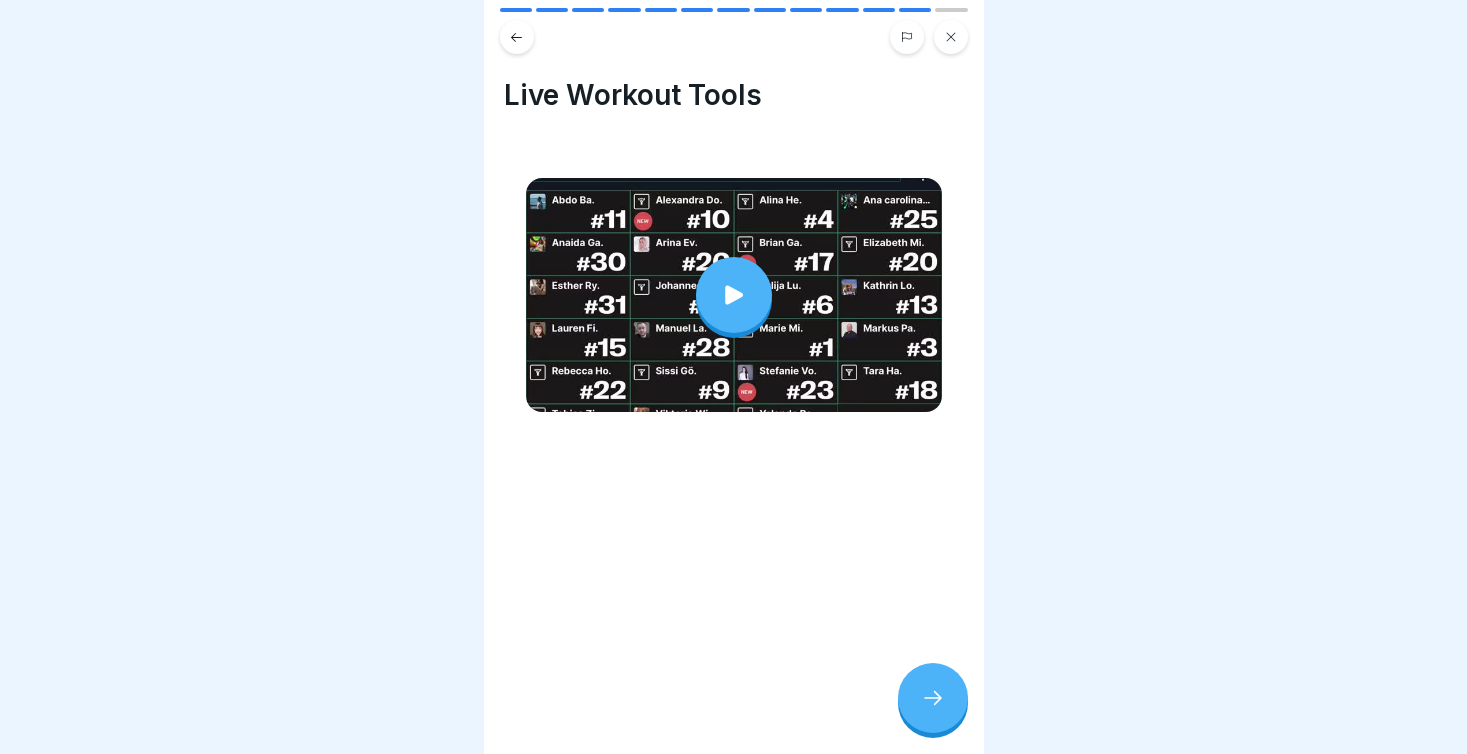 click 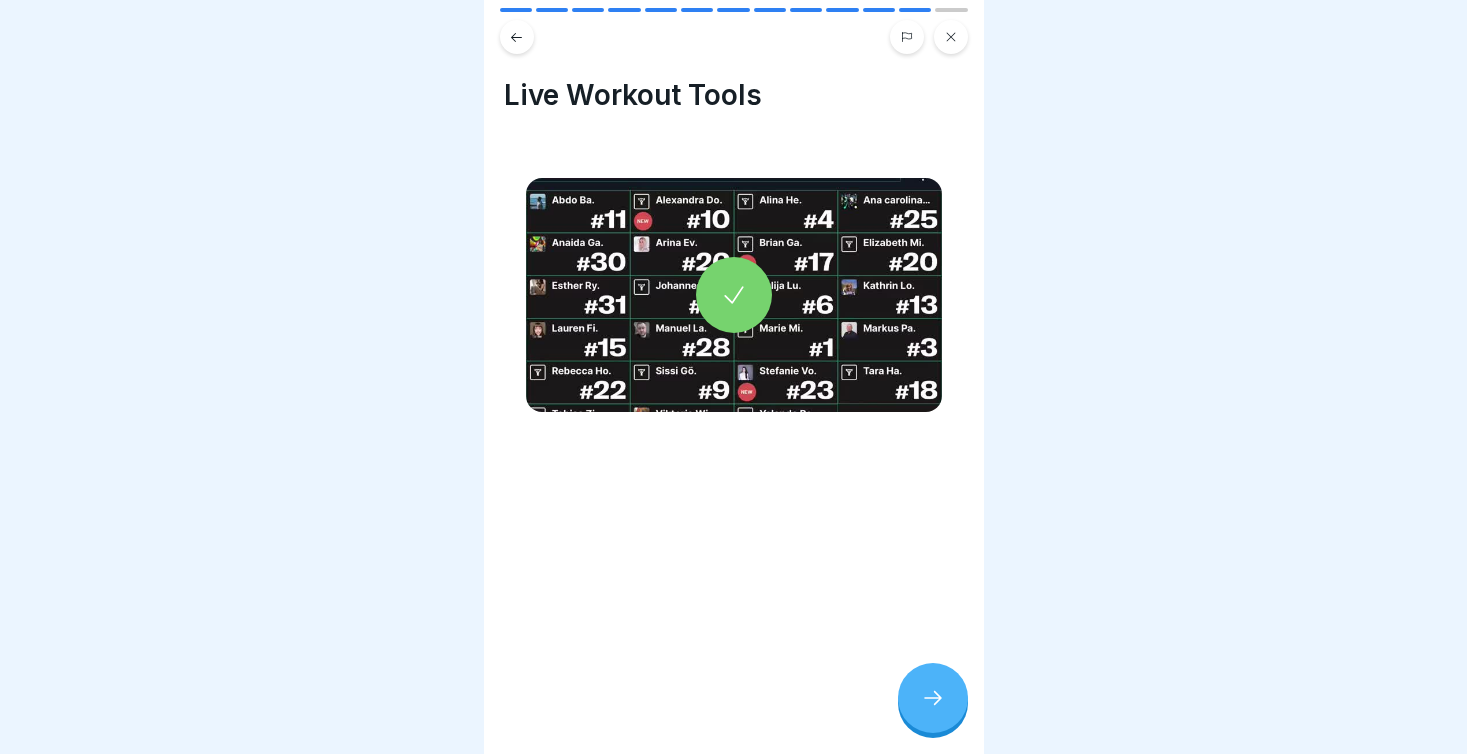 click at bounding box center [933, 698] 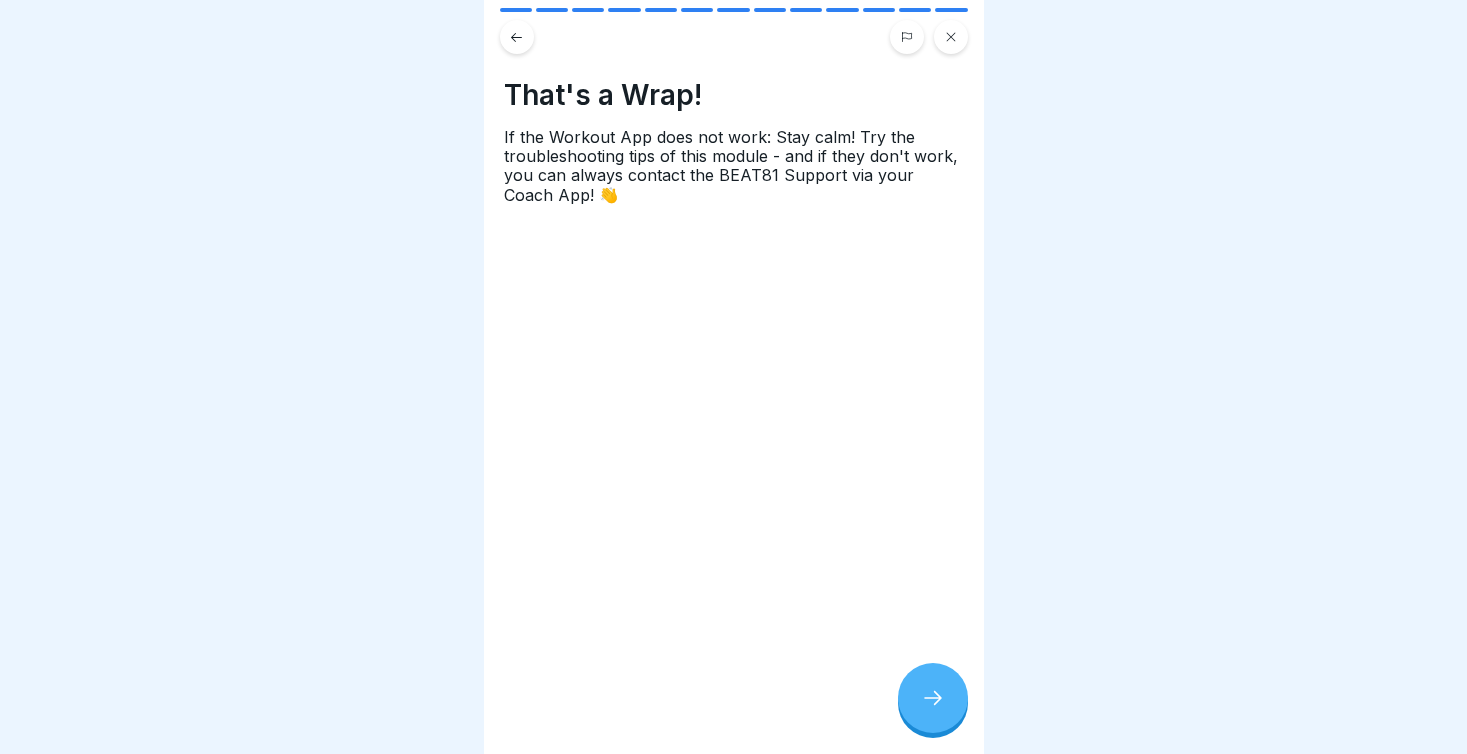 click 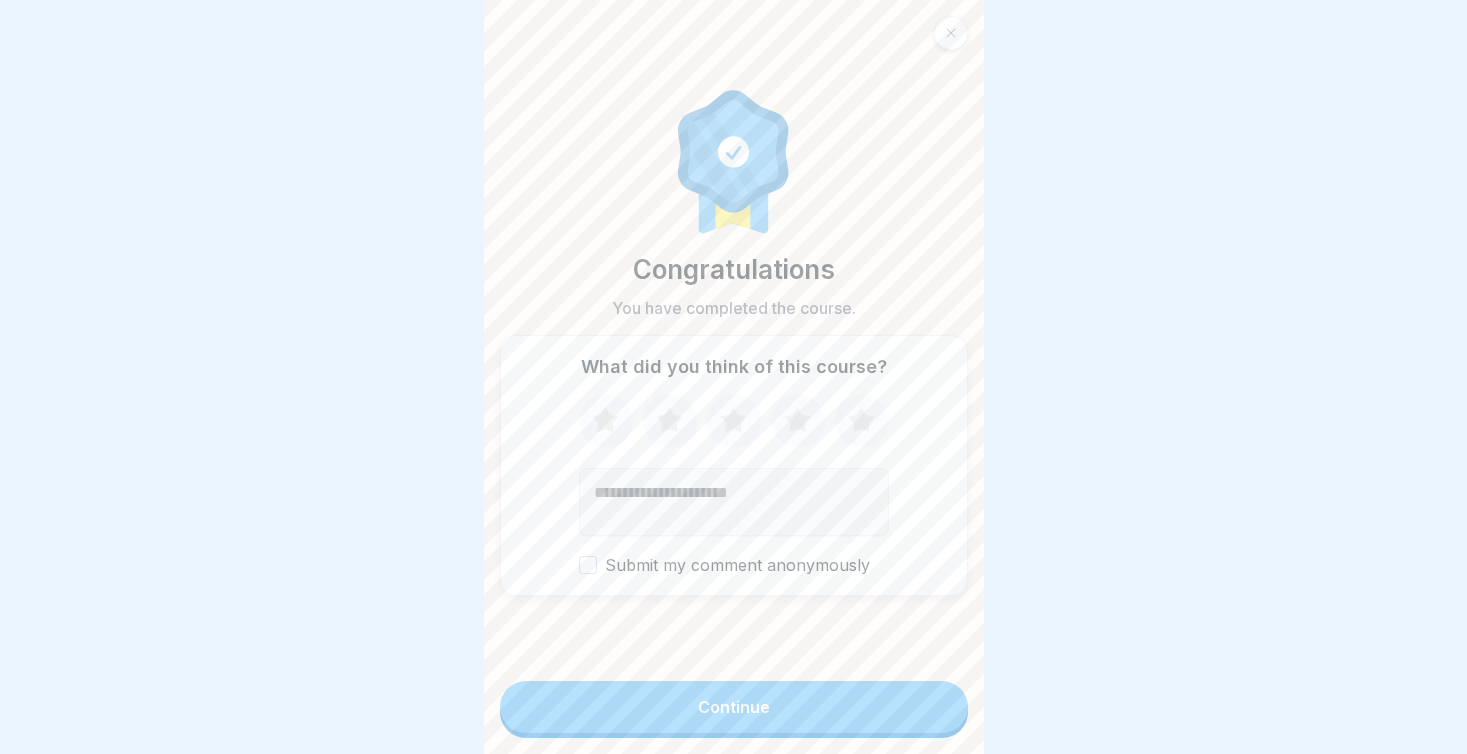 click on "Continue" at bounding box center (734, 707) 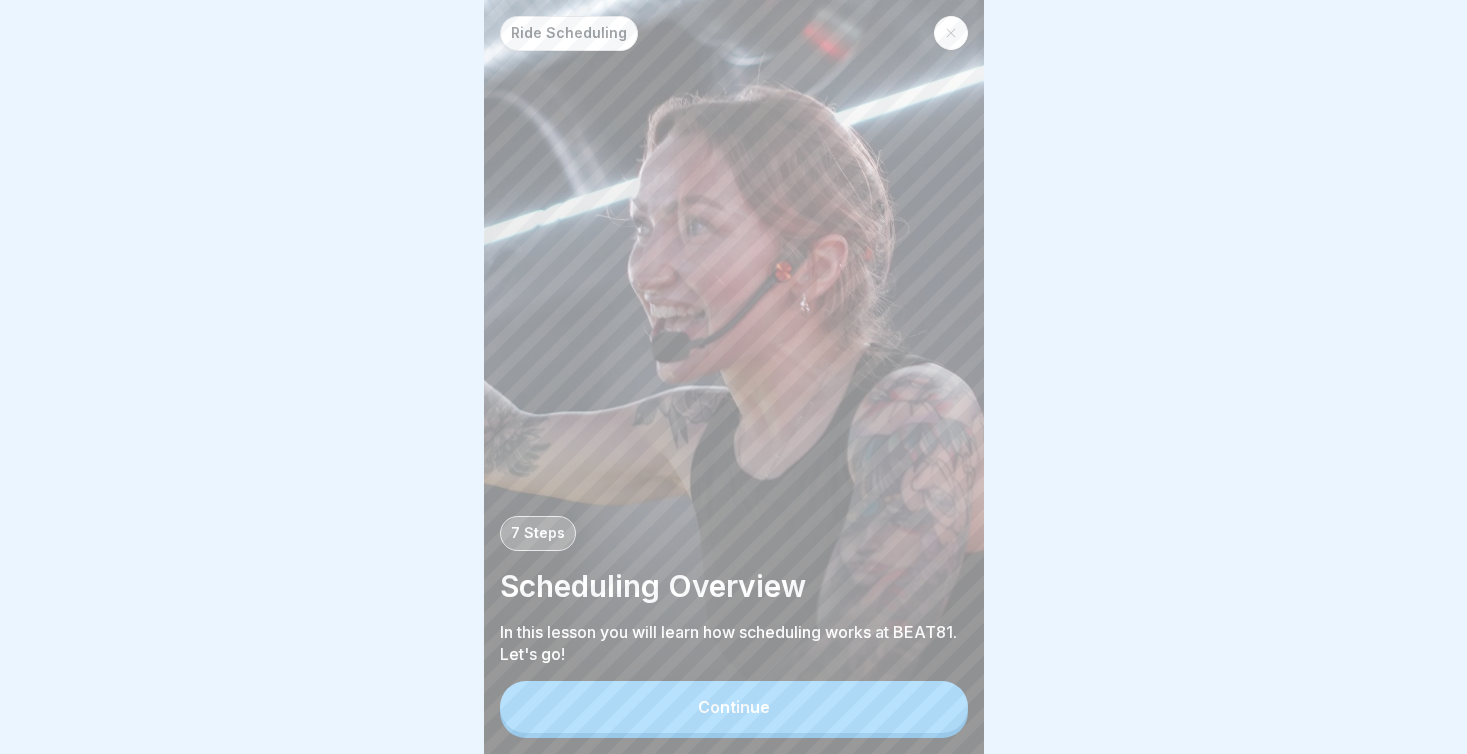 click on "Continue" at bounding box center (734, 707) 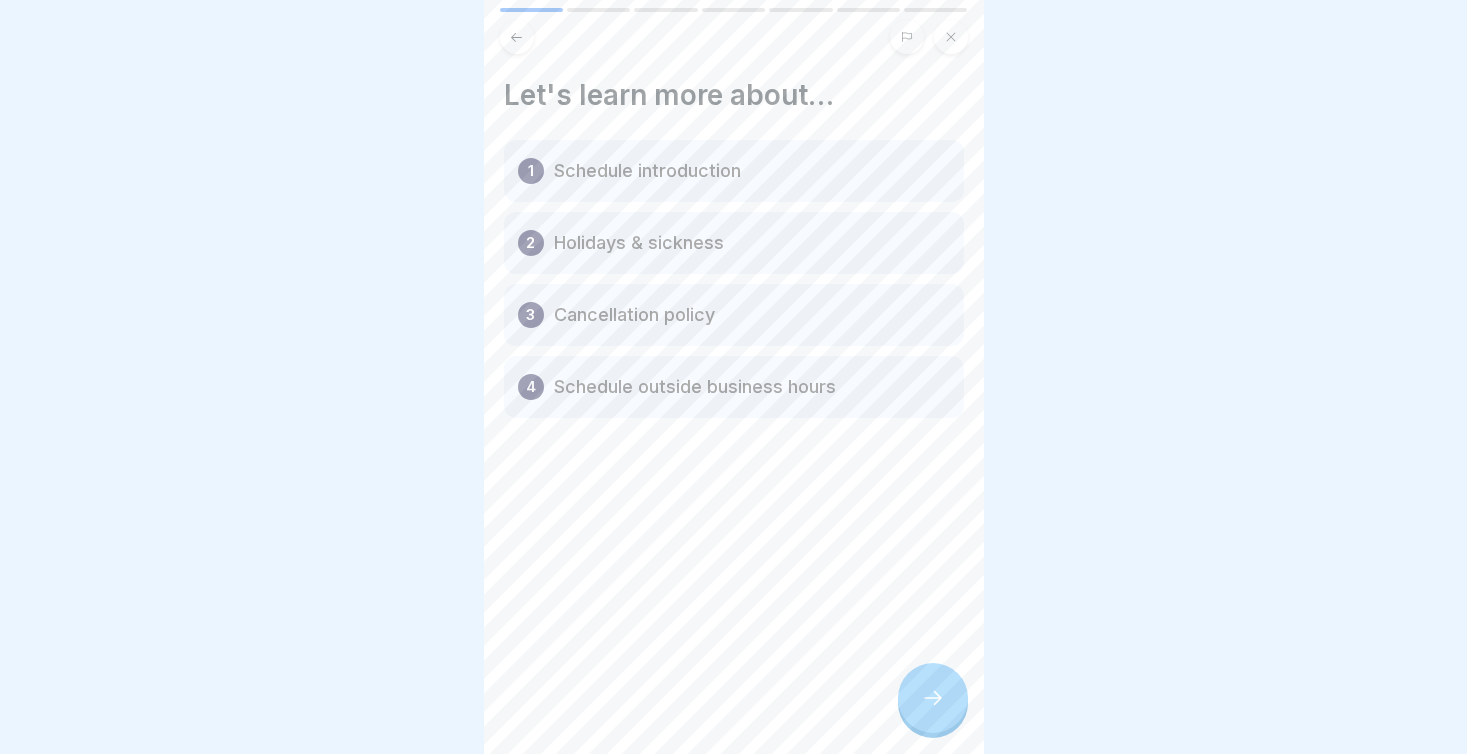 click 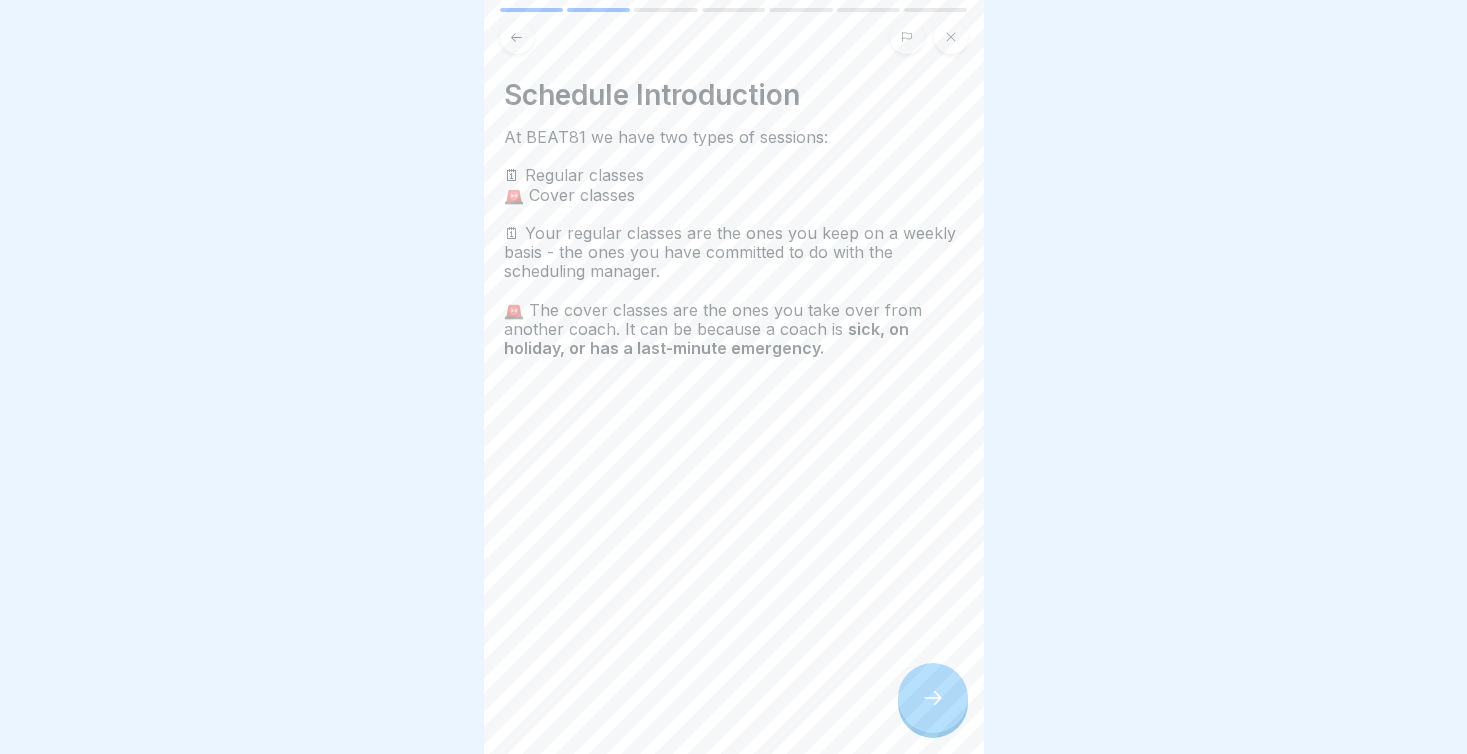 click 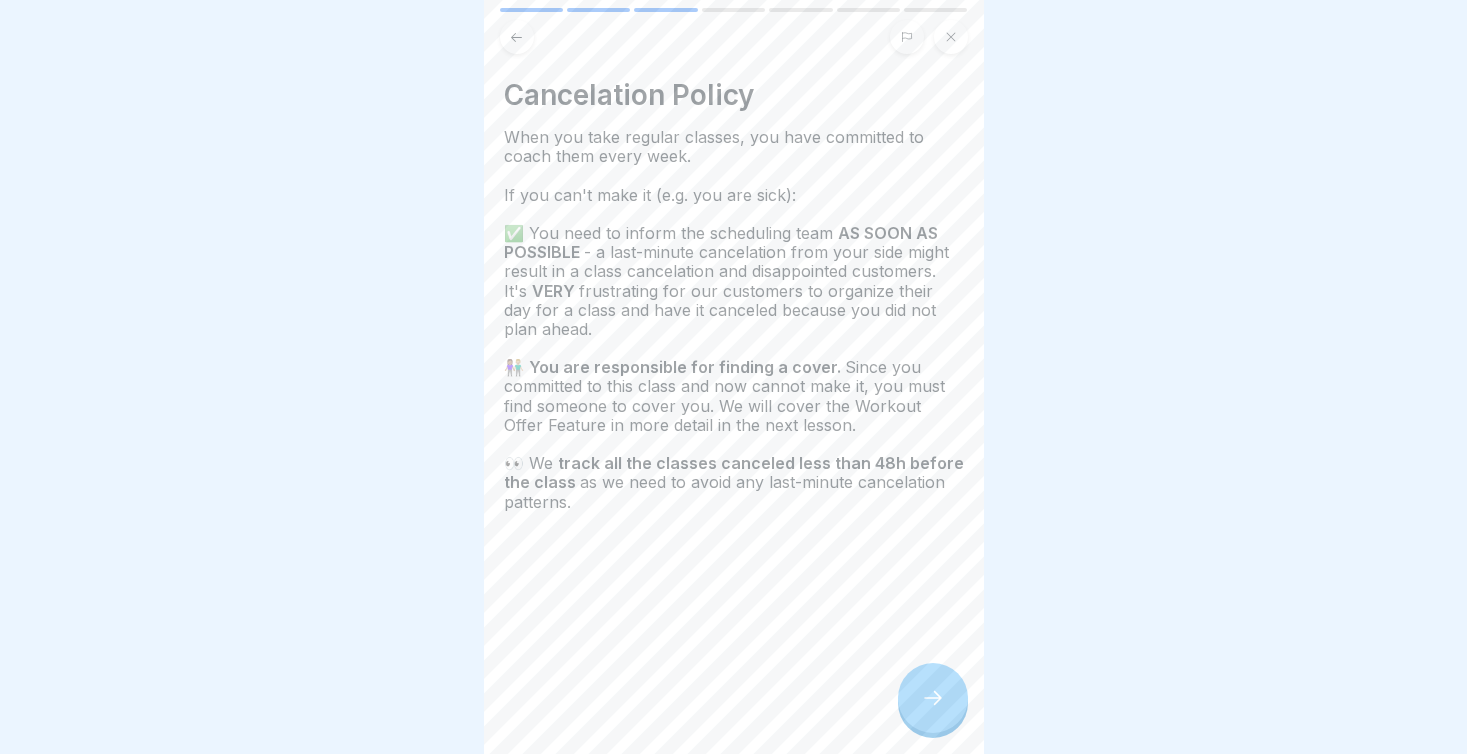 click 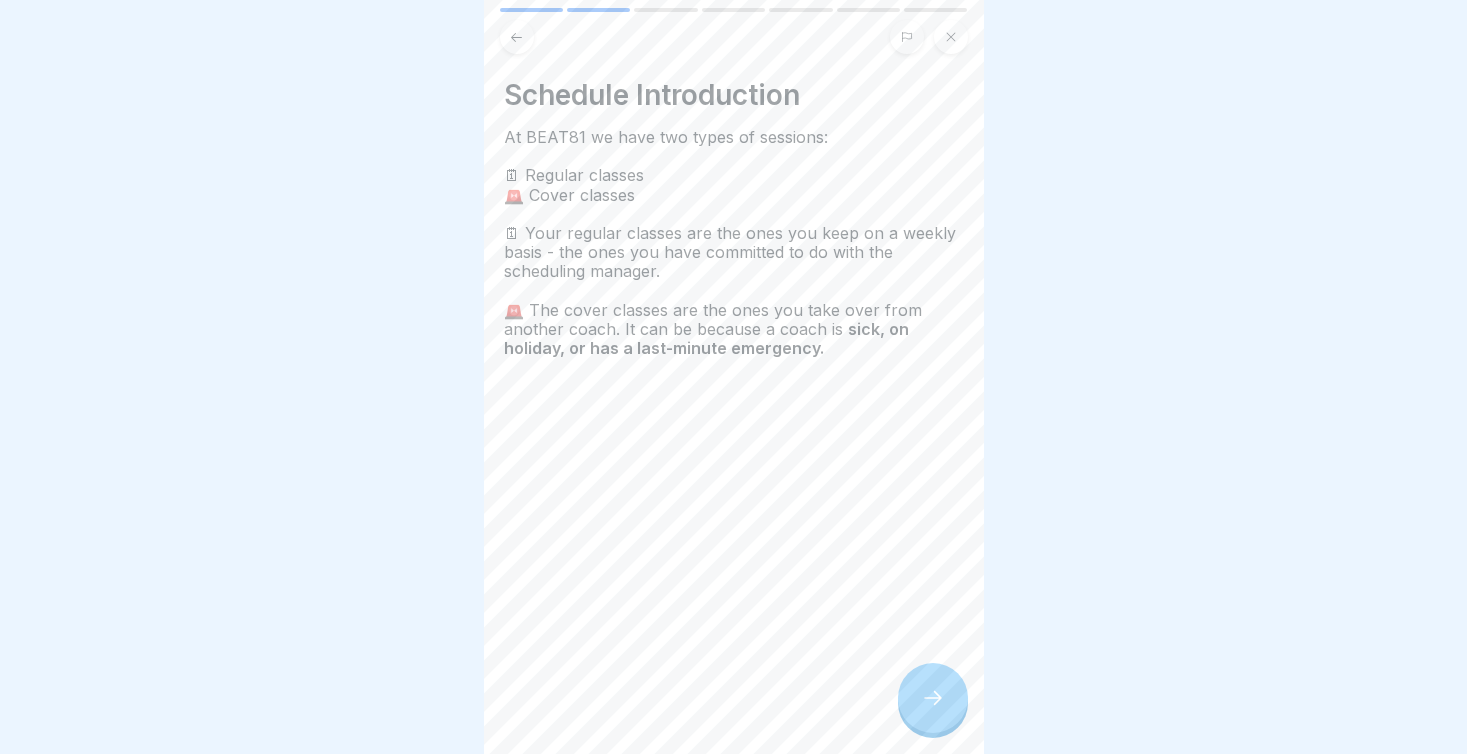 click 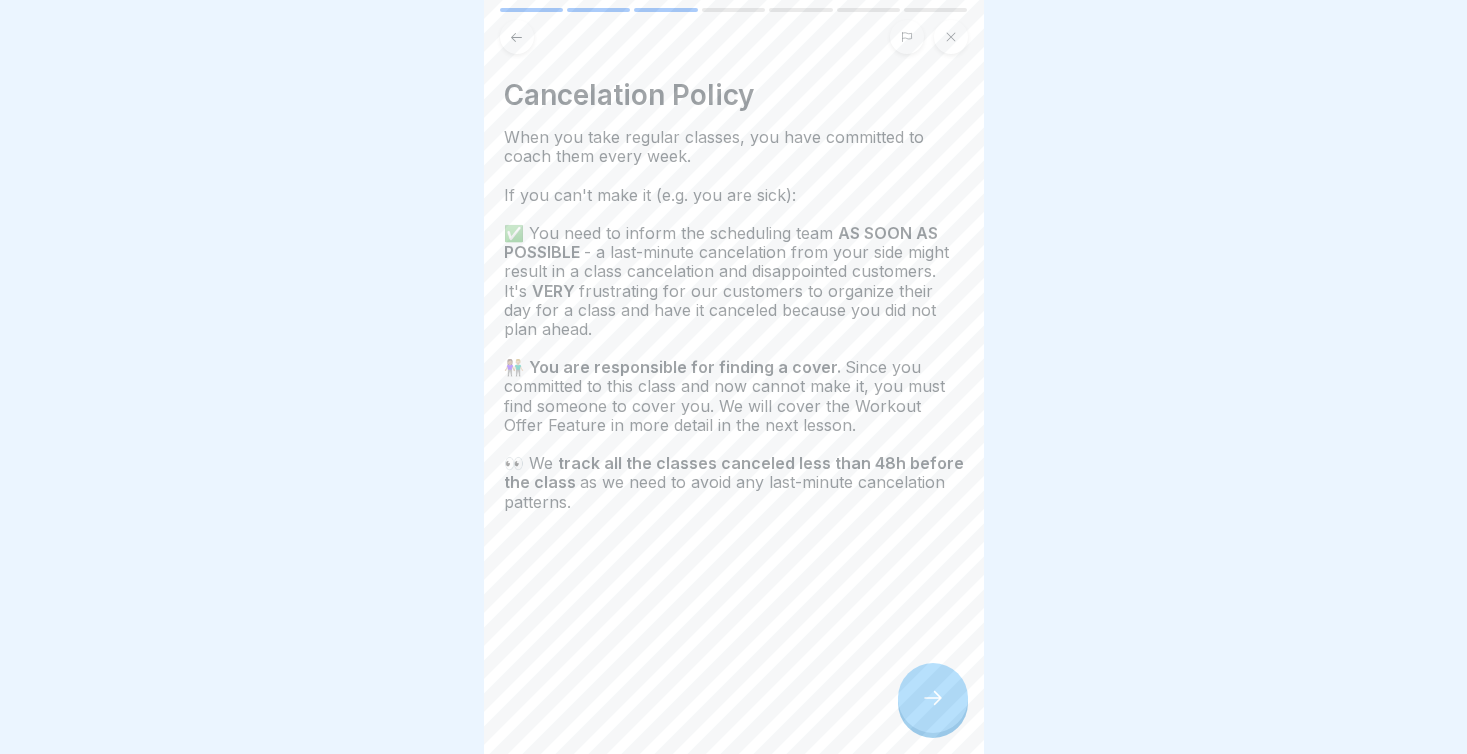 click 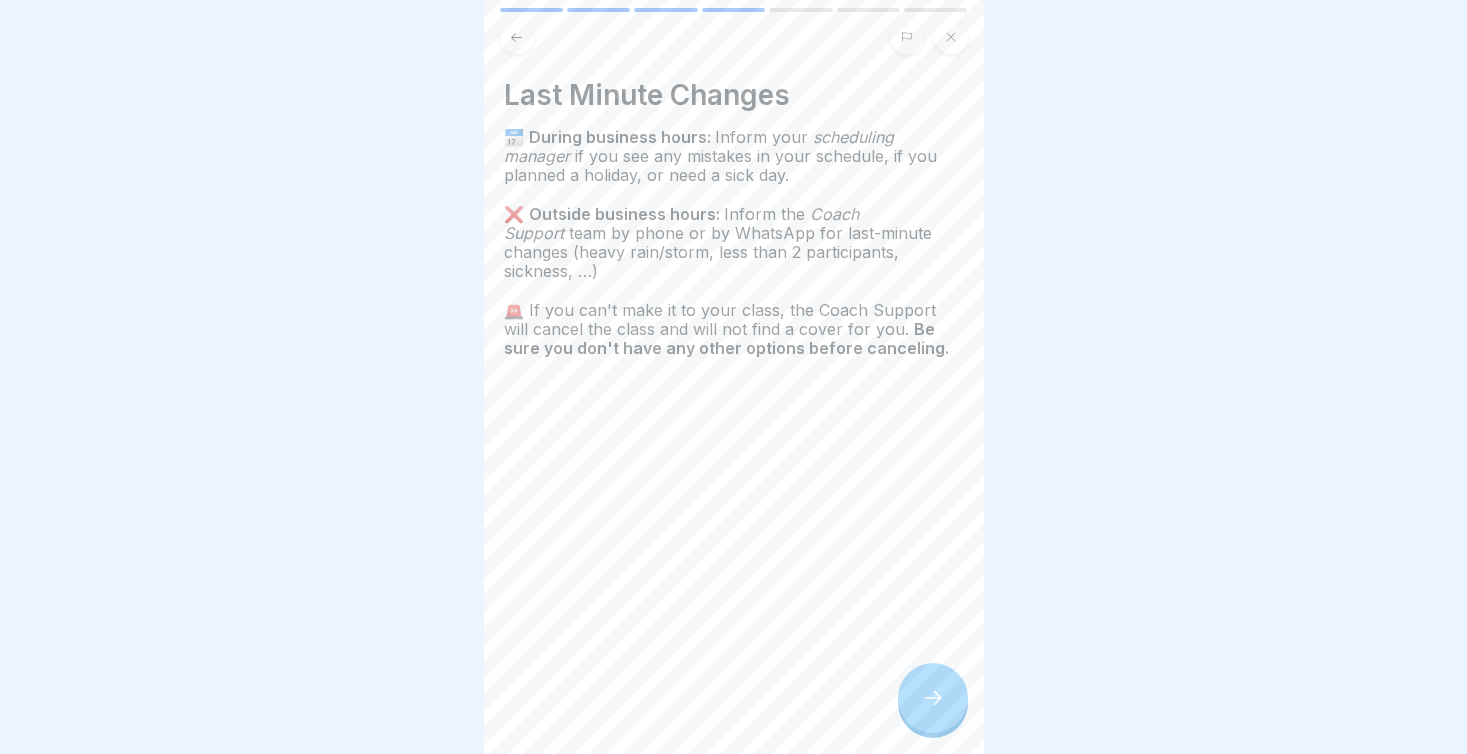 click 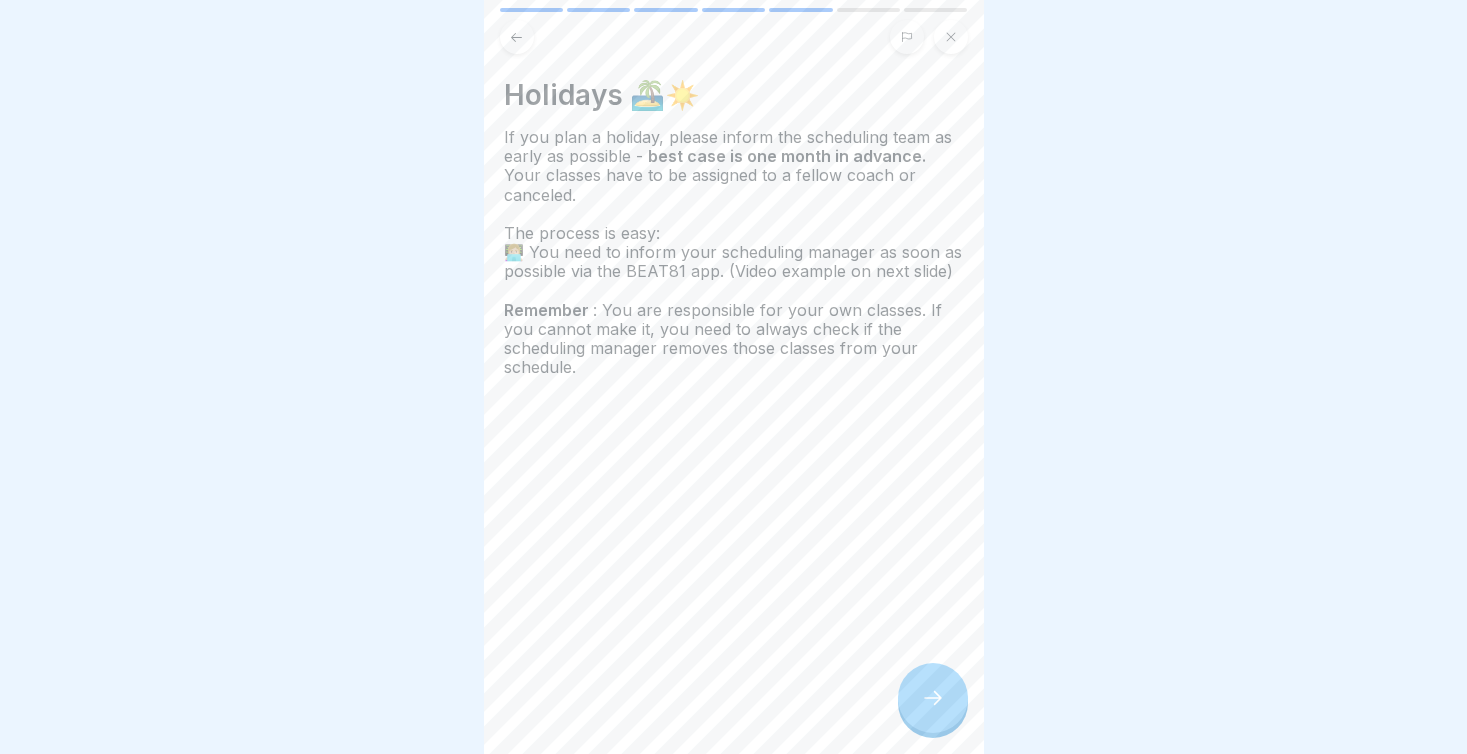 click 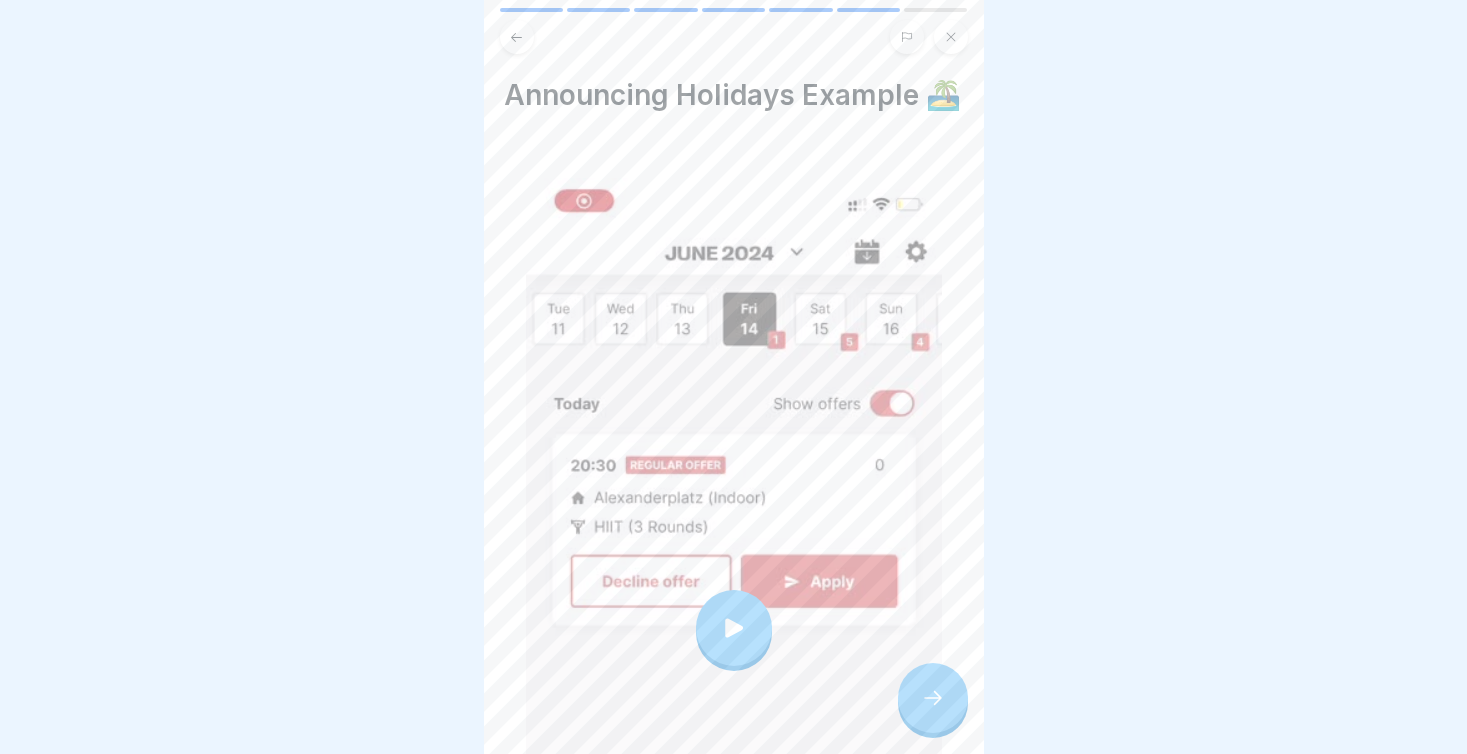 click 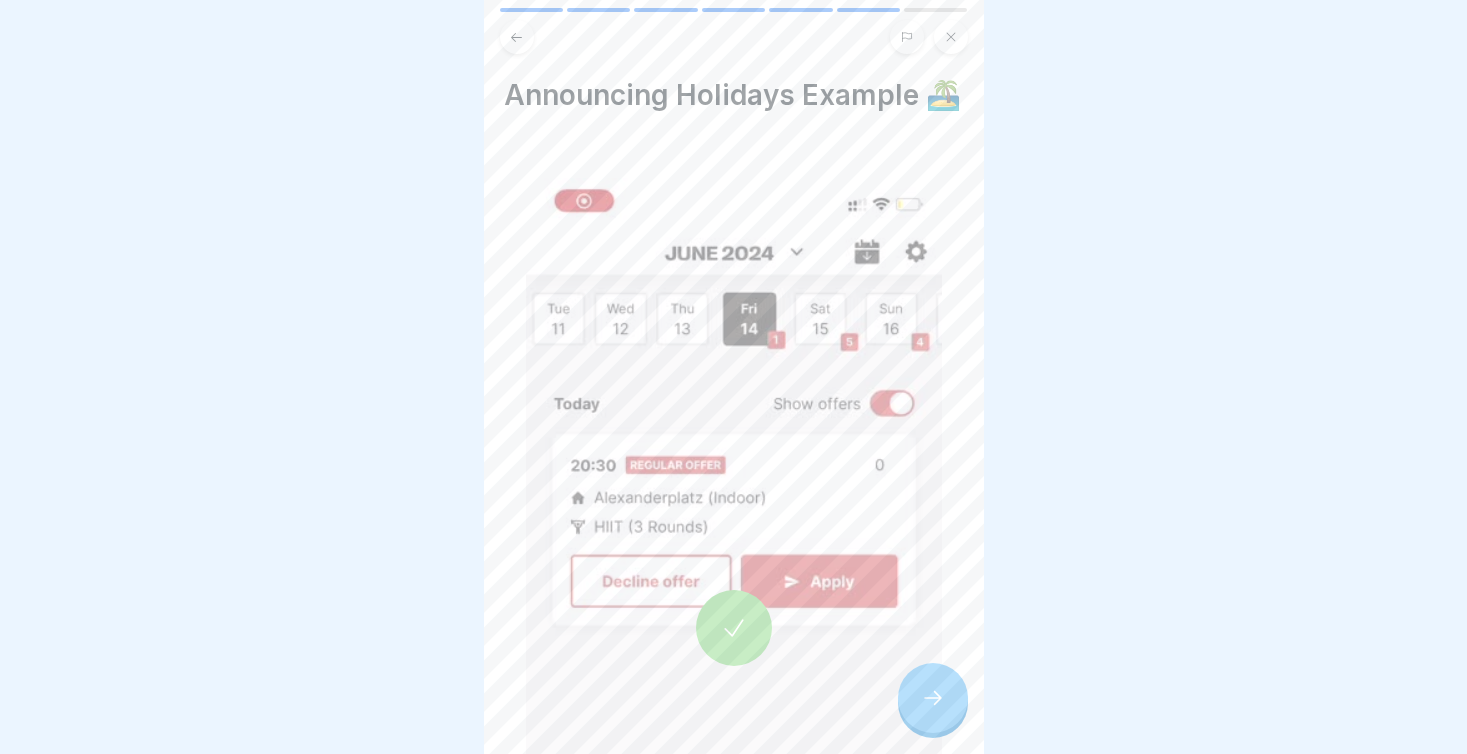 click 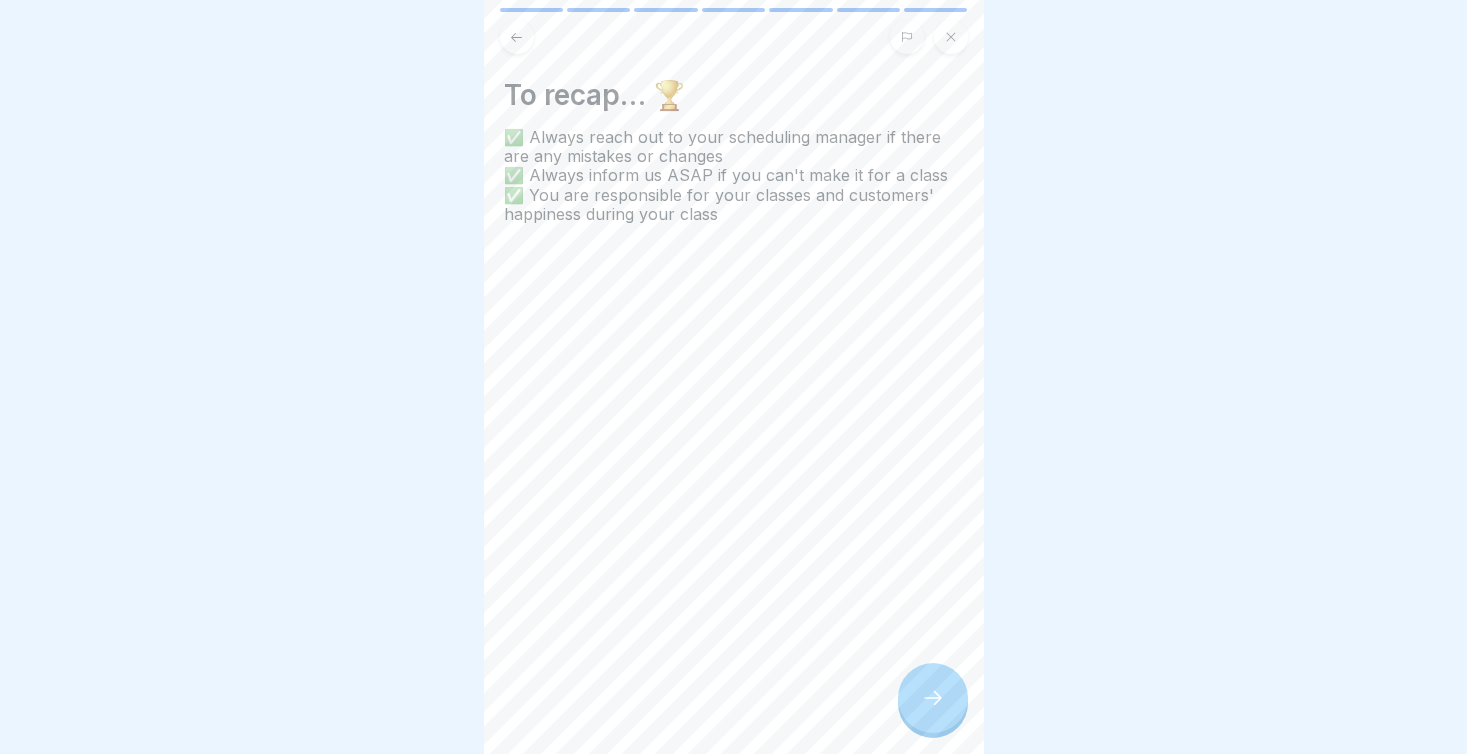 click 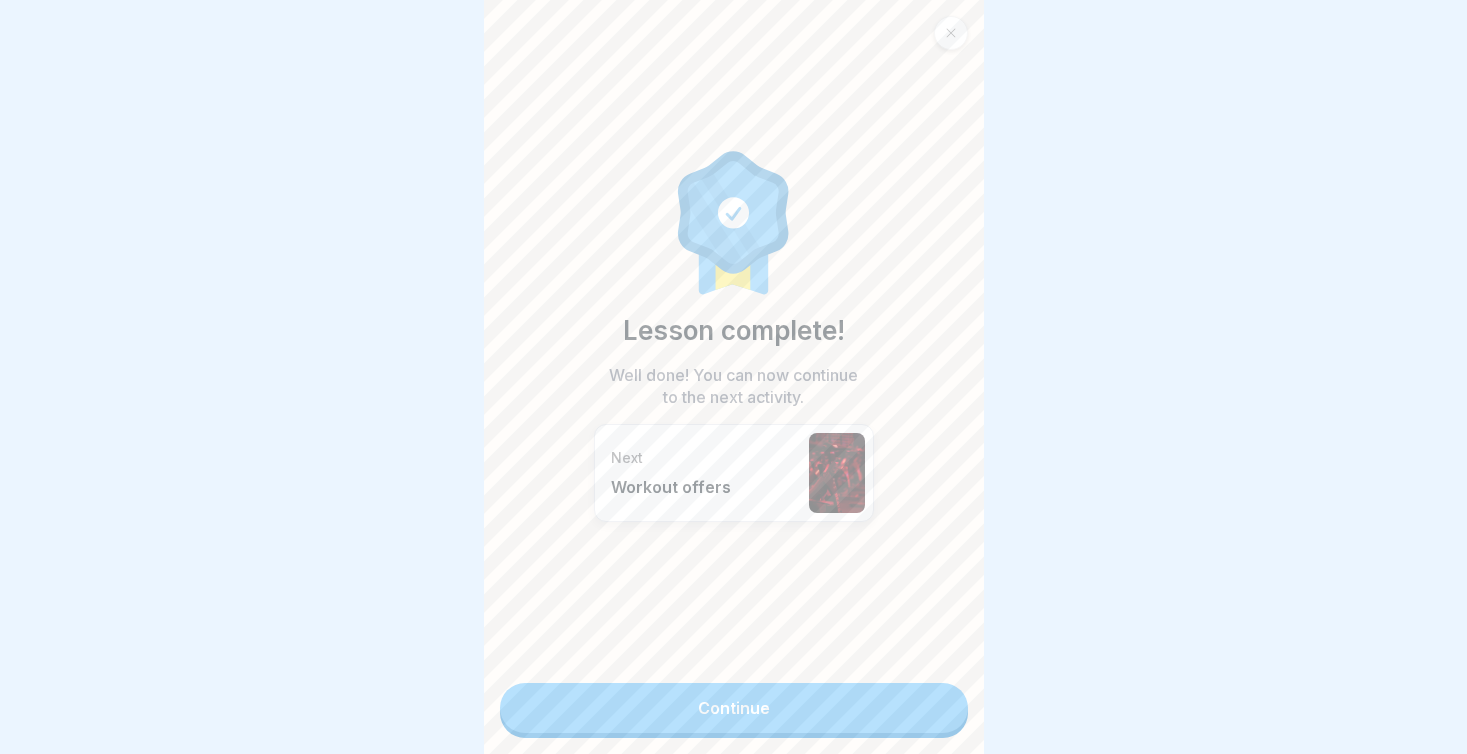 click on "Continue" at bounding box center (734, 708) 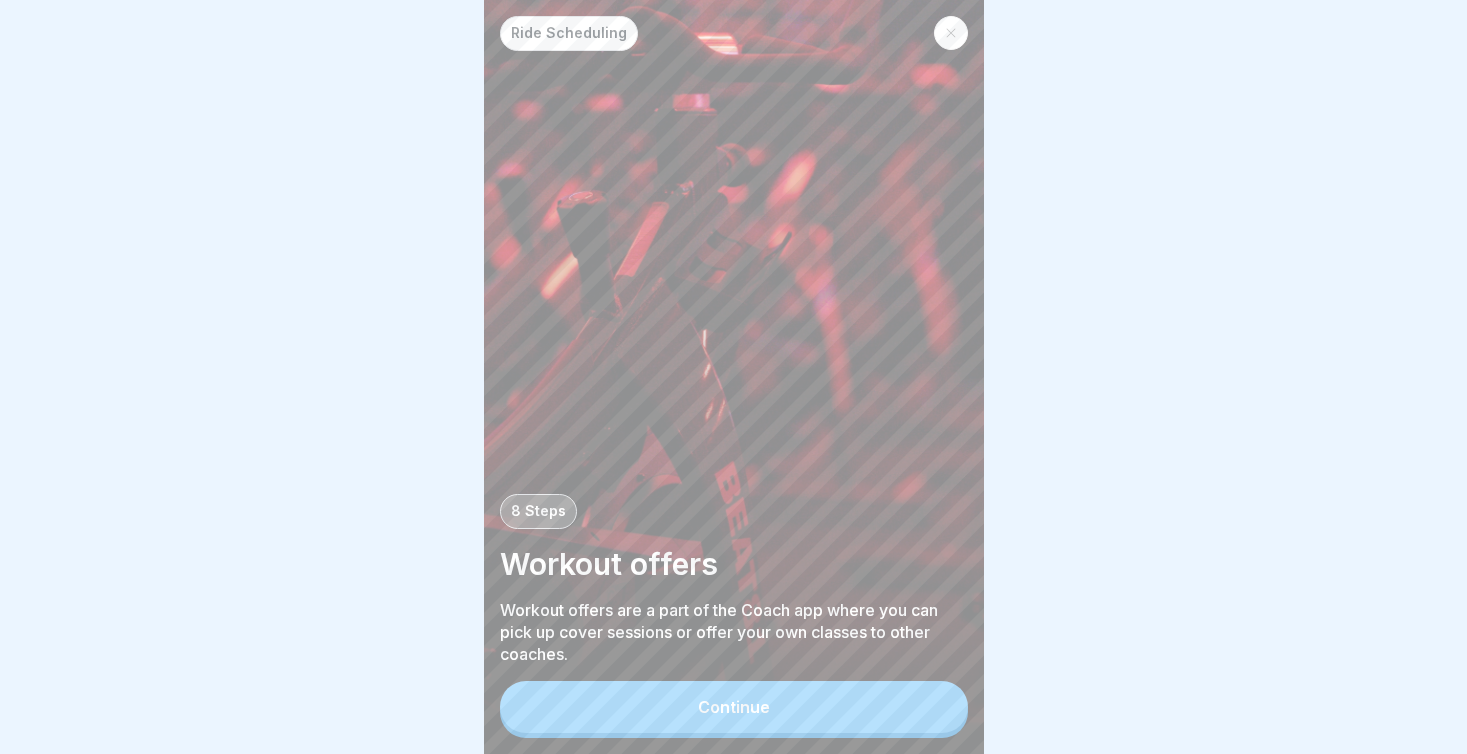 click on "Continue" at bounding box center (734, 707) 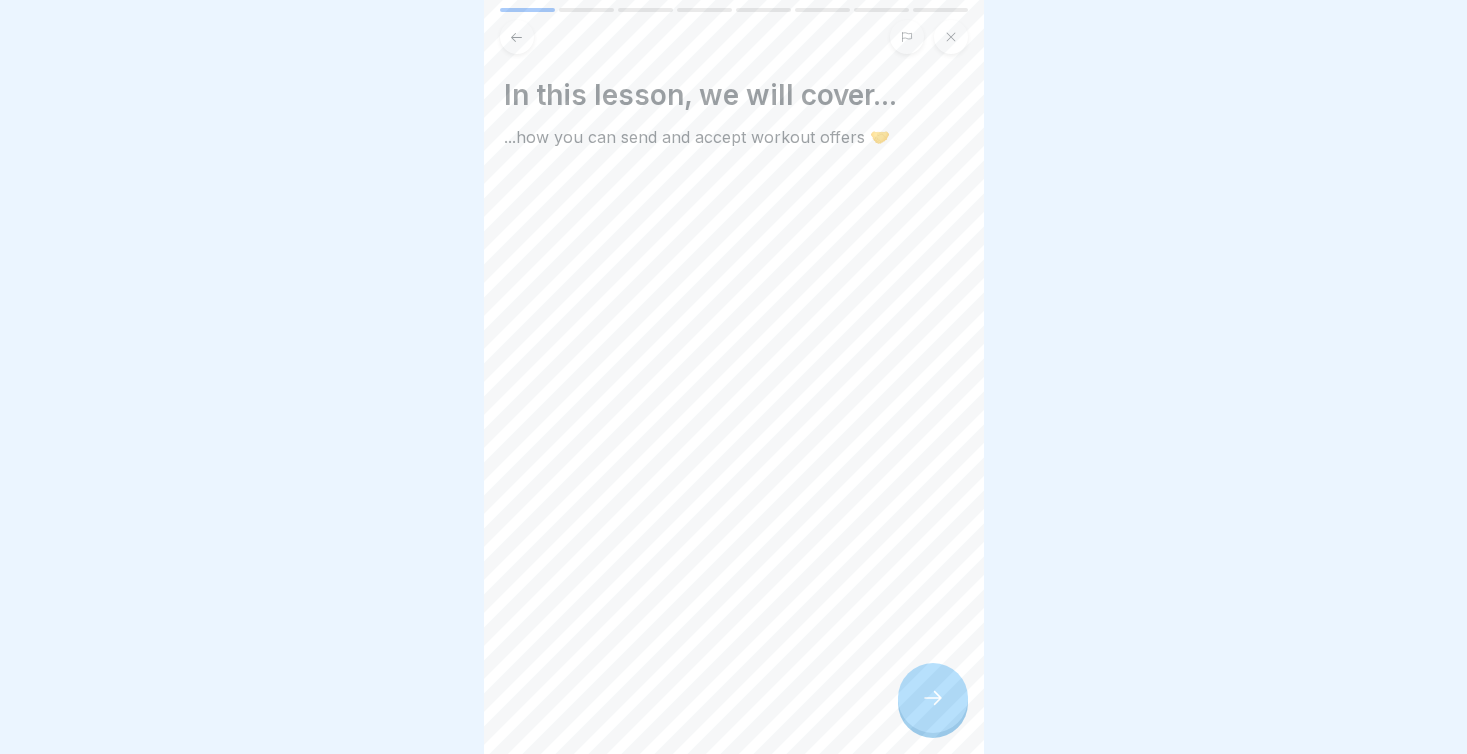 click 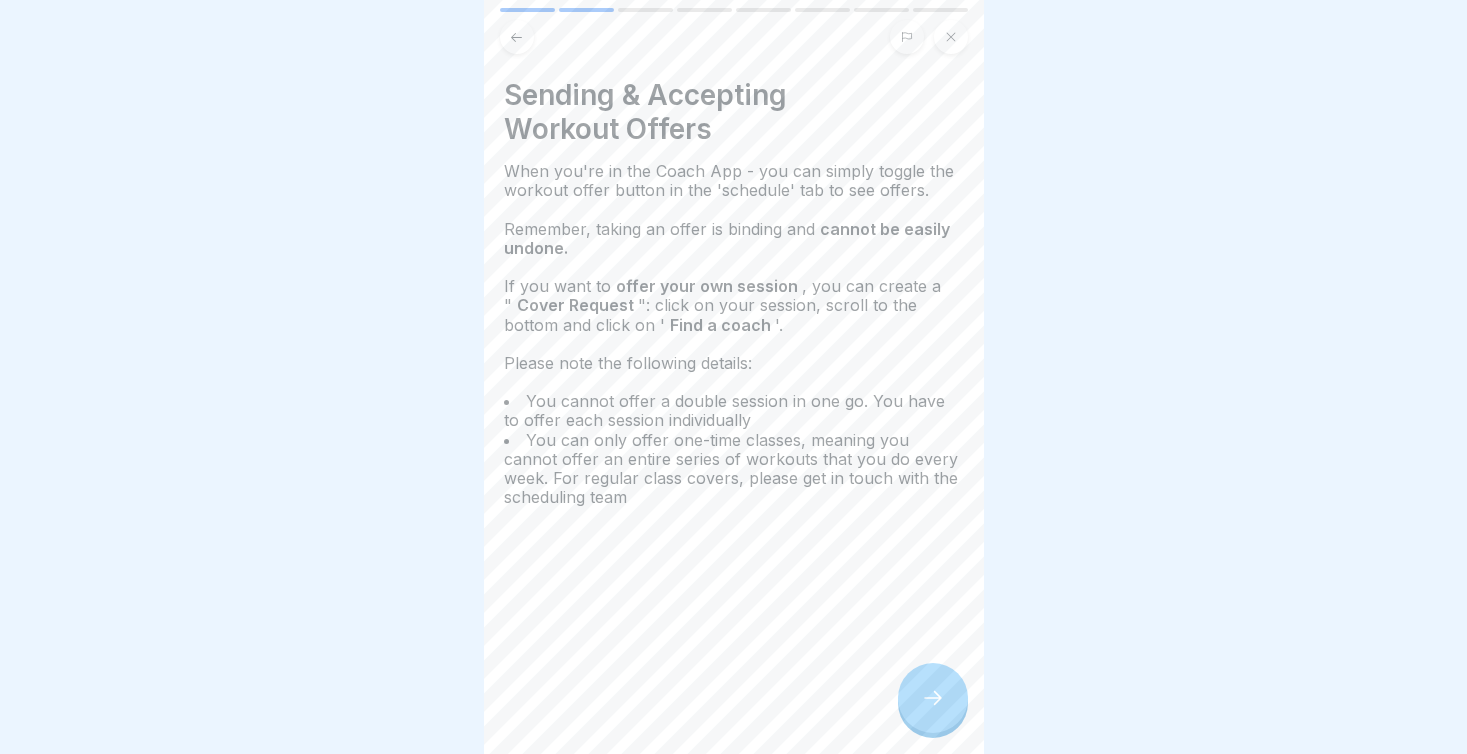 click 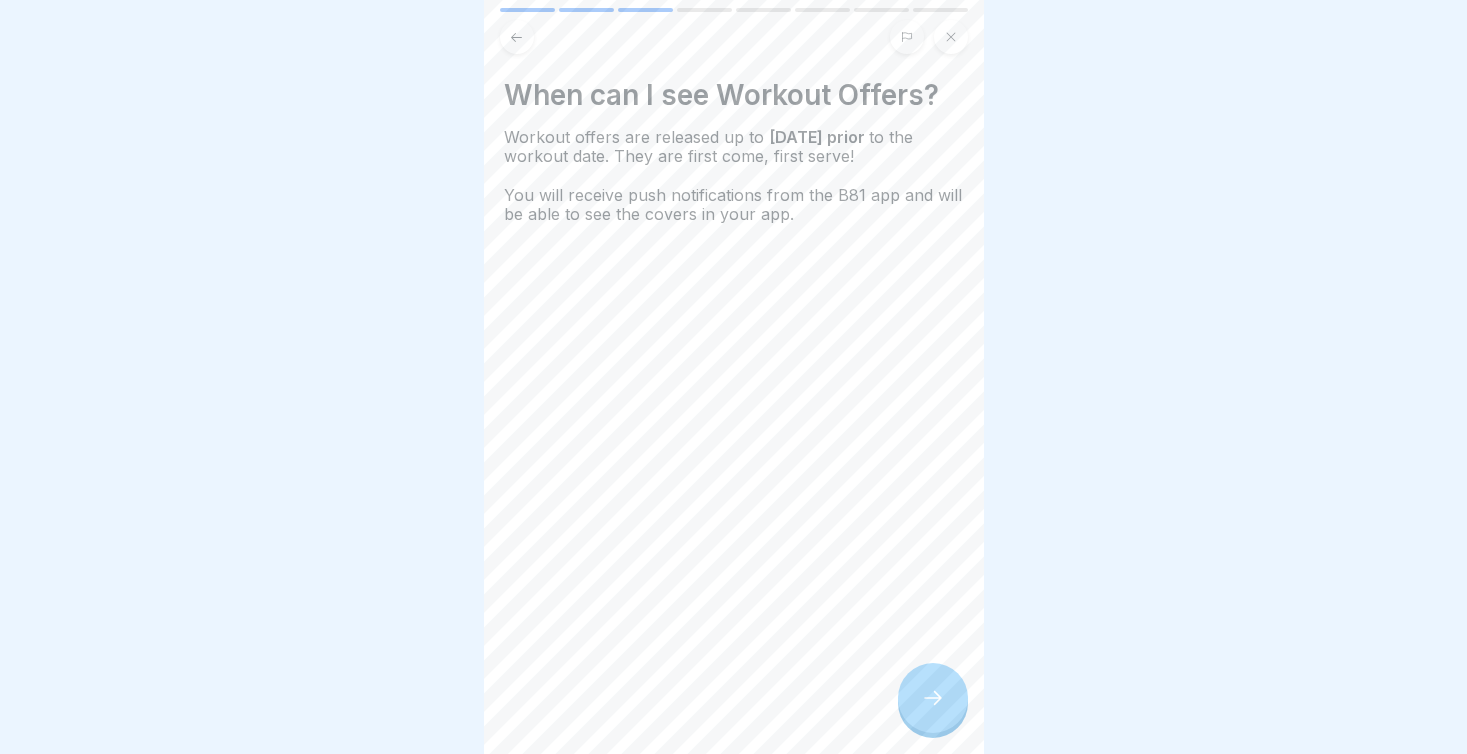 click 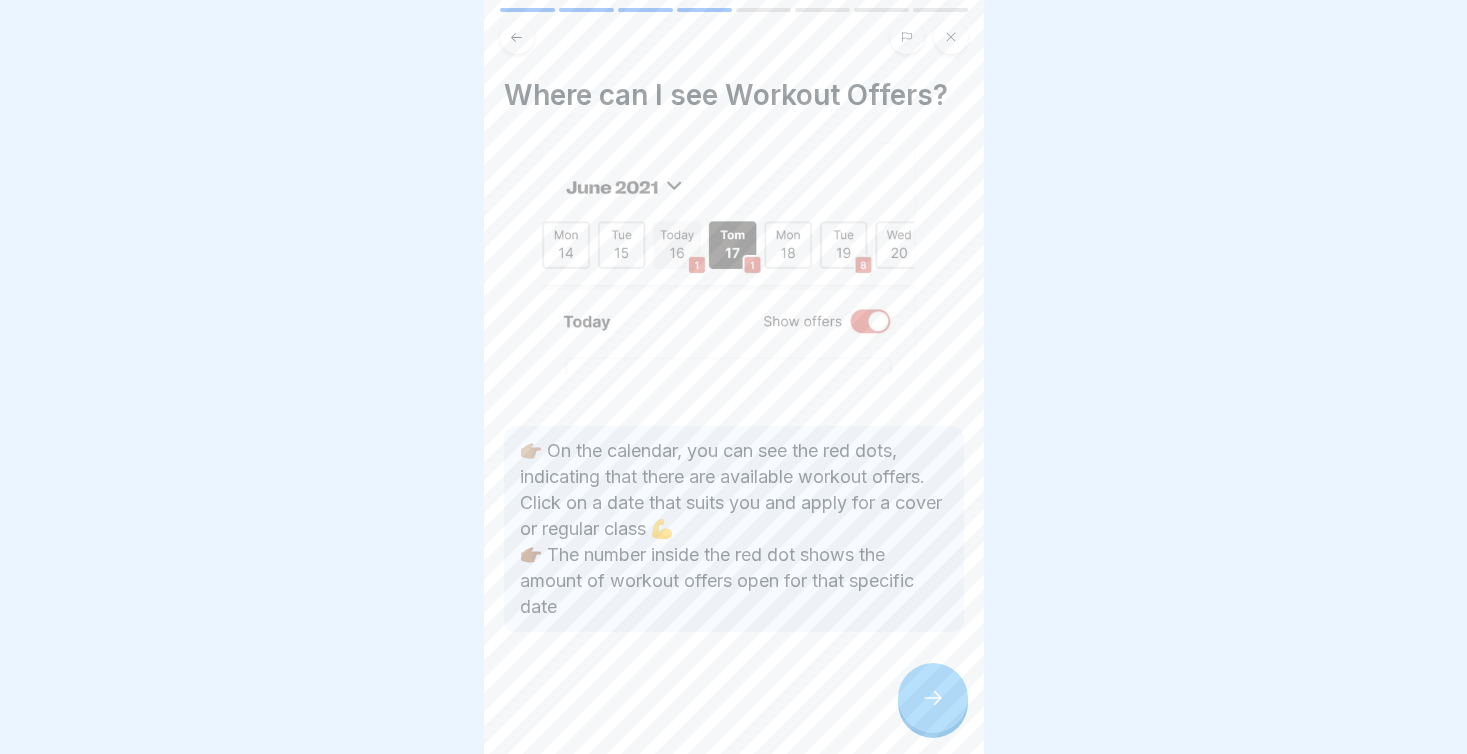 click 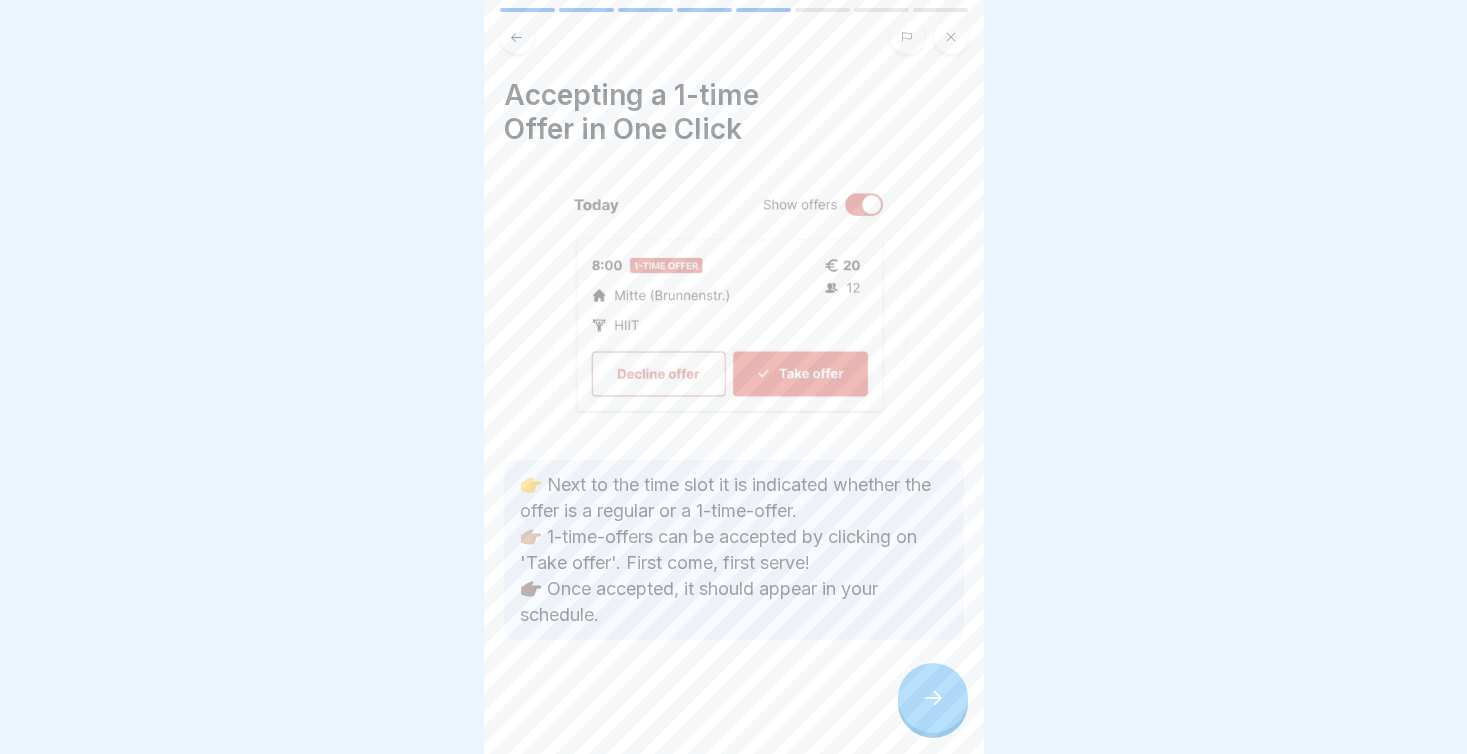 click 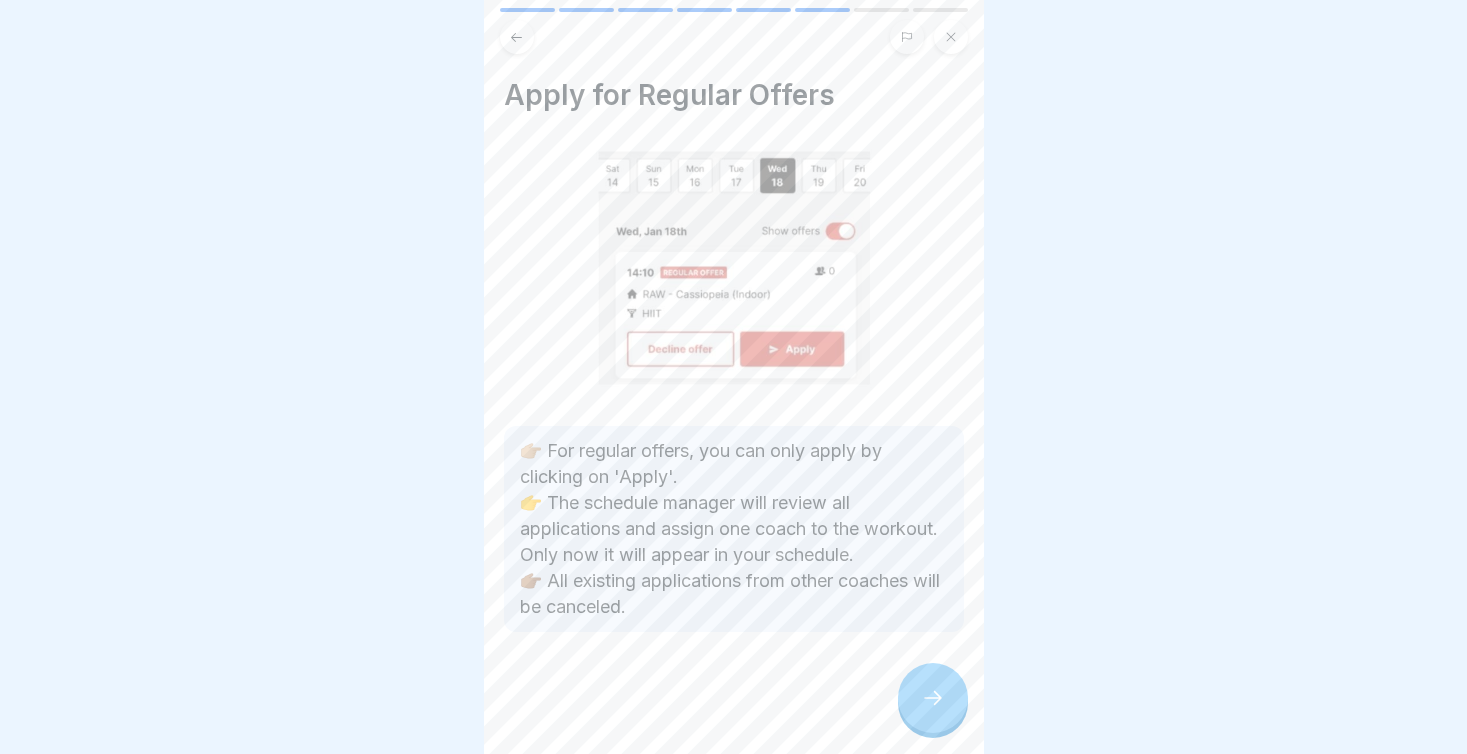 click 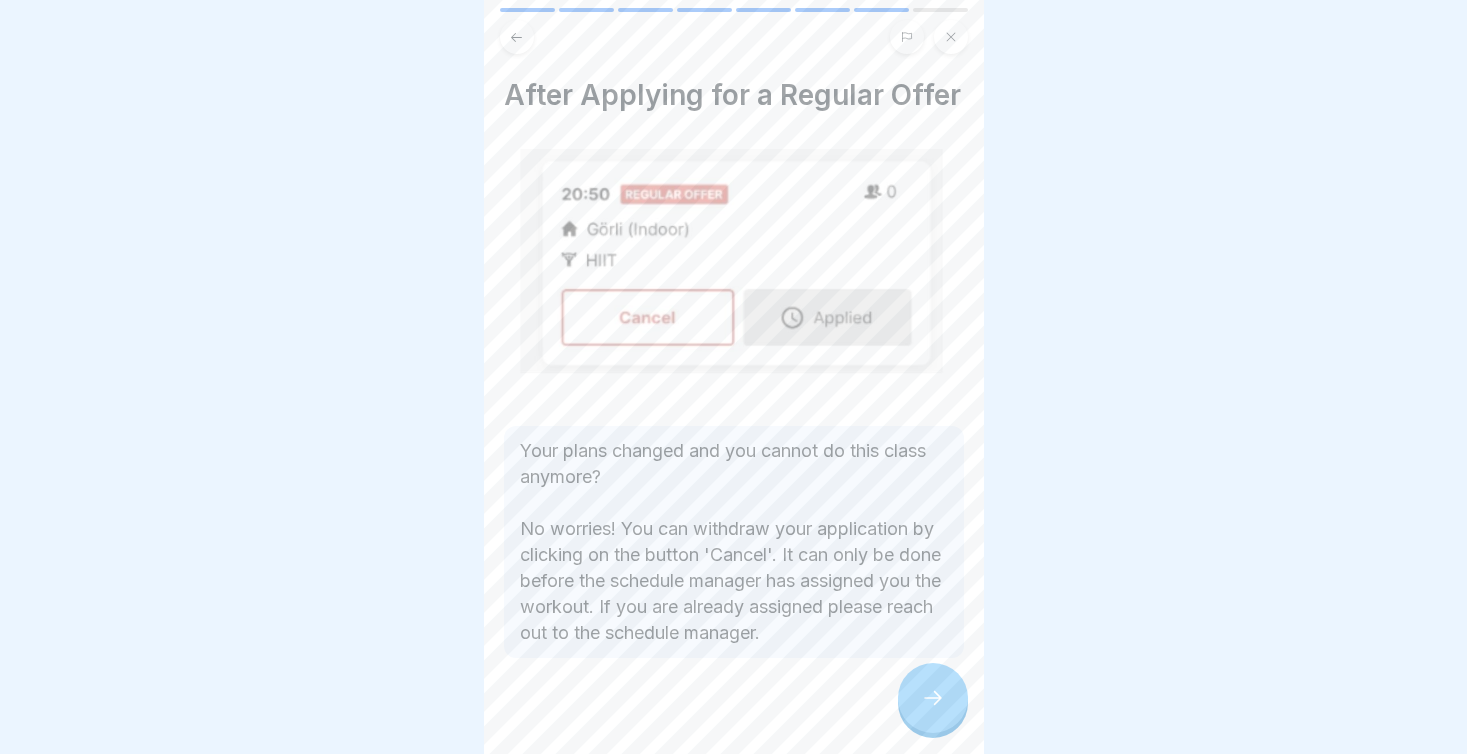 click 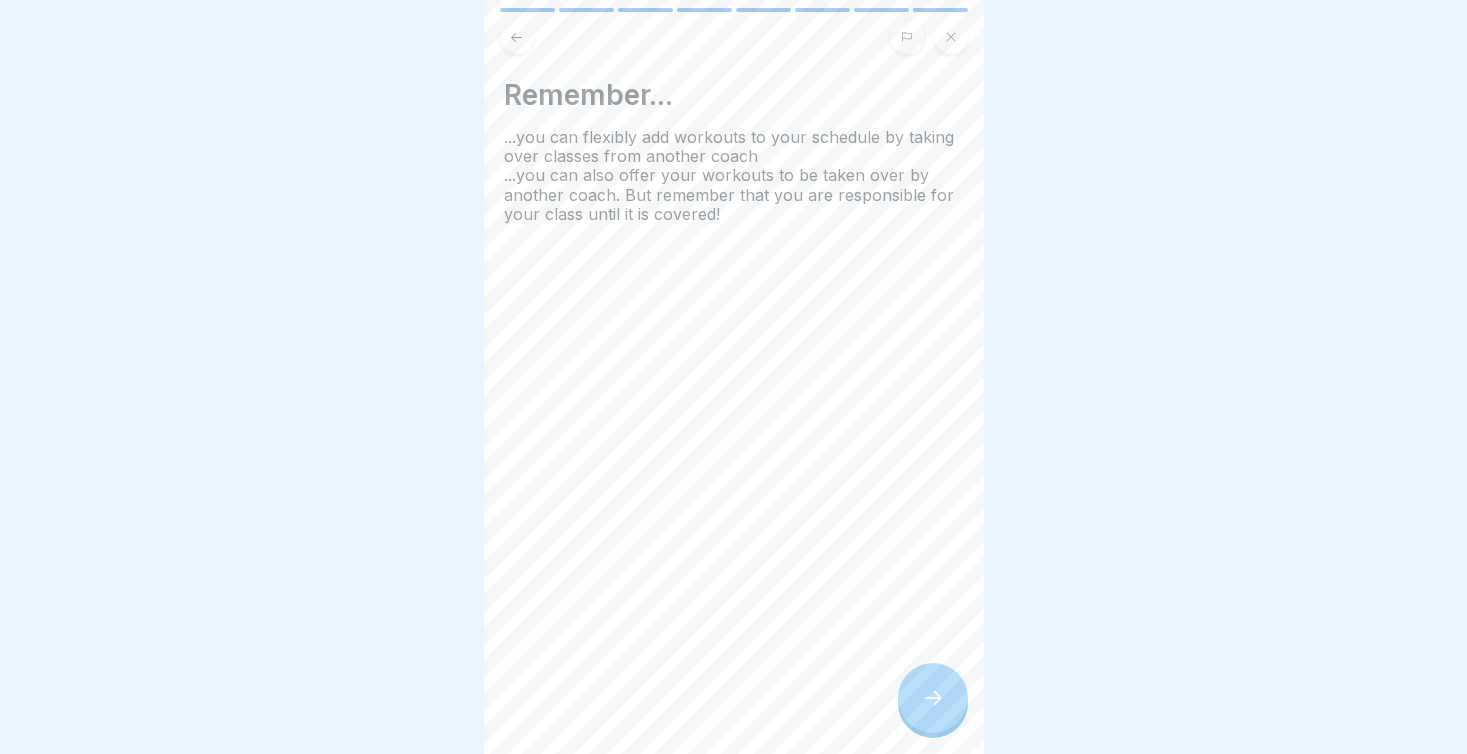 click 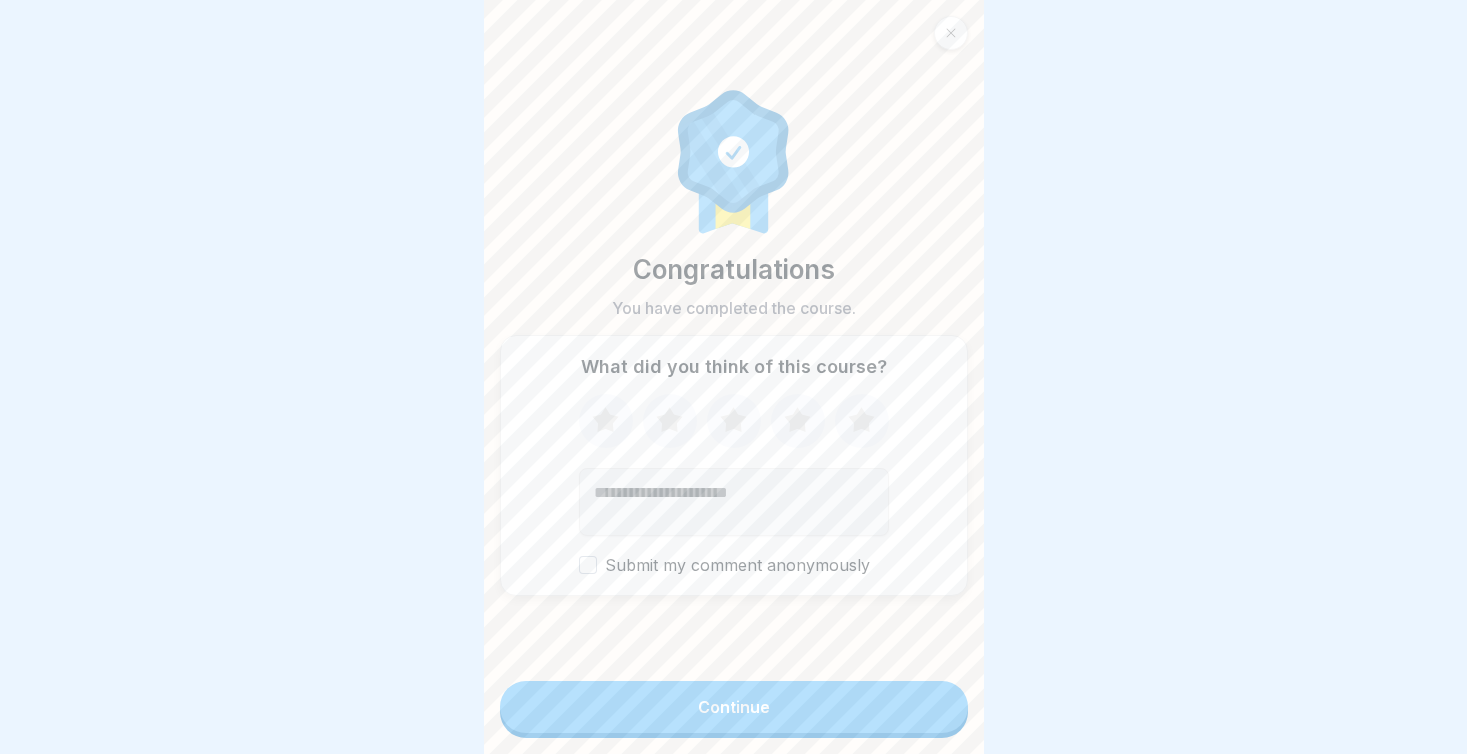 click on "Continue" at bounding box center (734, 707) 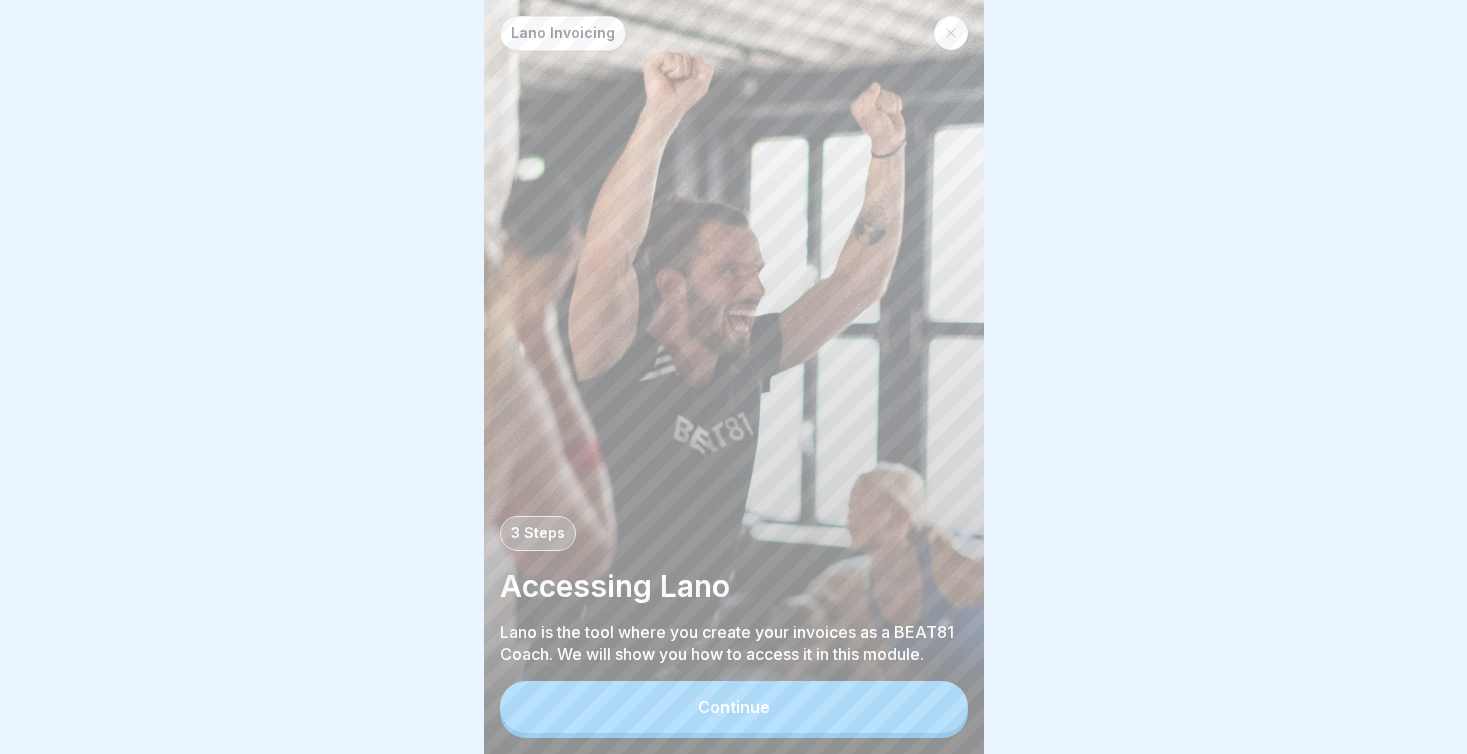 click on "Continue" at bounding box center [734, 707] 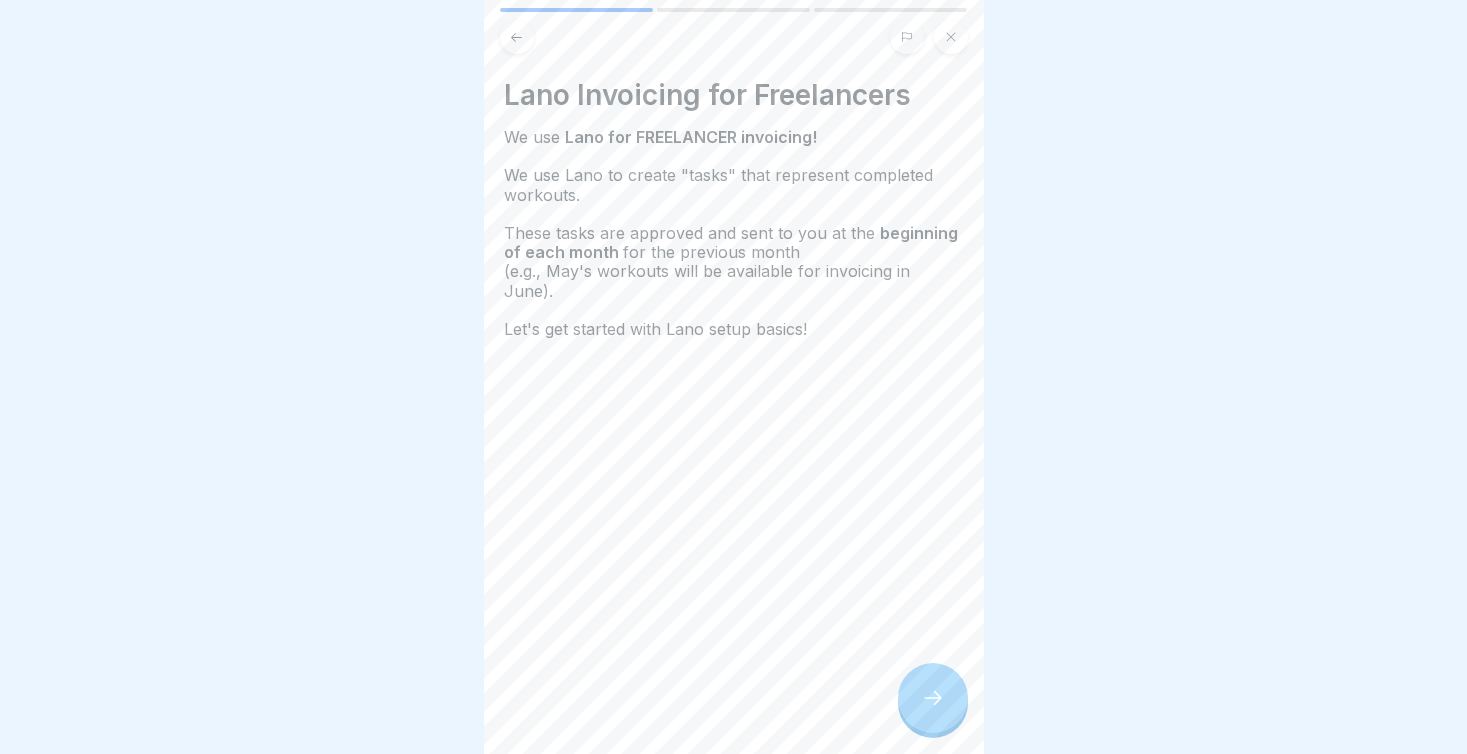 click at bounding box center [933, 698] 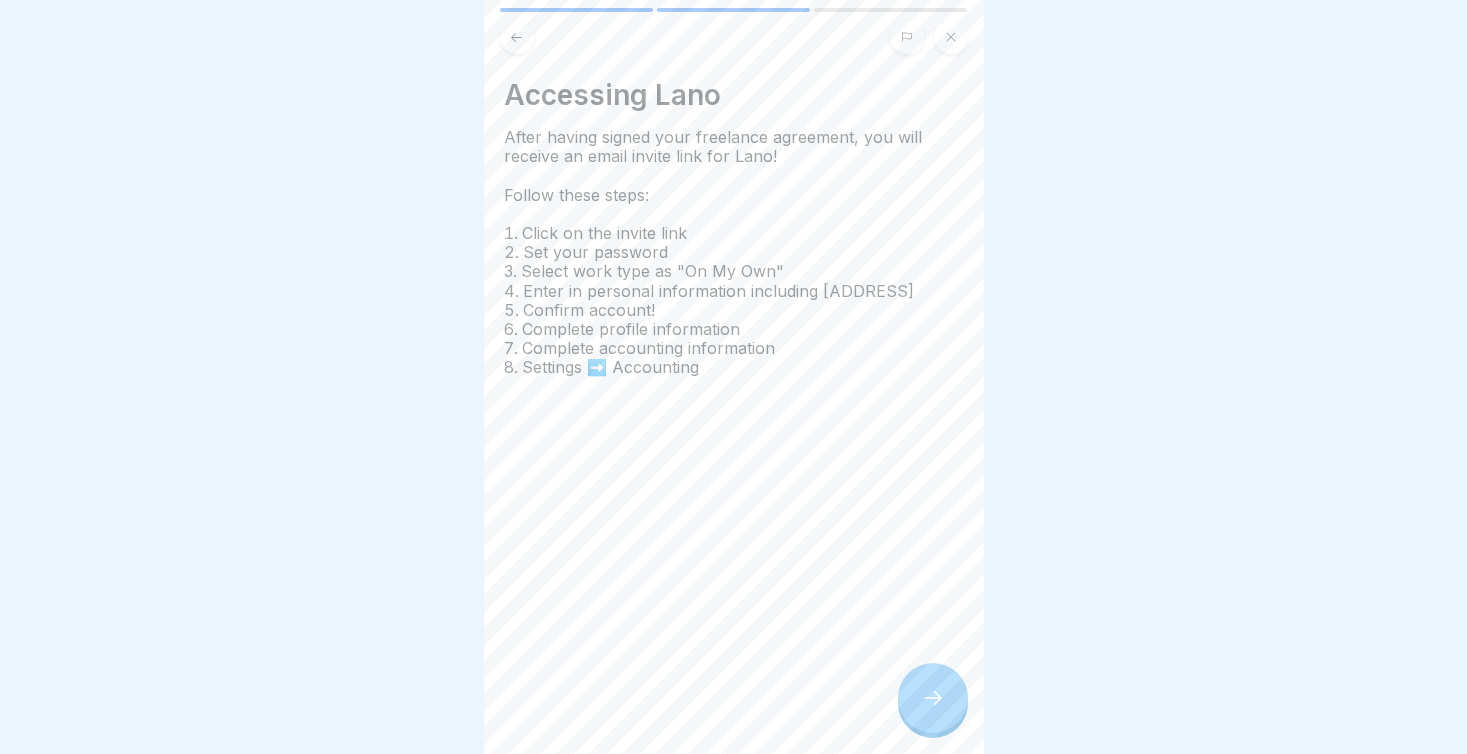 click at bounding box center (933, 698) 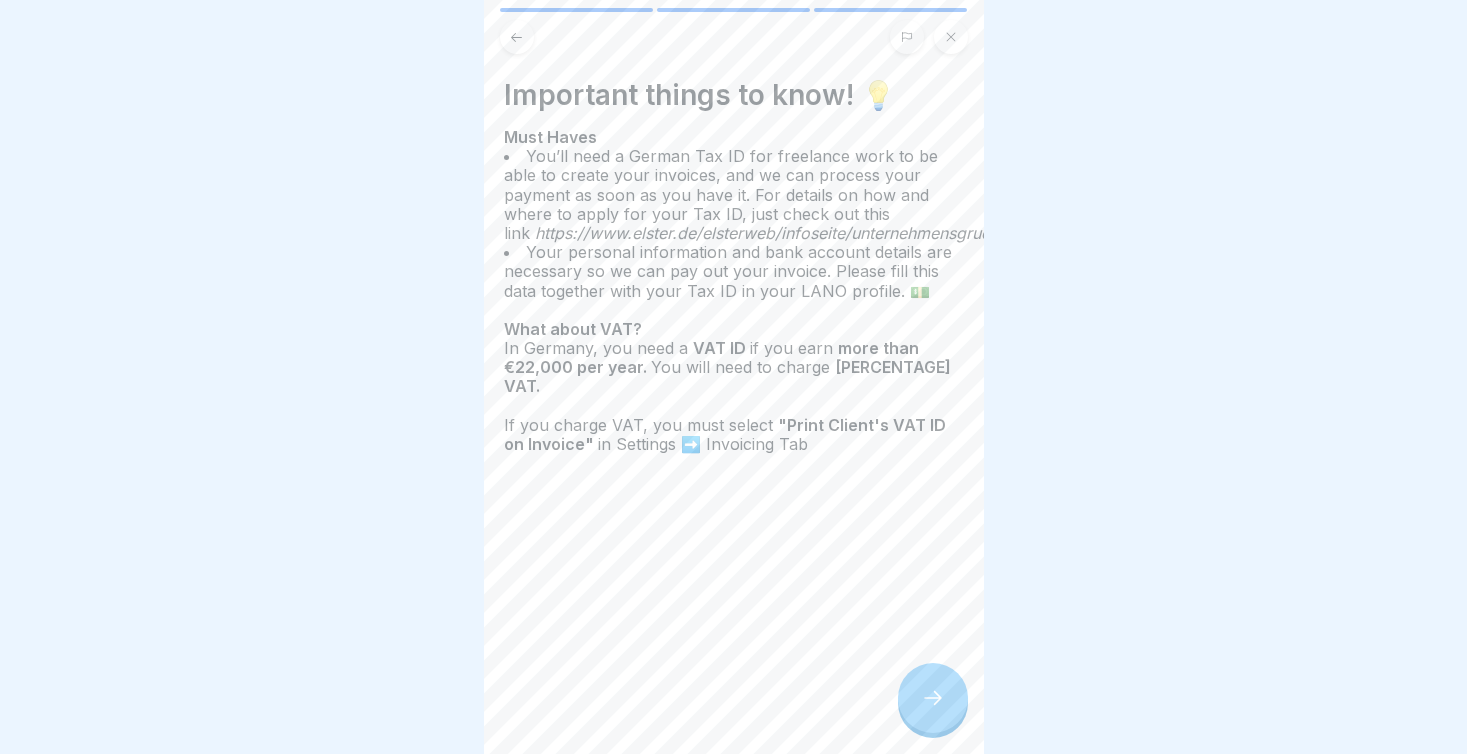 click 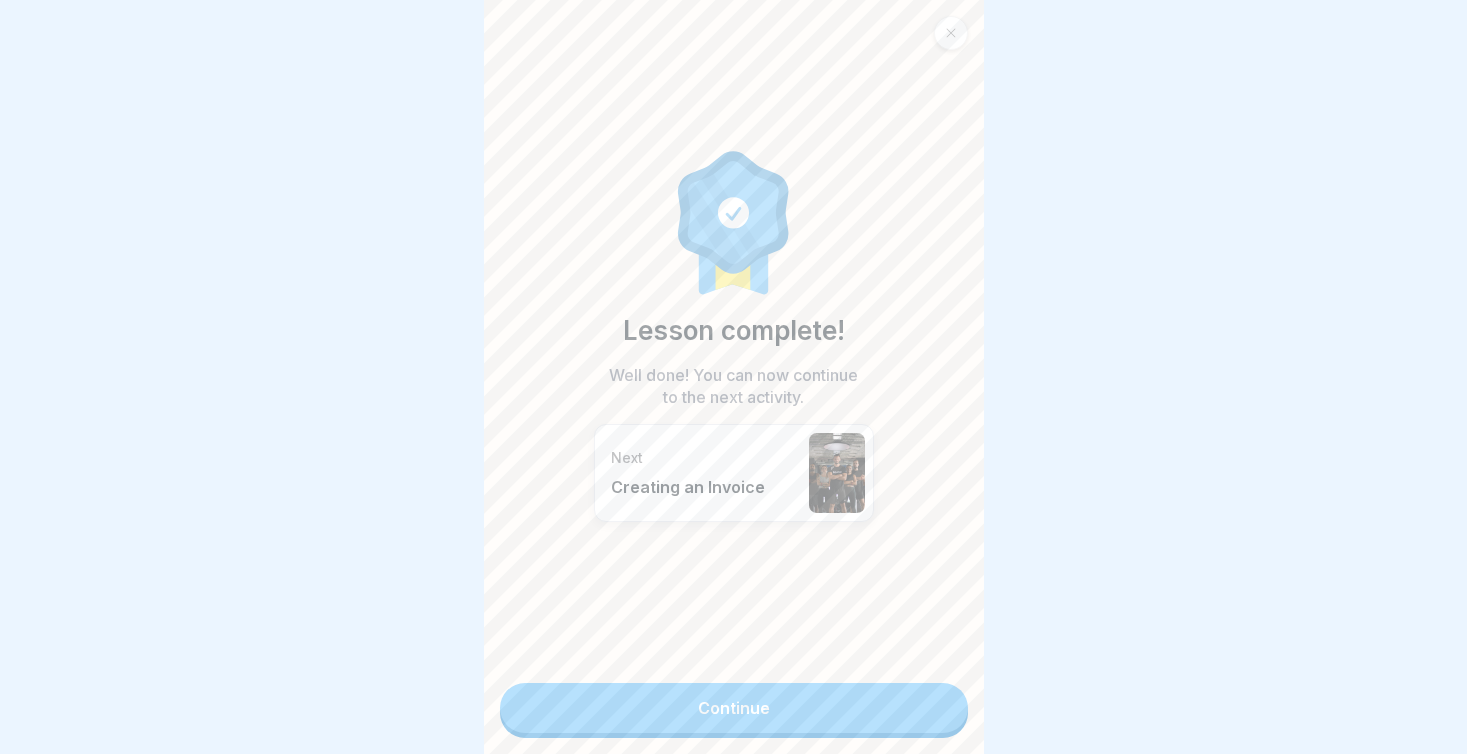 click on "Continue" at bounding box center (734, 708) 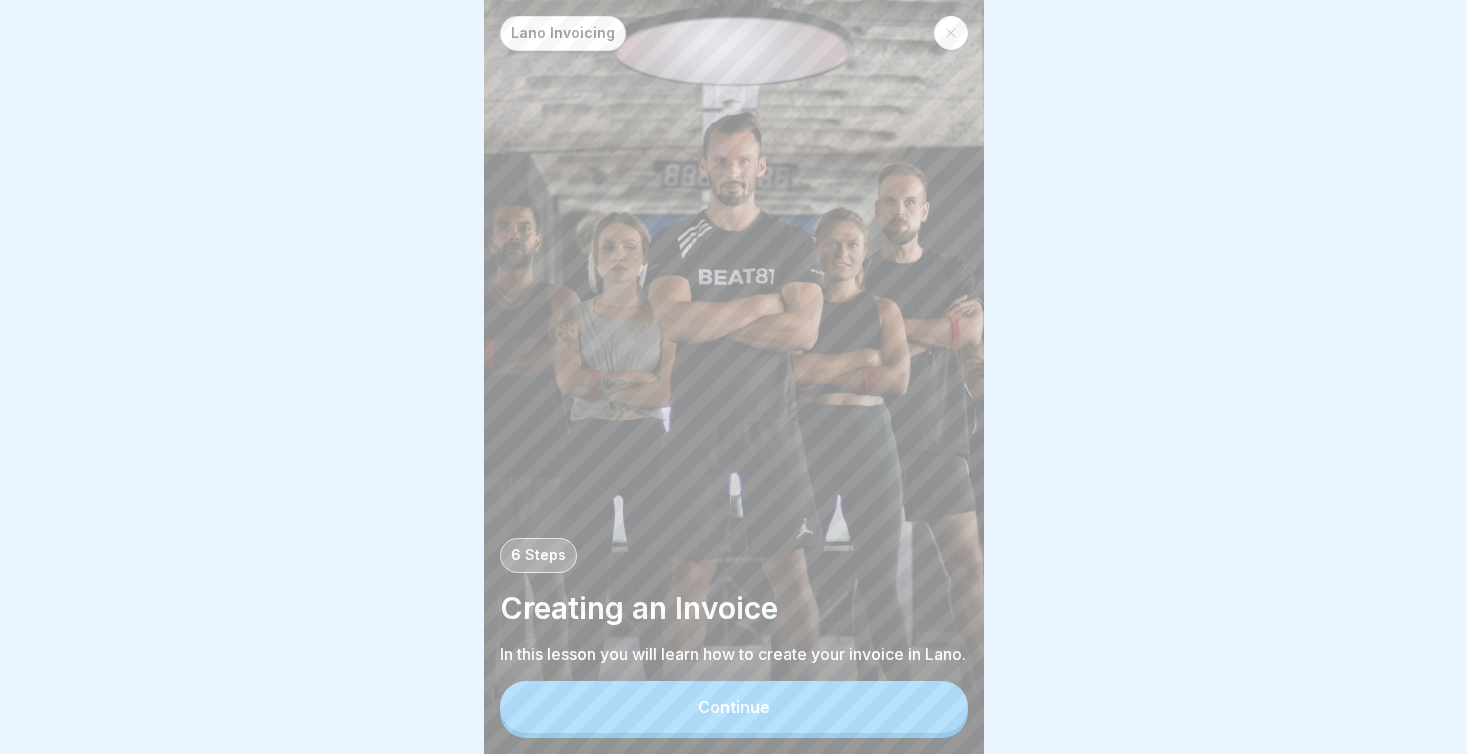 click on "Continue" at bounding box center [734, 707] 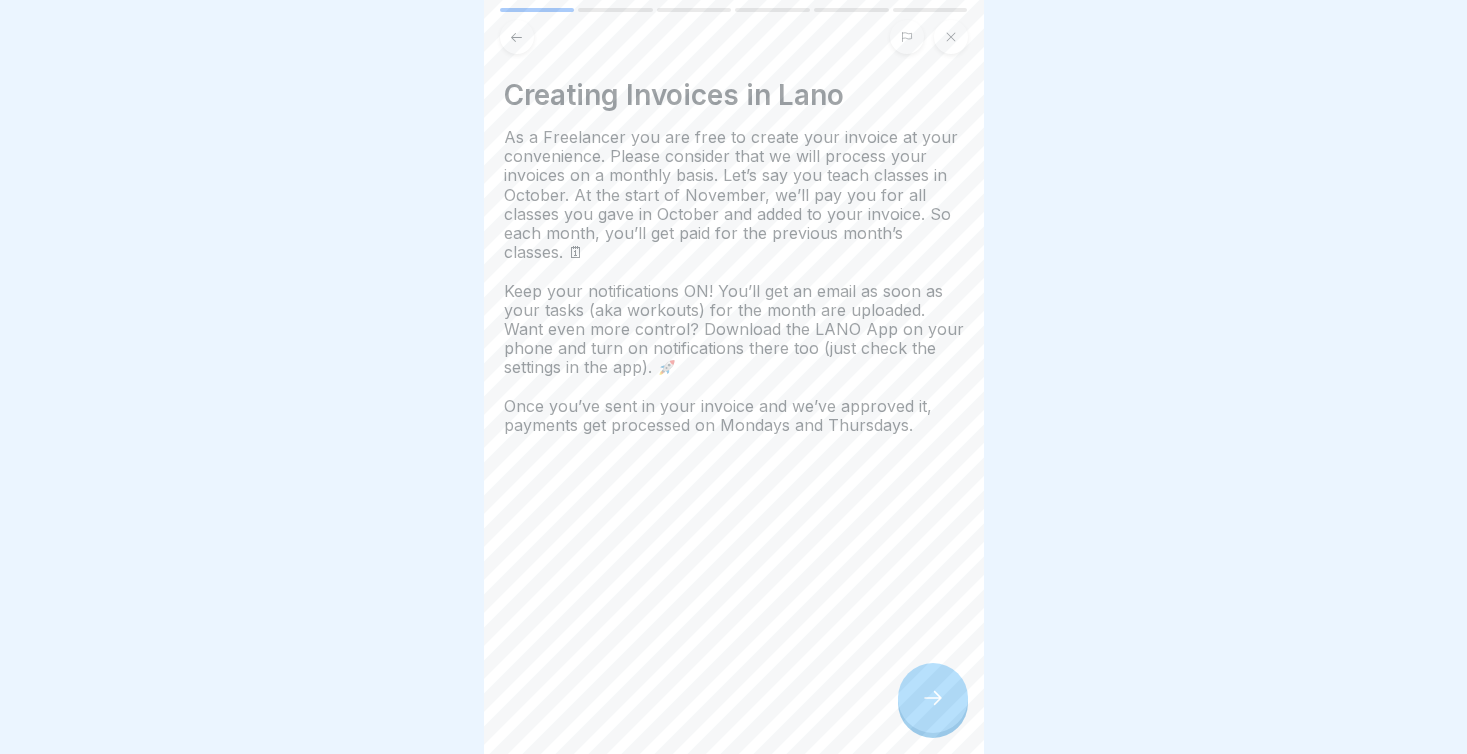 click 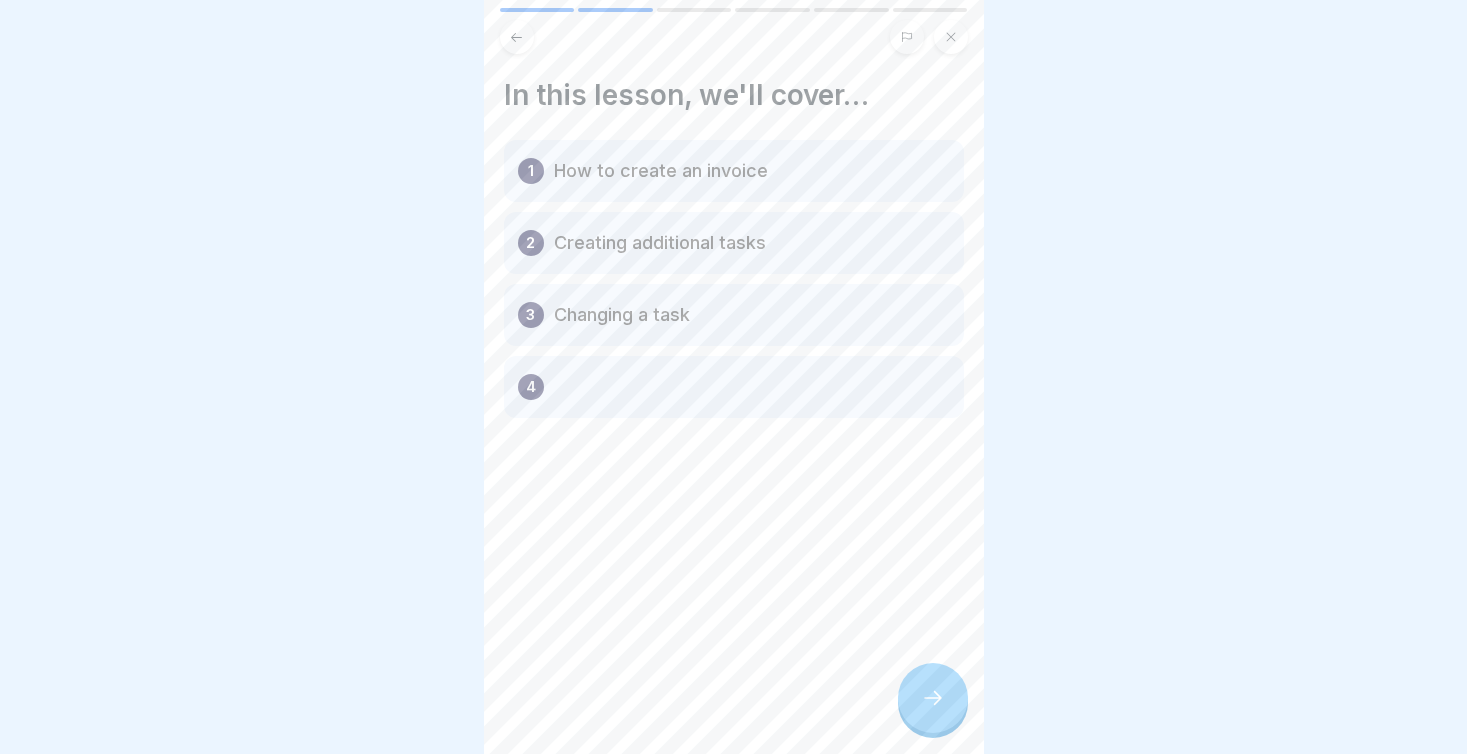 click 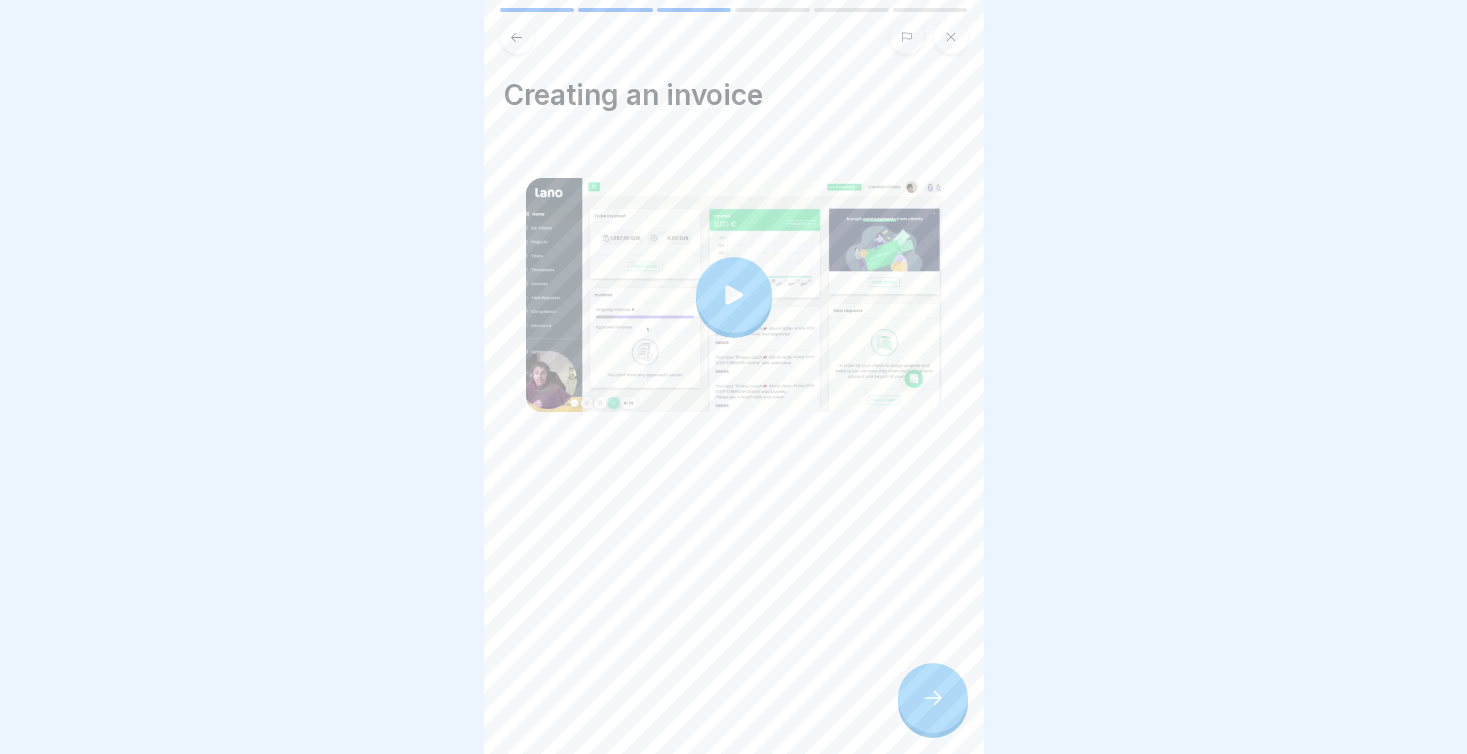 click 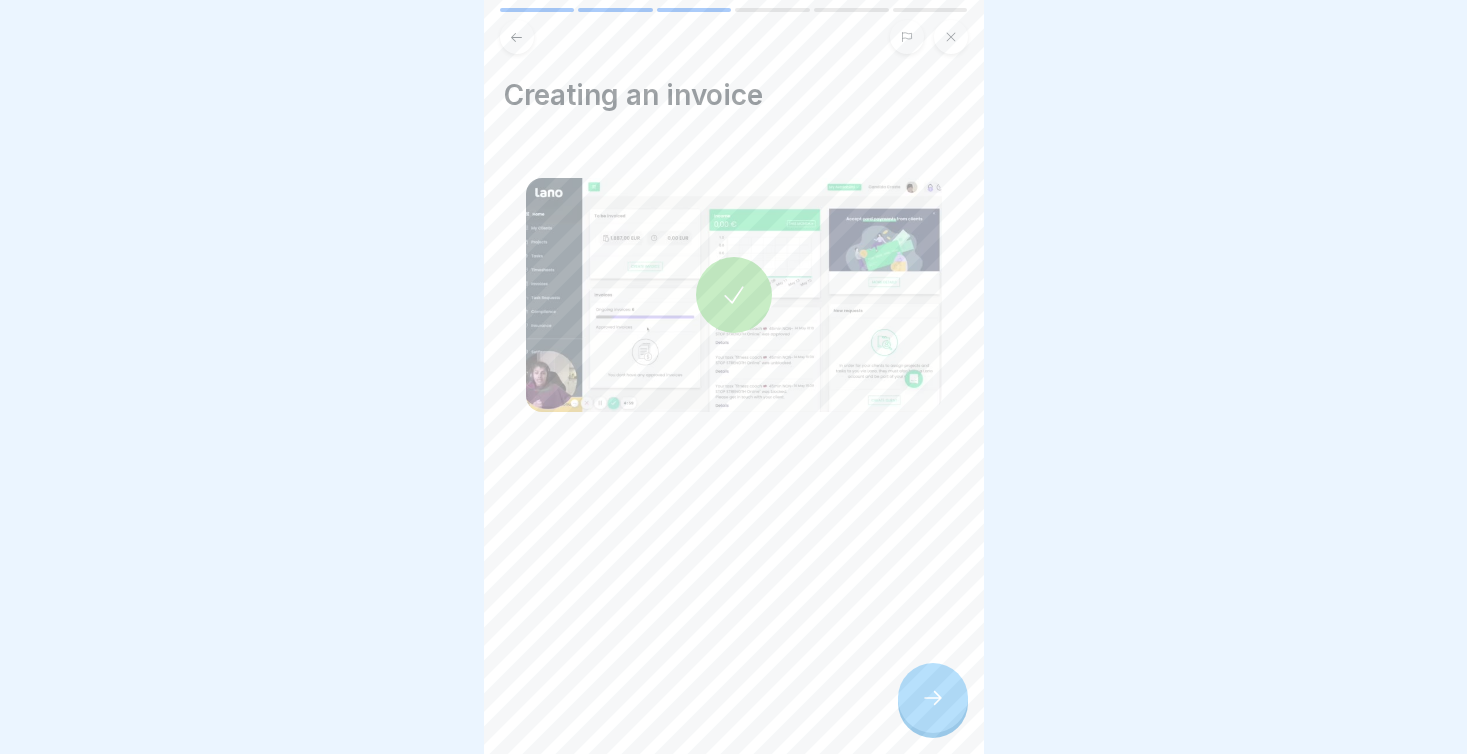 click at bounding box center [933, 698] 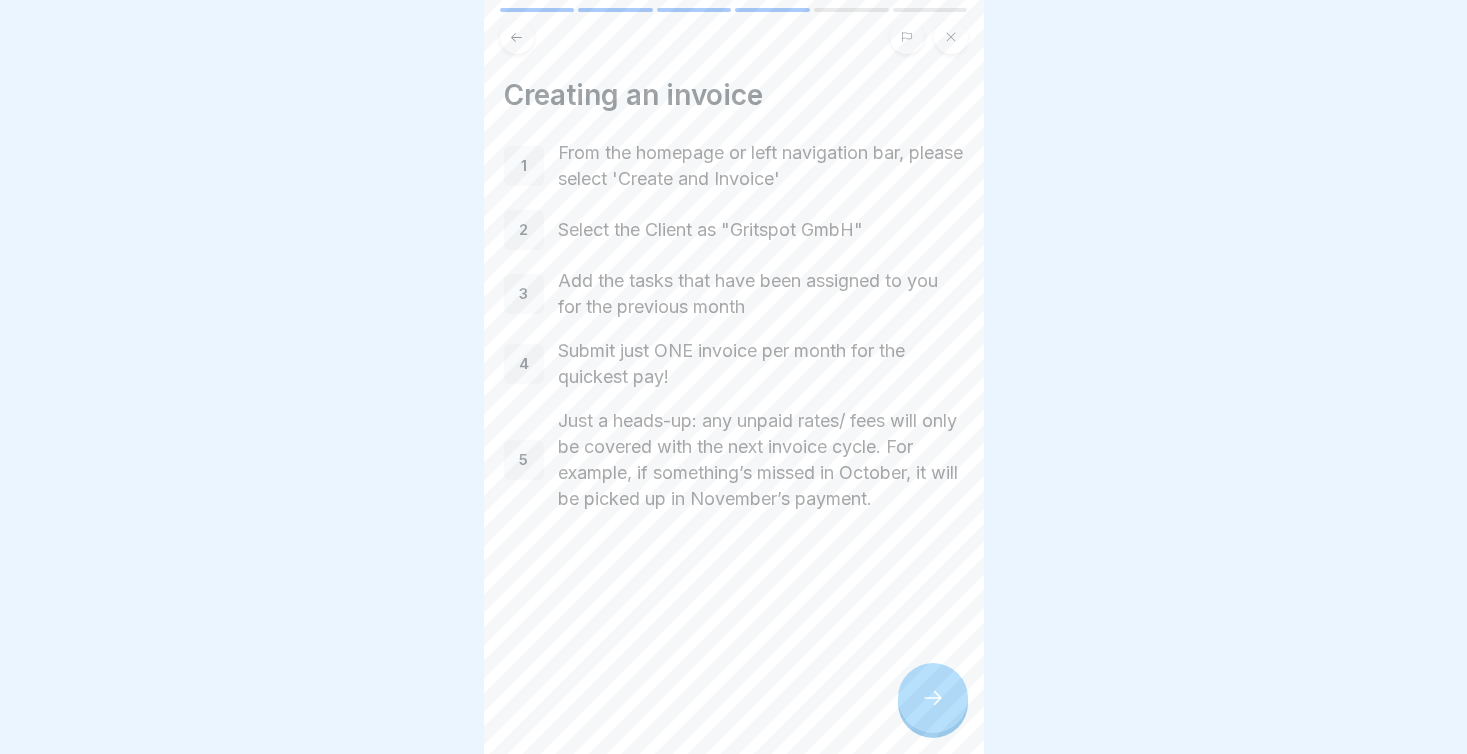 click 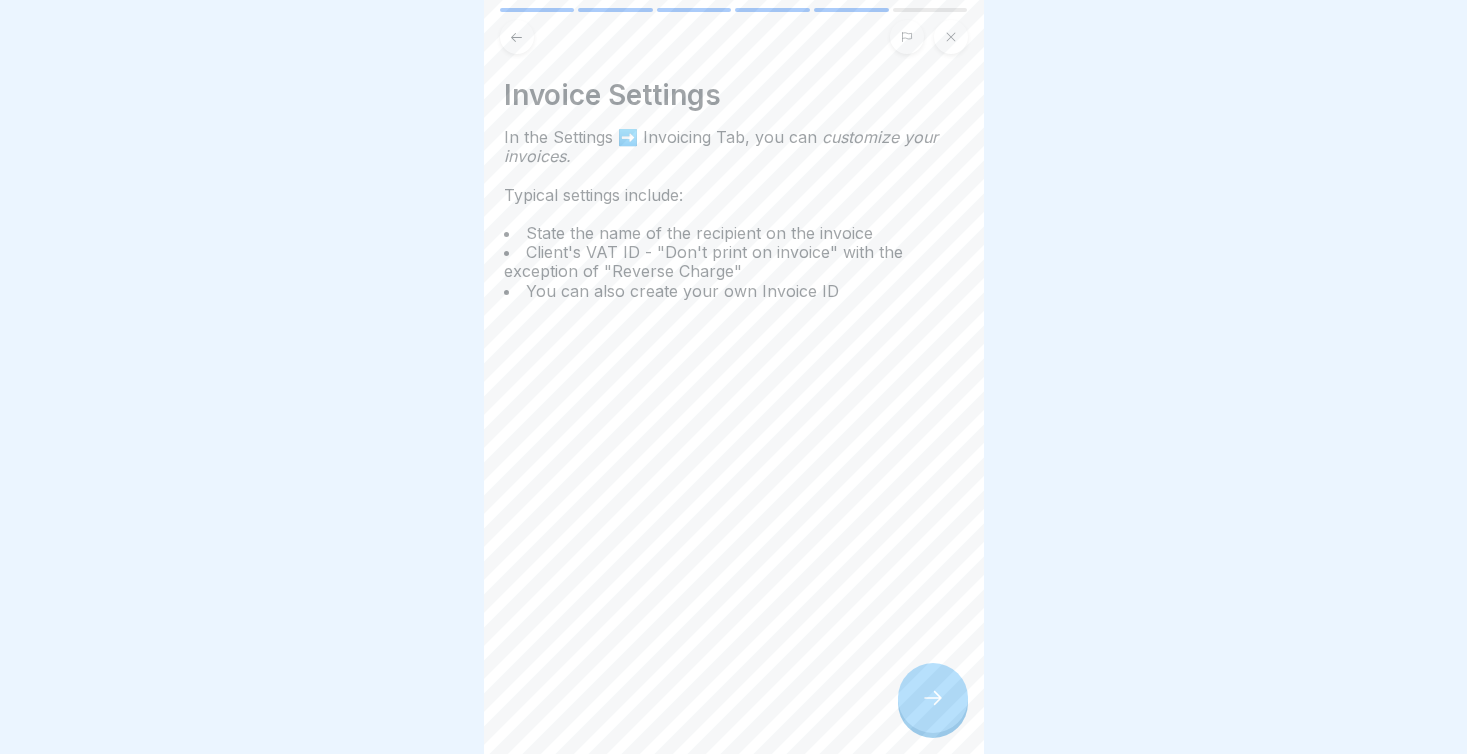 click 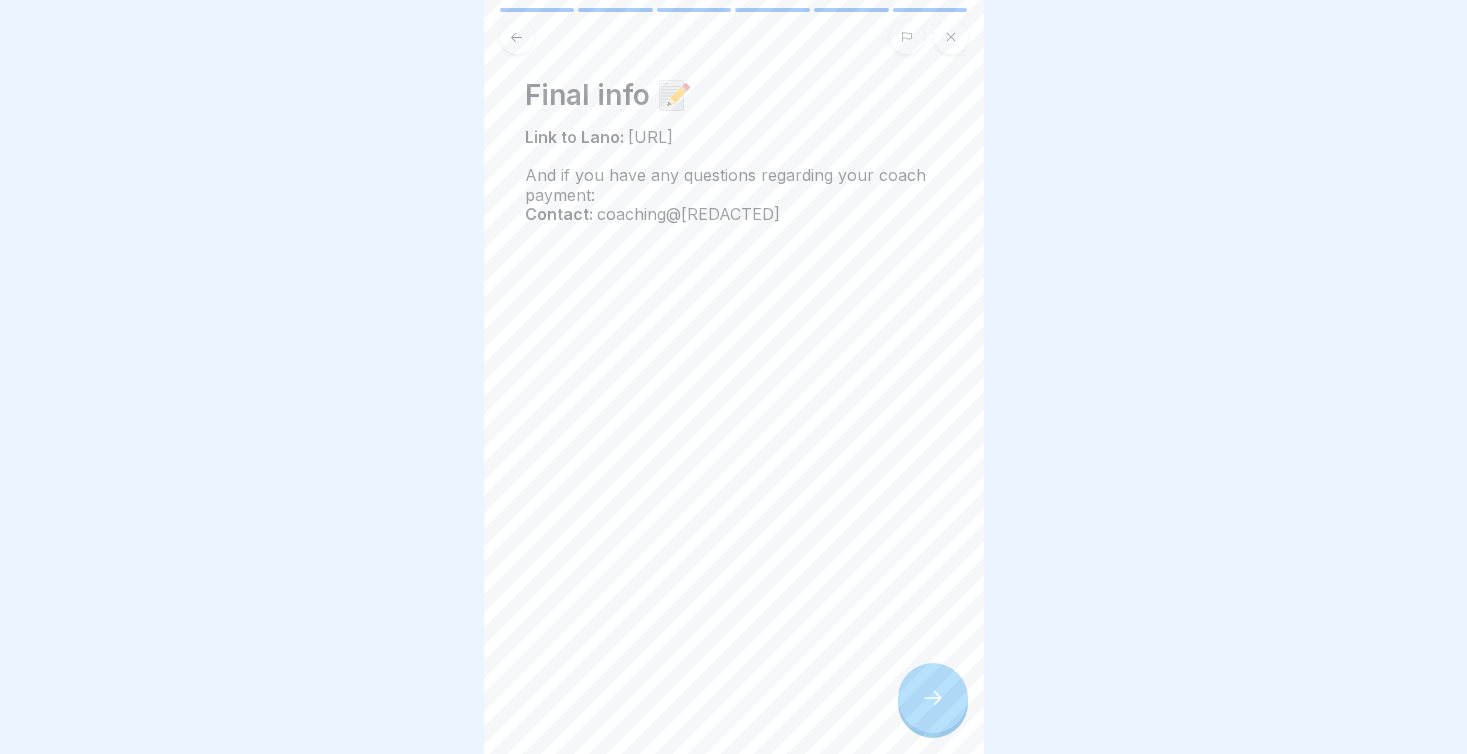 click on "[URL]" at bounding box center [653, 137] 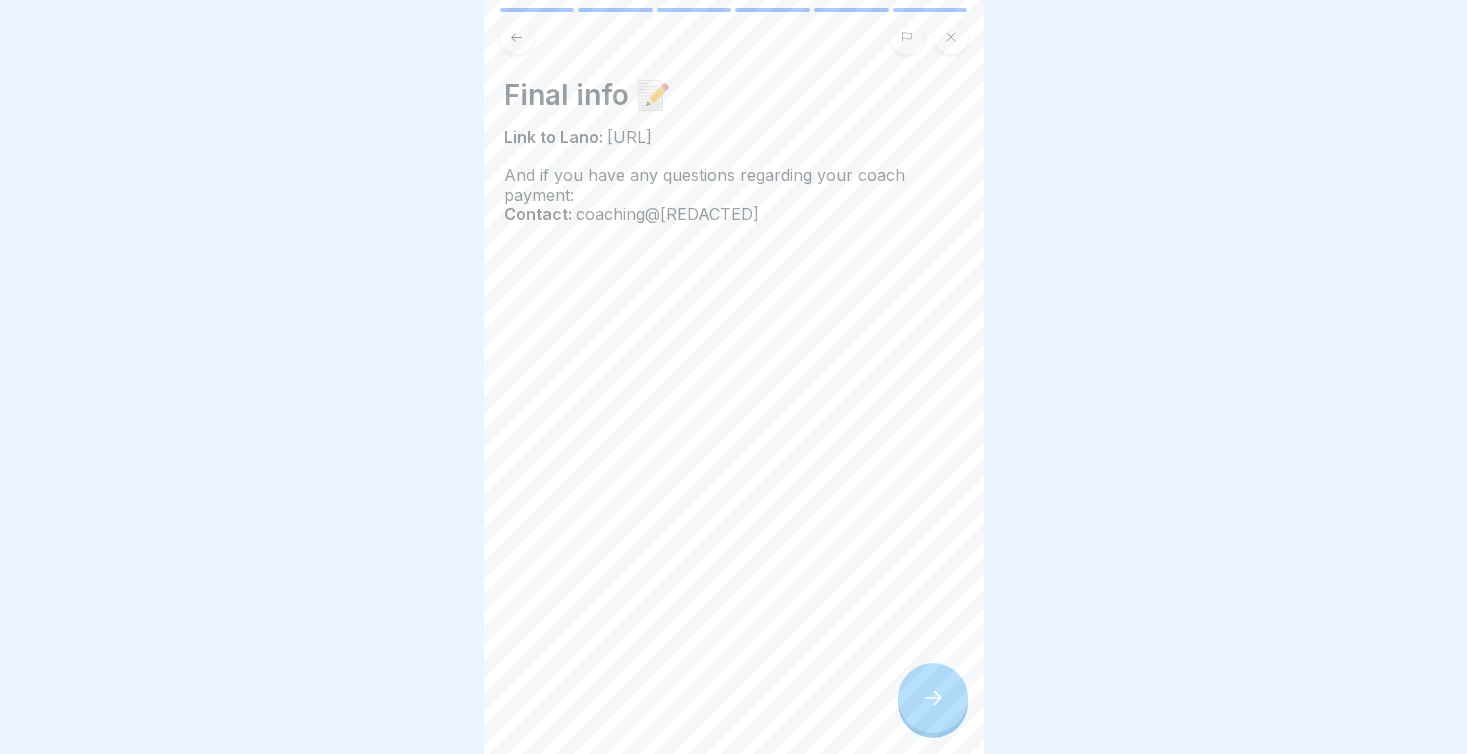 click on "[URL]" at bounding box center [632, 137] 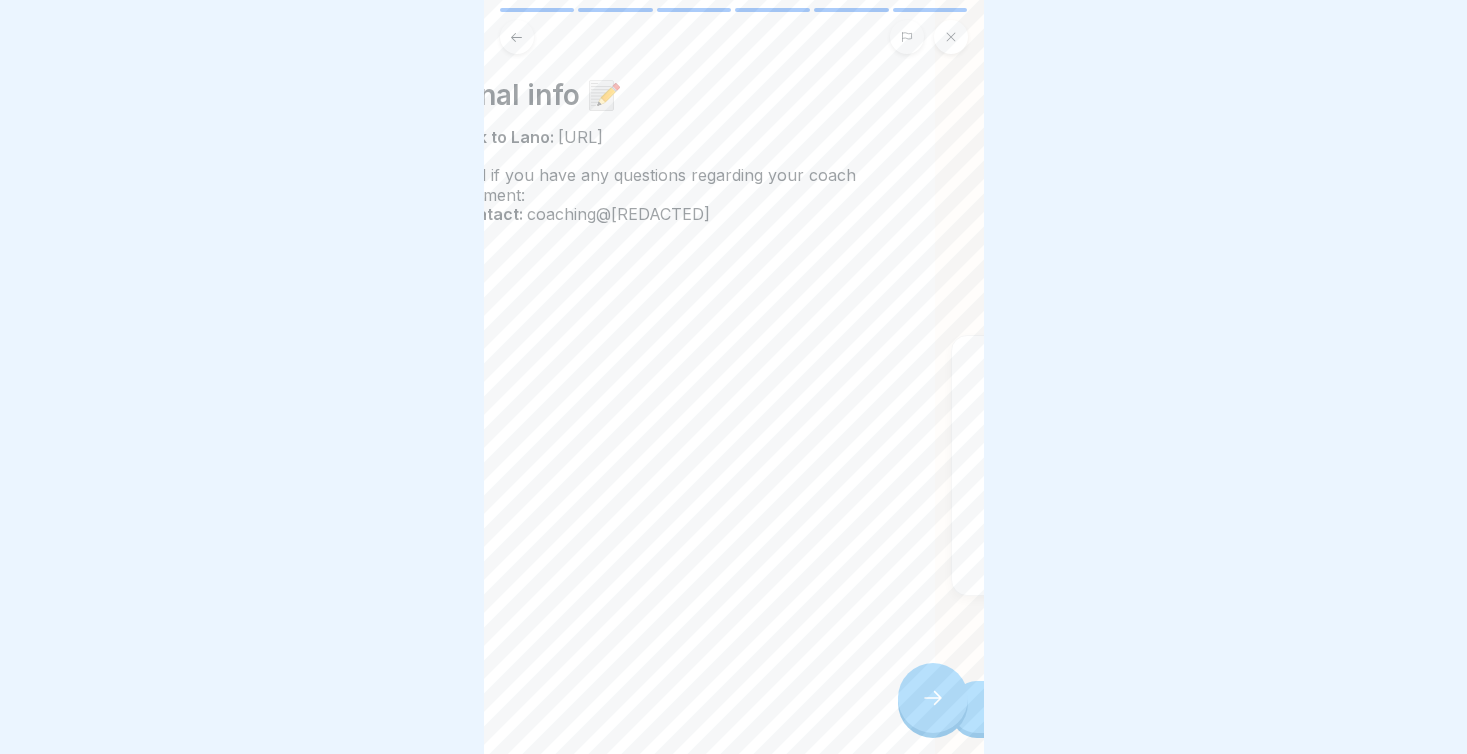 click on "[URL]" at bounding box center (583, 137) 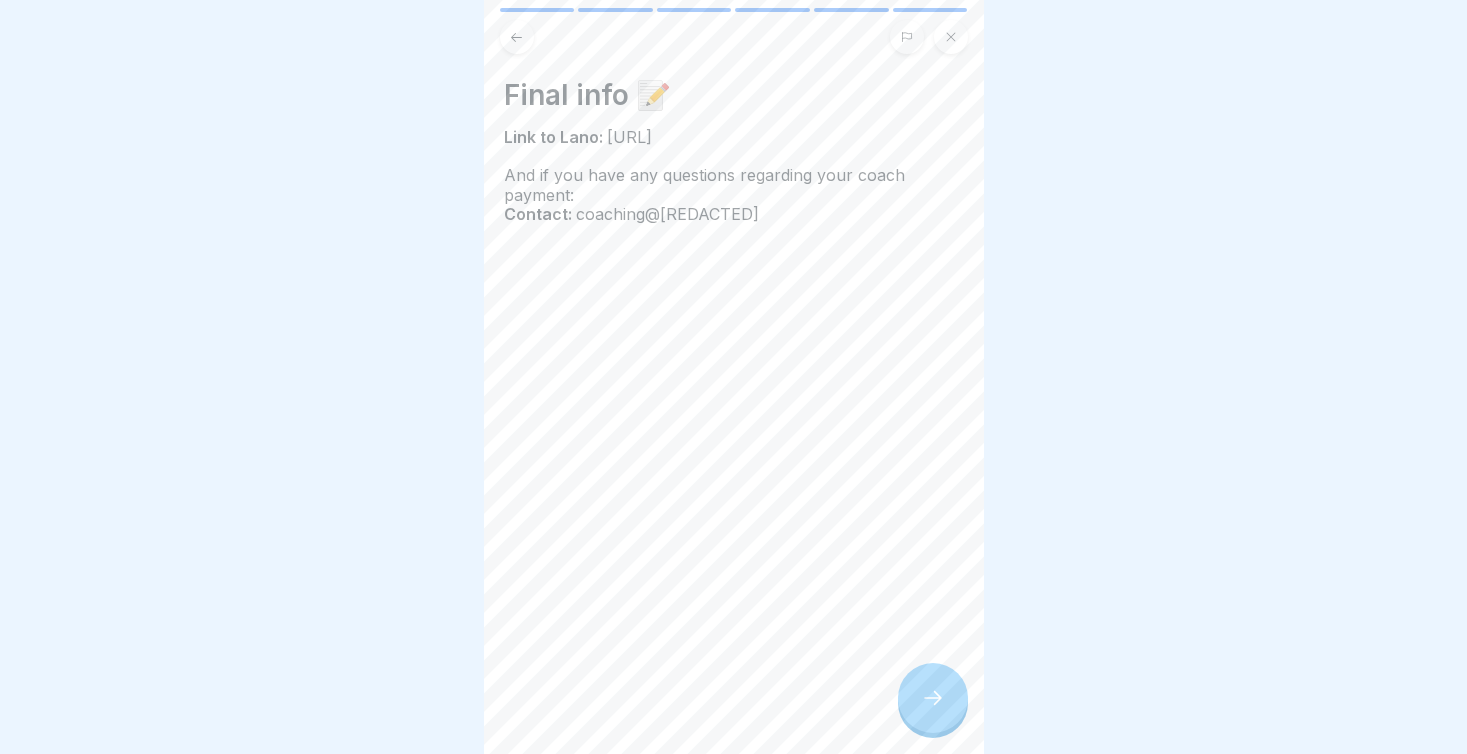 click on "[URL]" at bounding box center (632, 137) 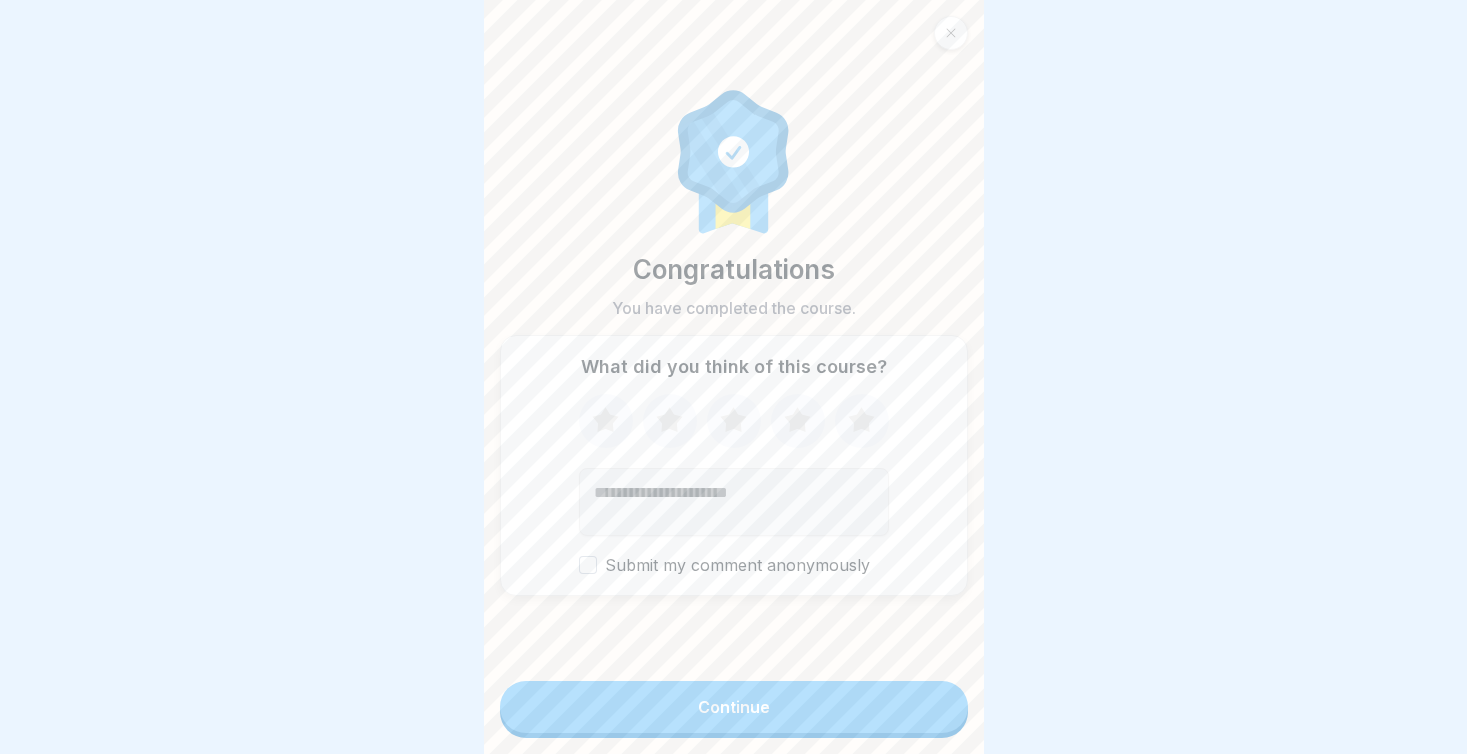 click on "Continue" at bounding box center (734, 707) 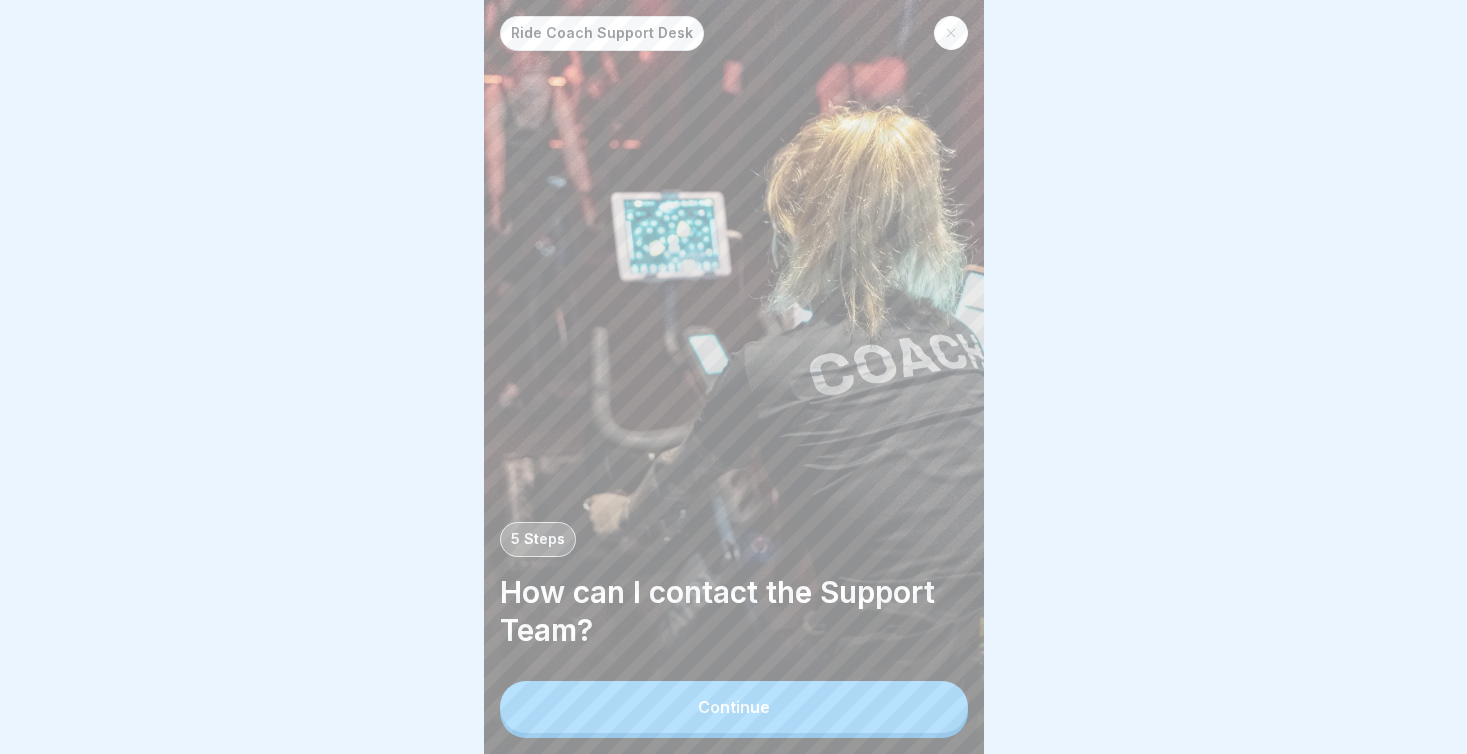 click on "Continue" at bounding box center [734, 707] 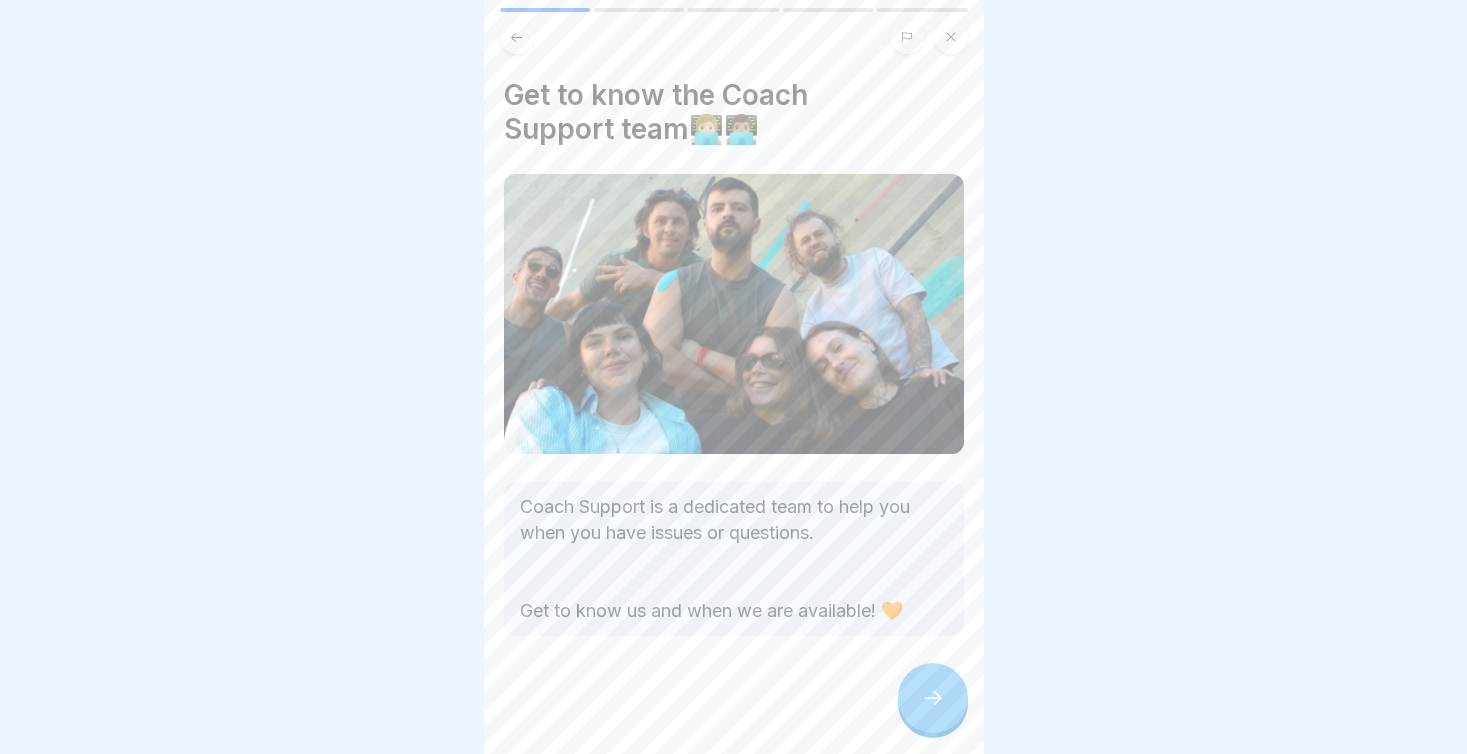 click 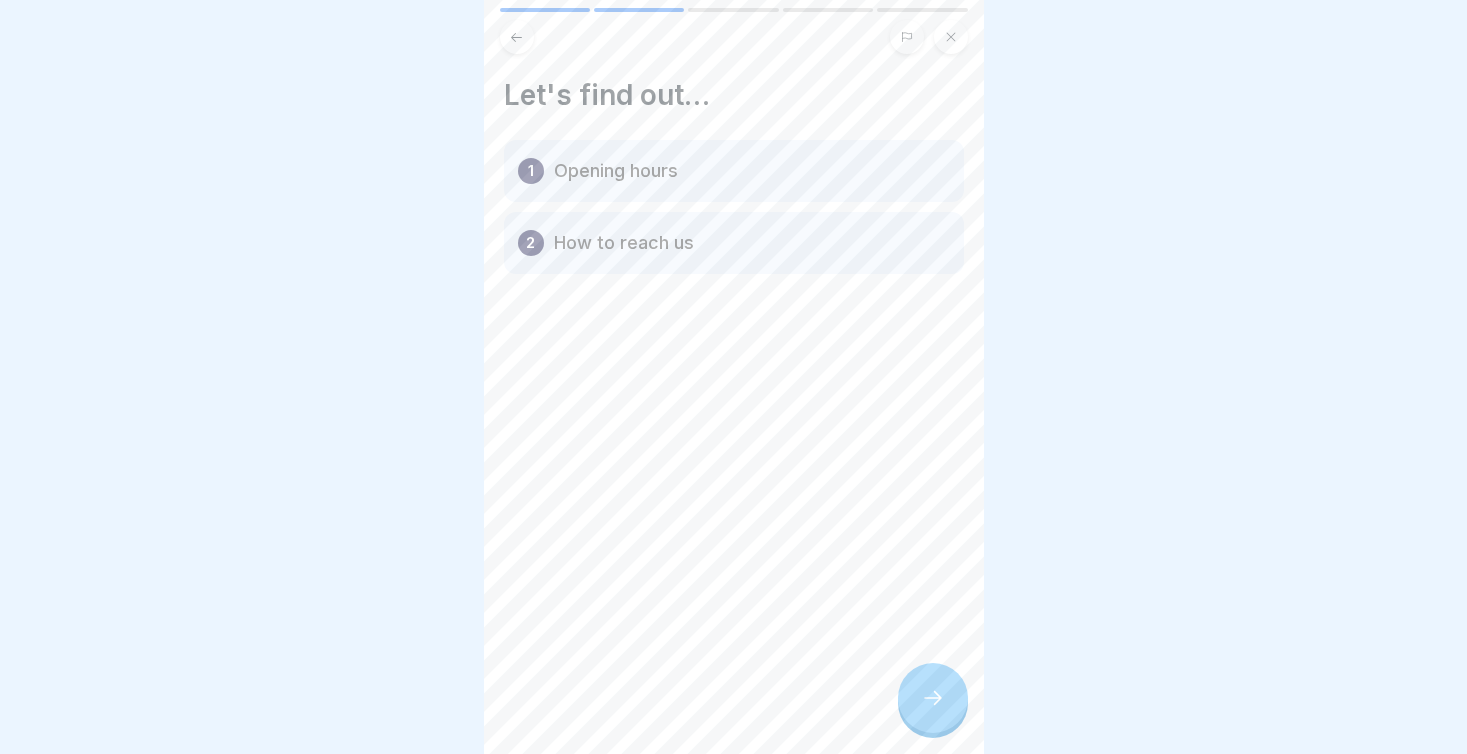 click 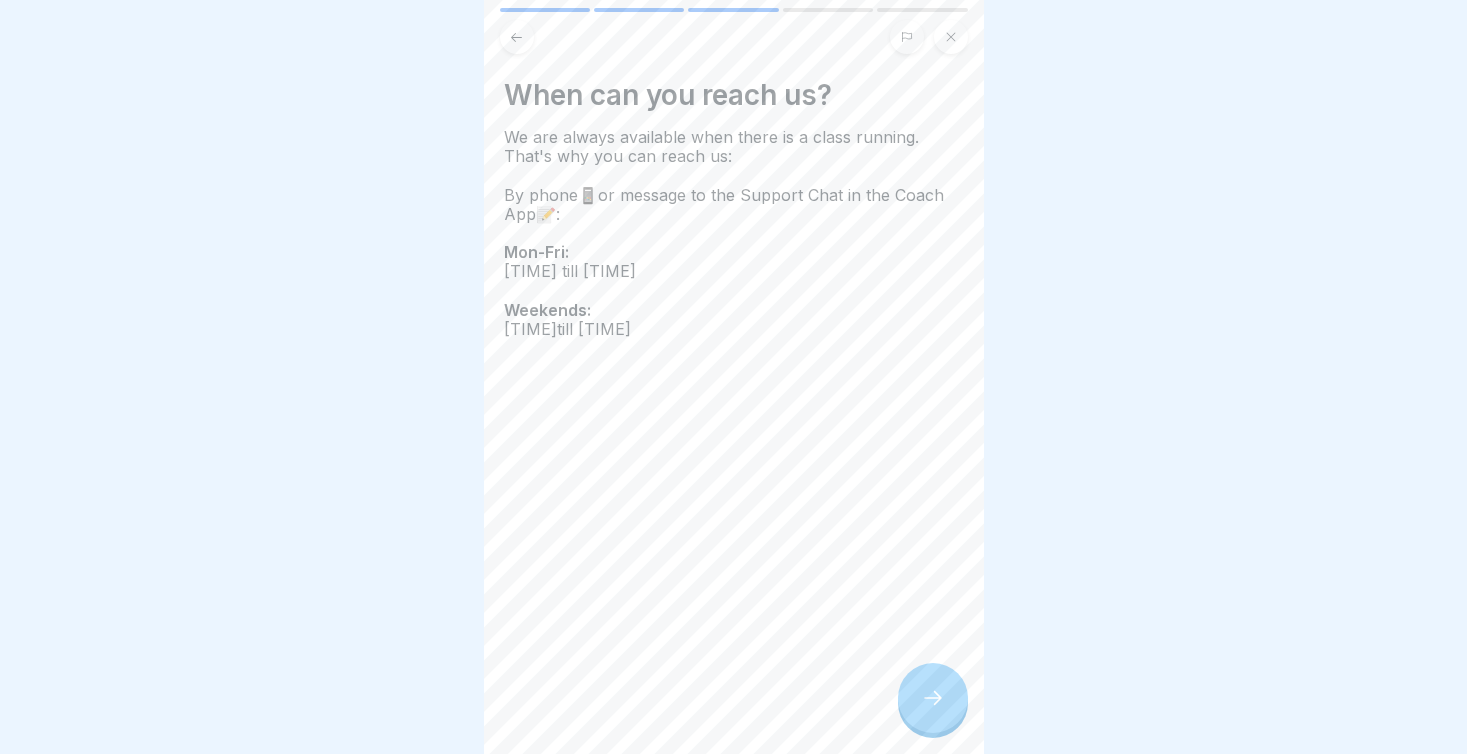 click 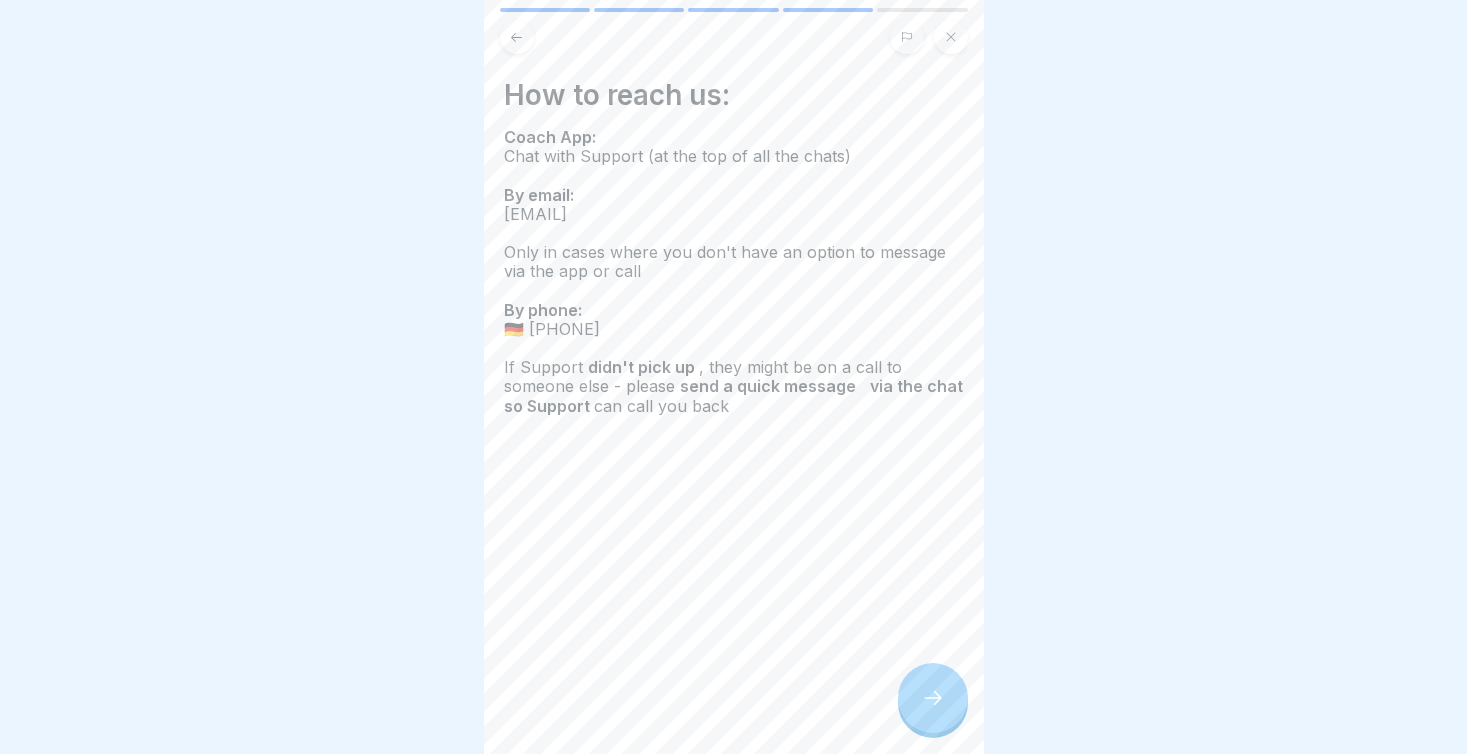 click 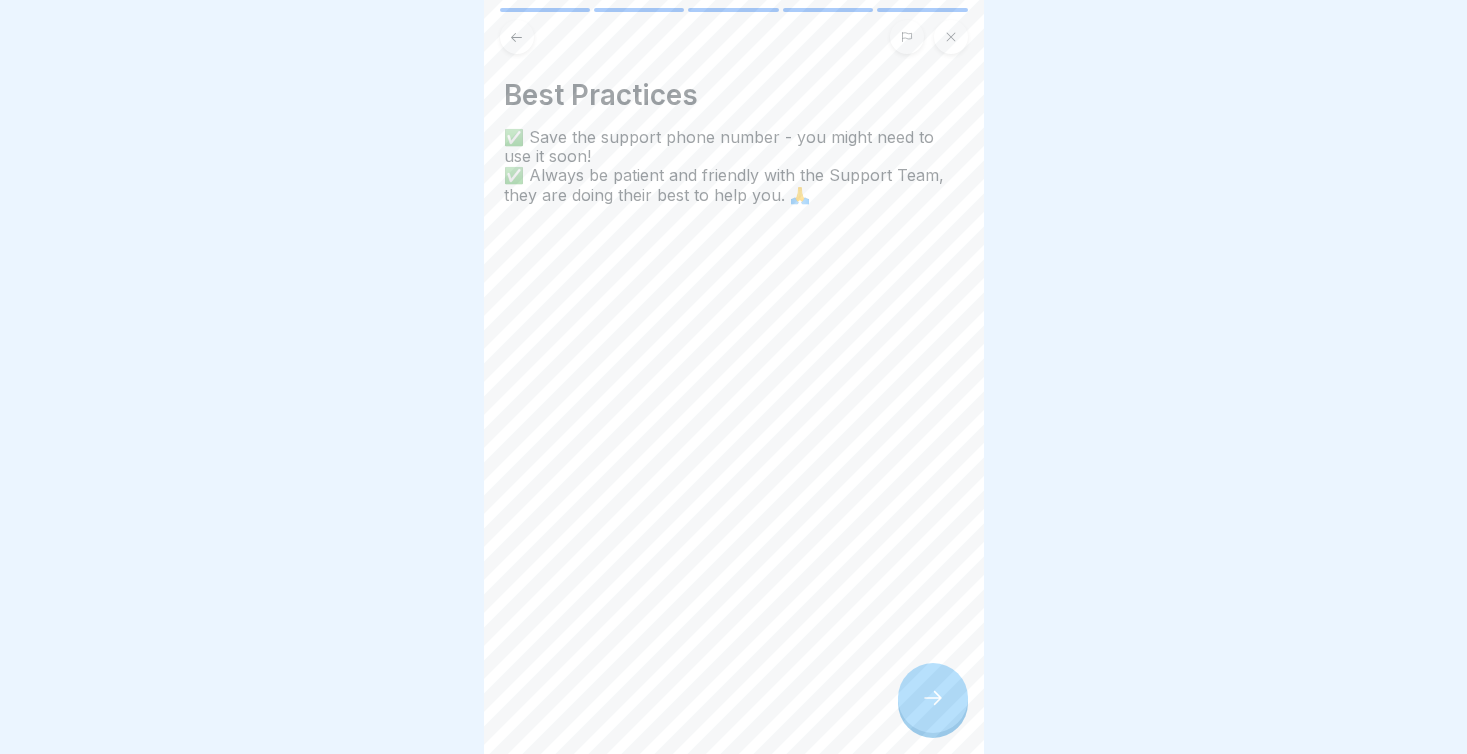 click 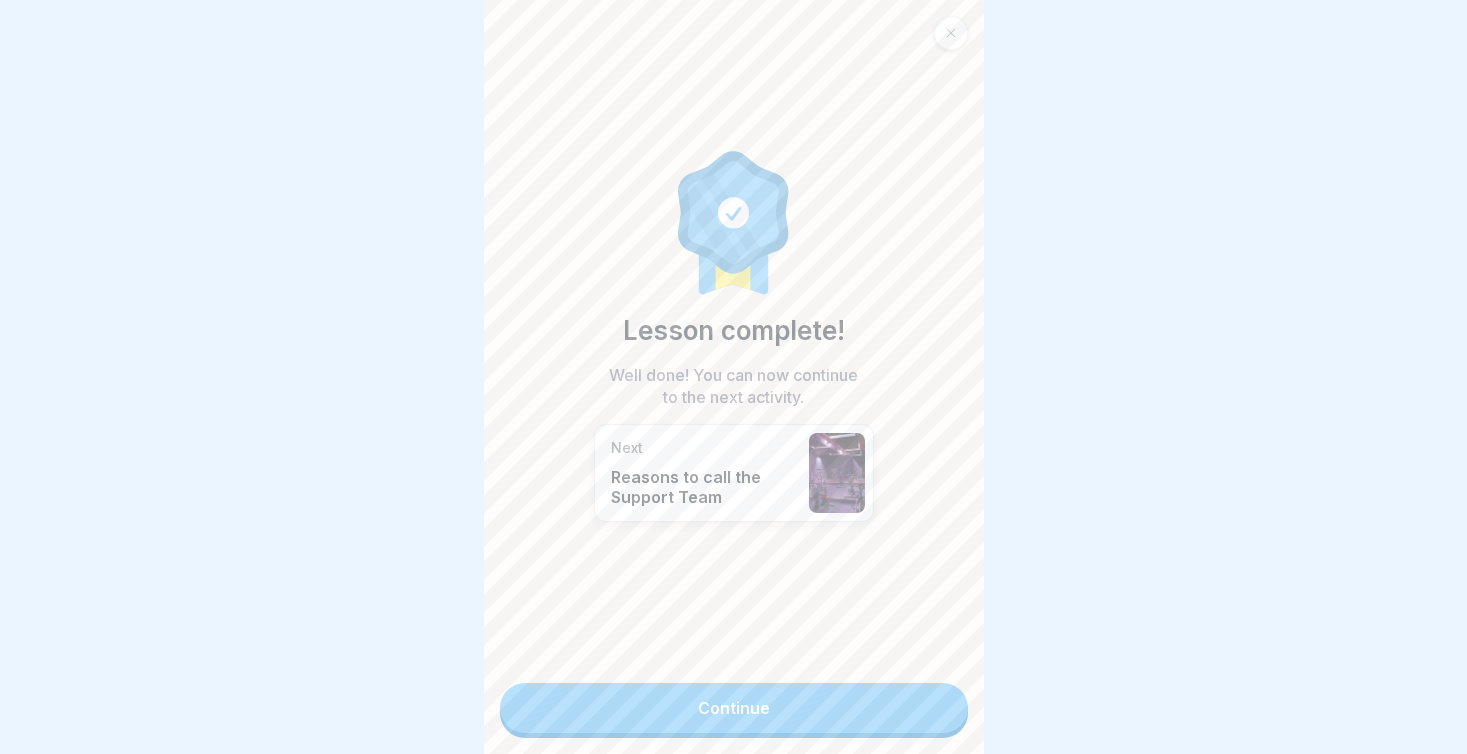 click on "Continue" at bounding box center [734, 708] 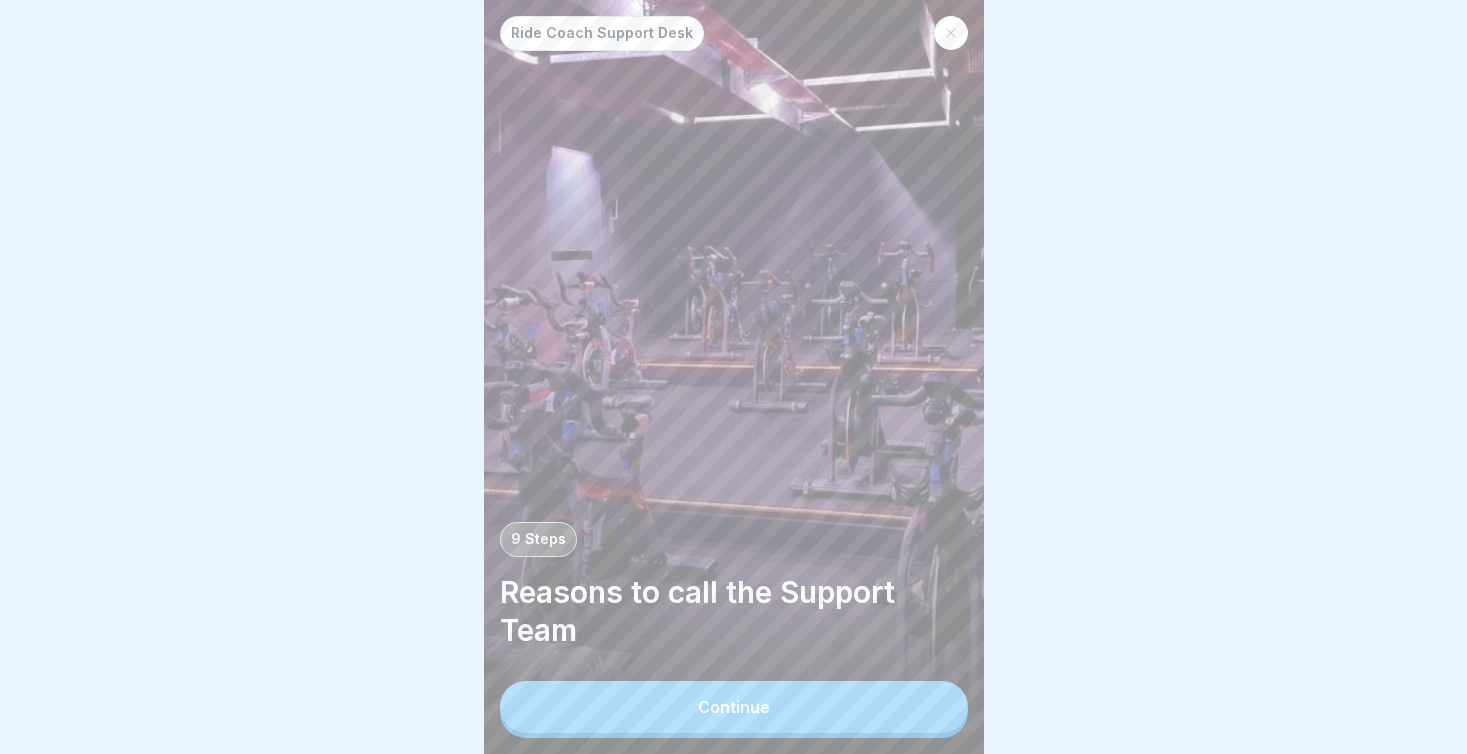 click on "Continue" at bounding box center (734, 707) 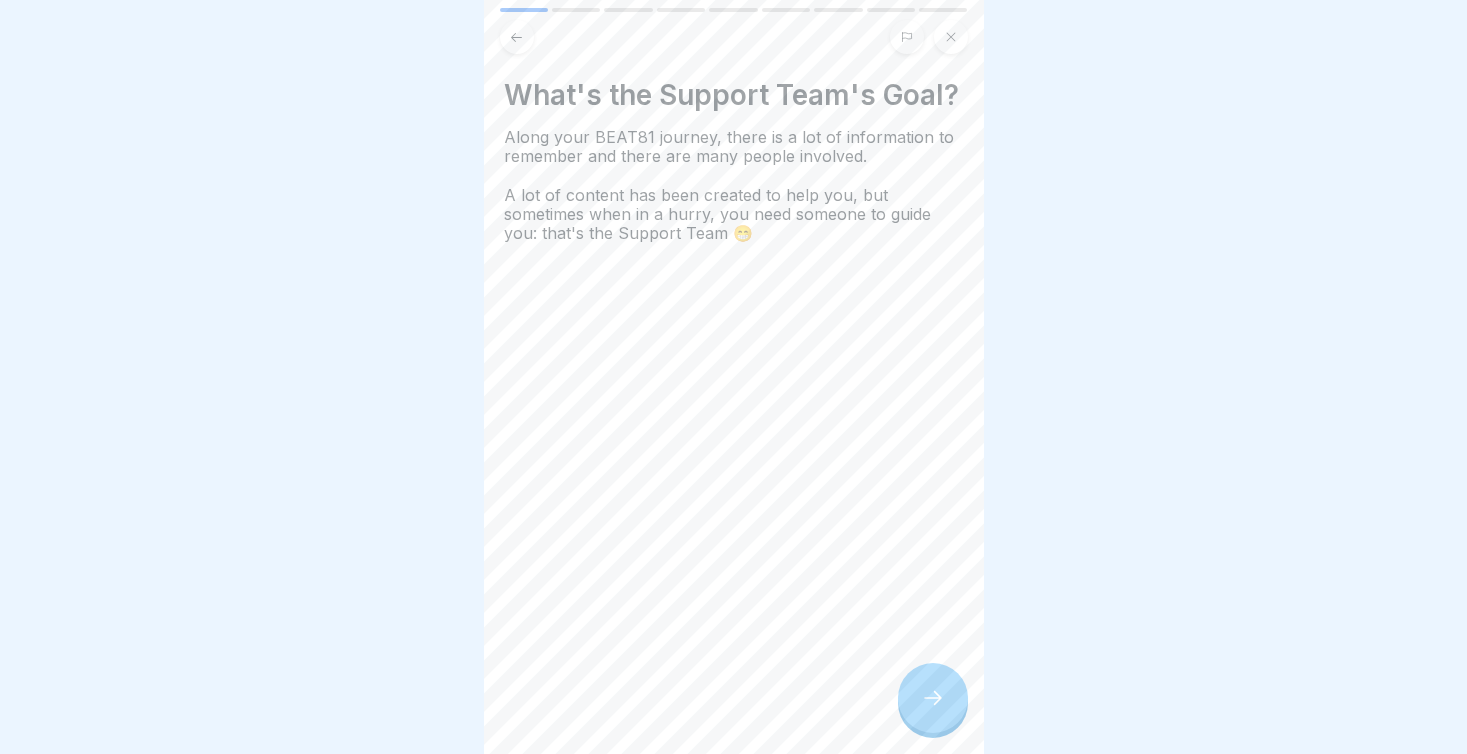 click 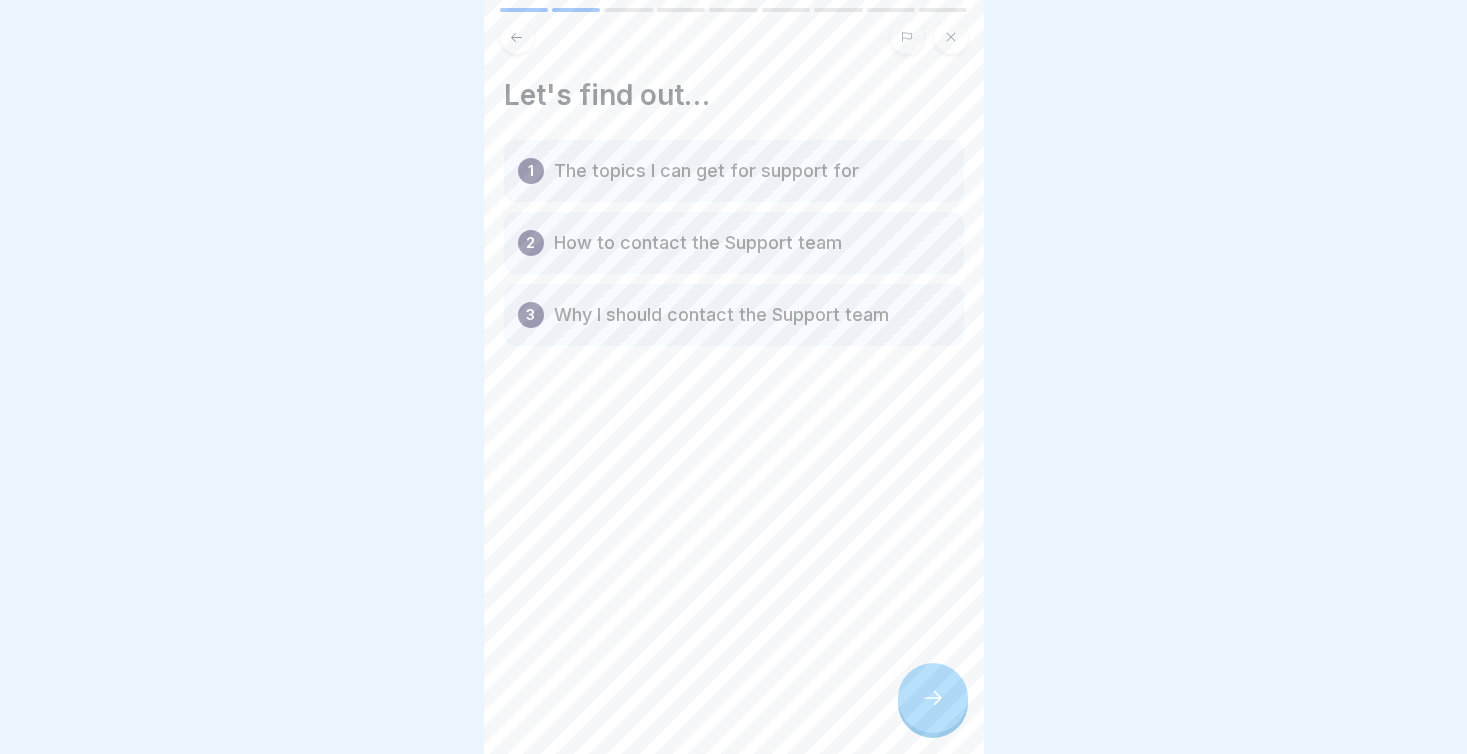click 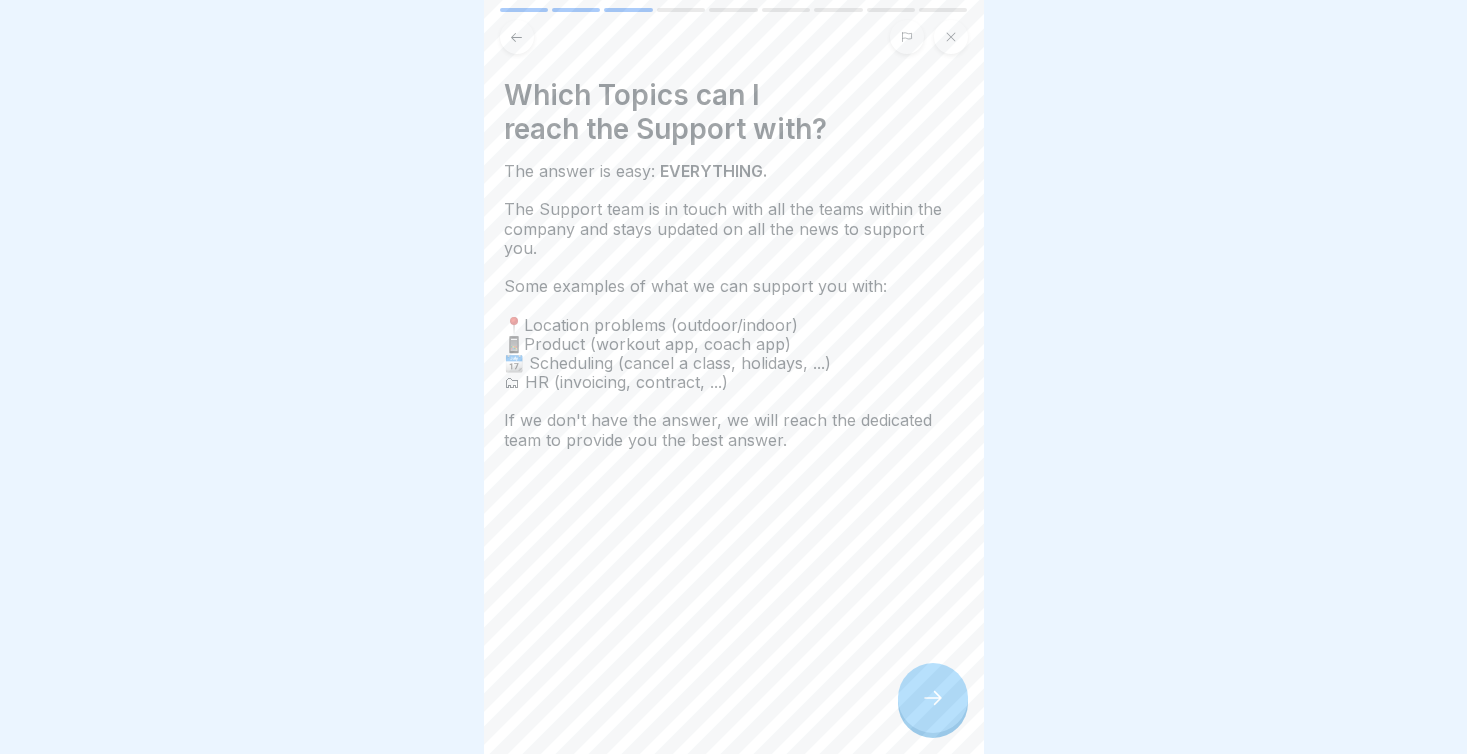 click 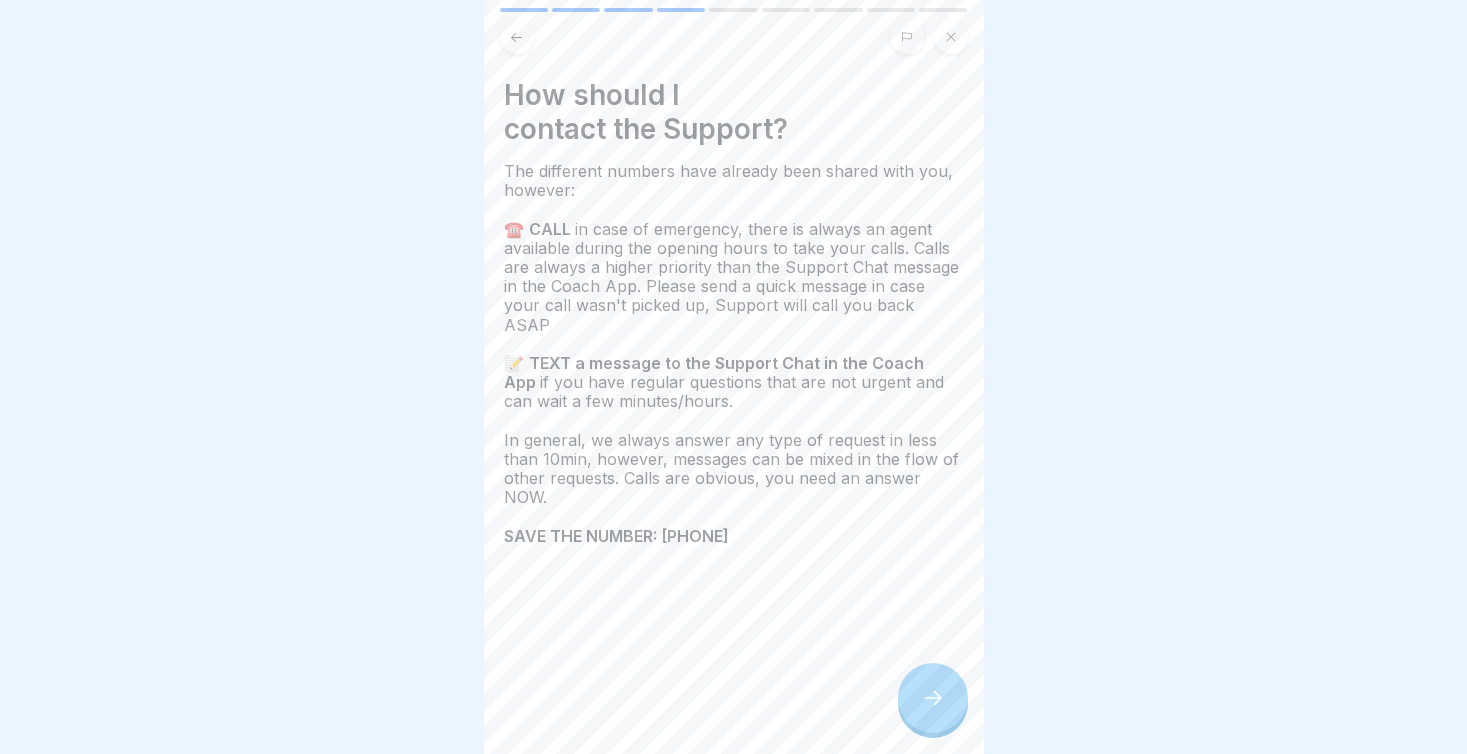 click at bounding box center [576, 10] 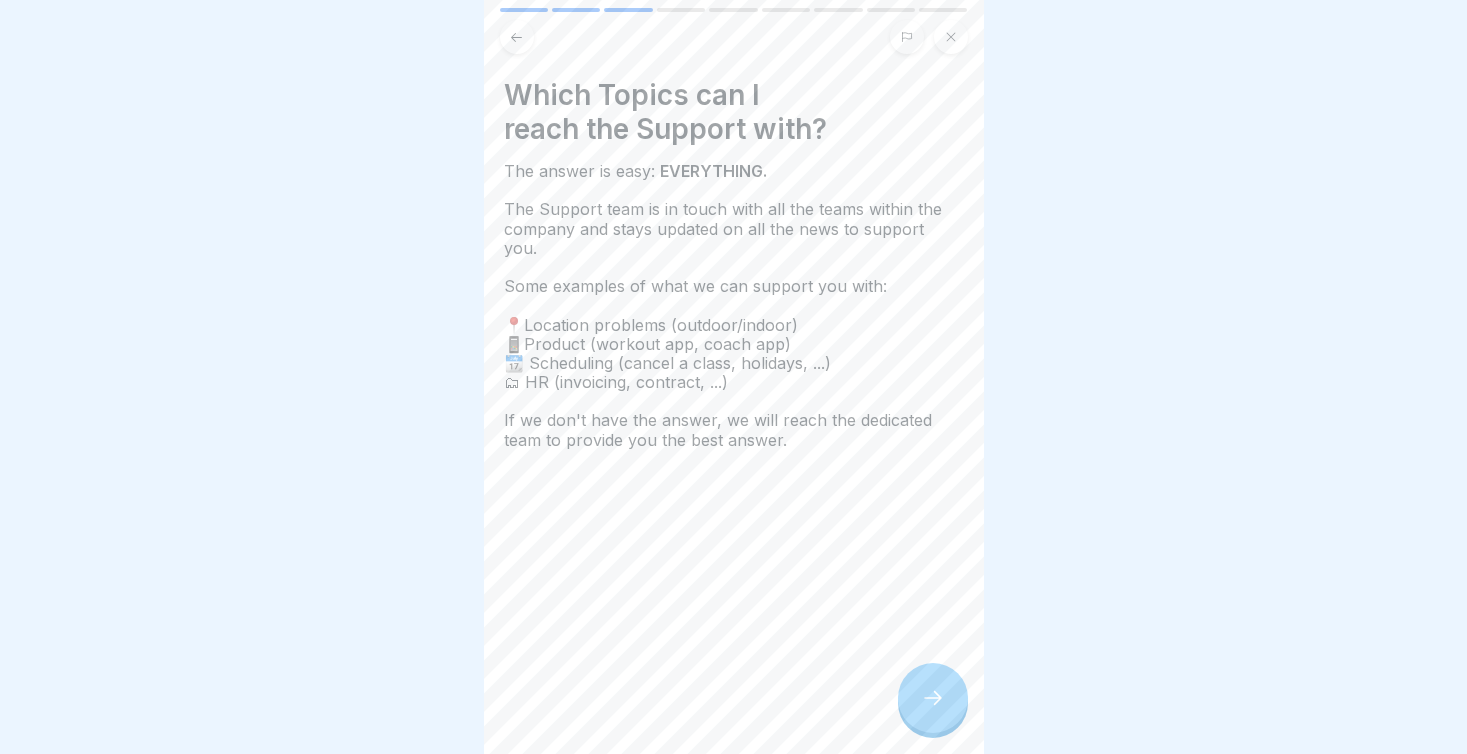 click 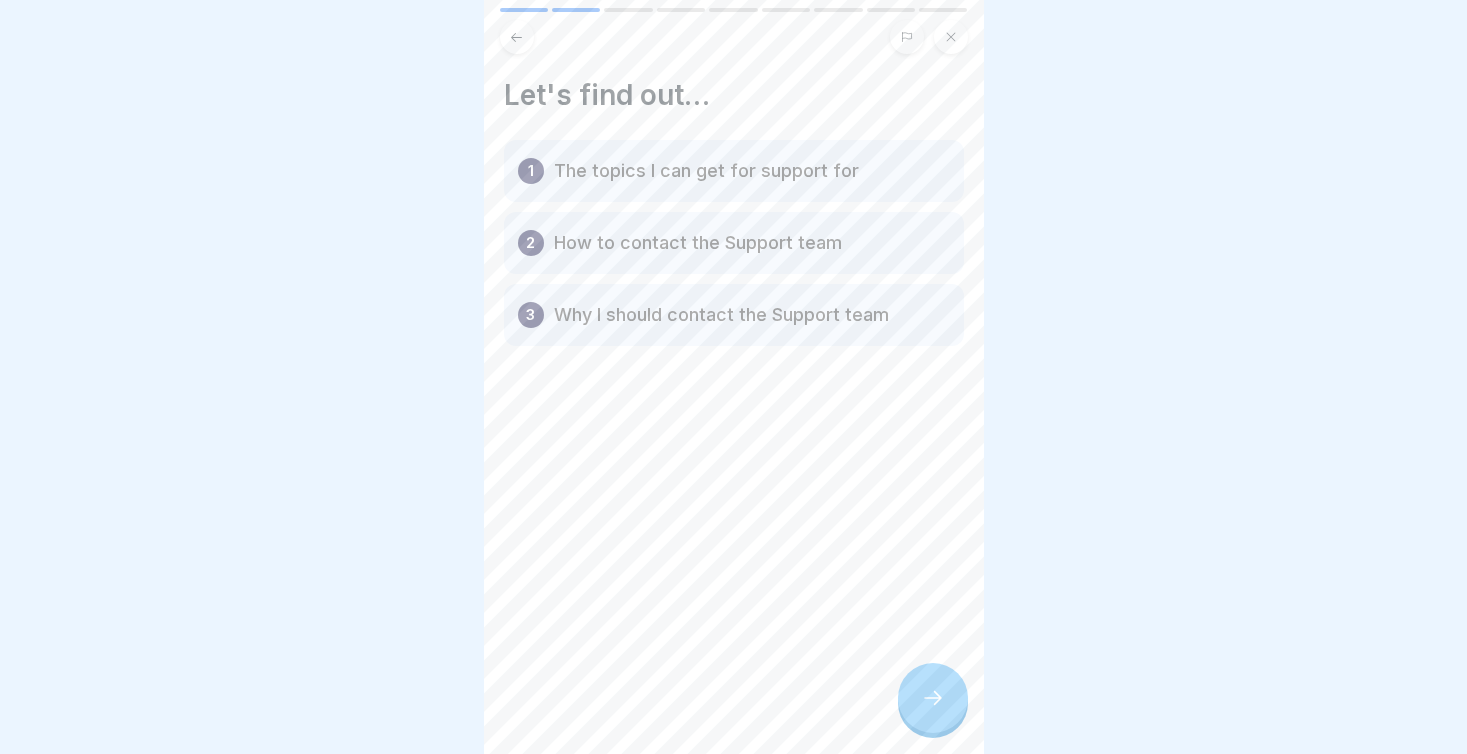 click 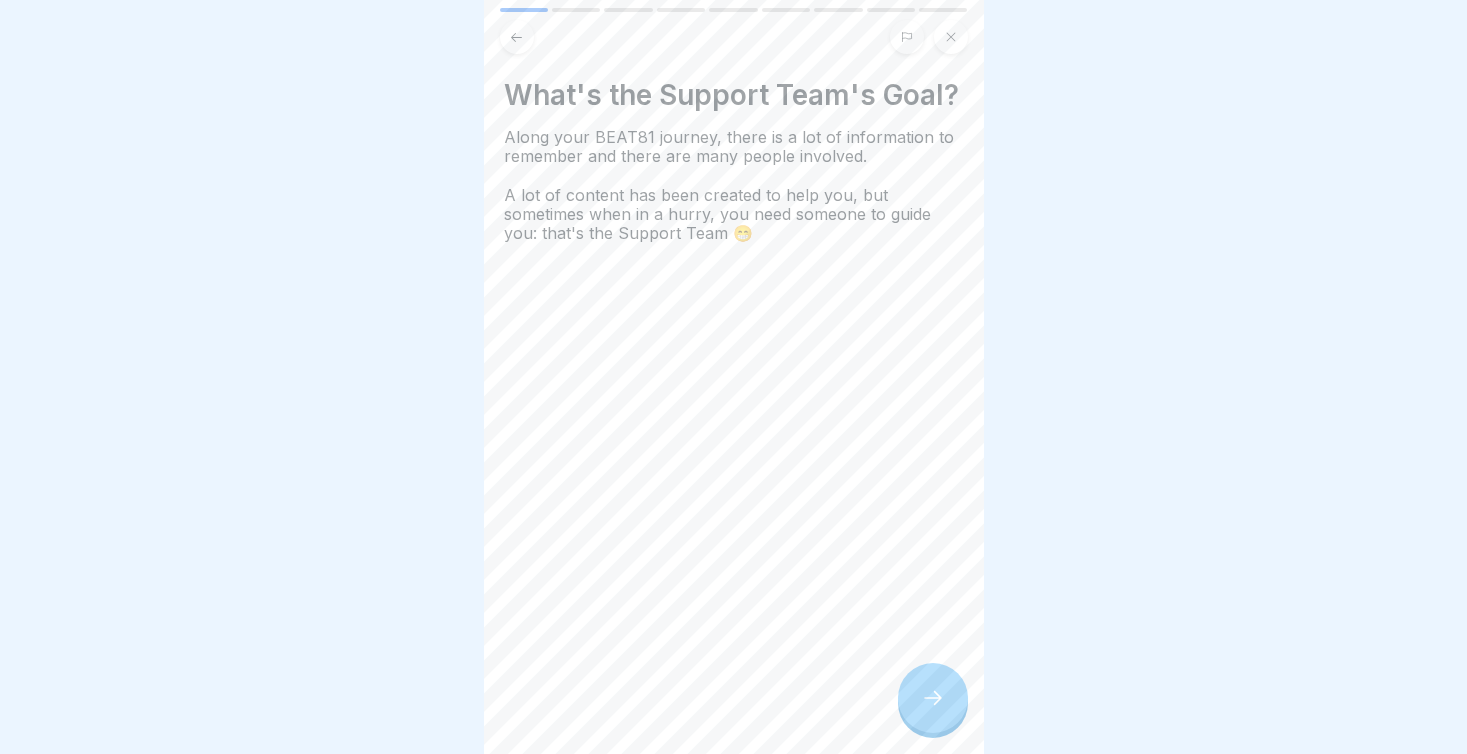 click 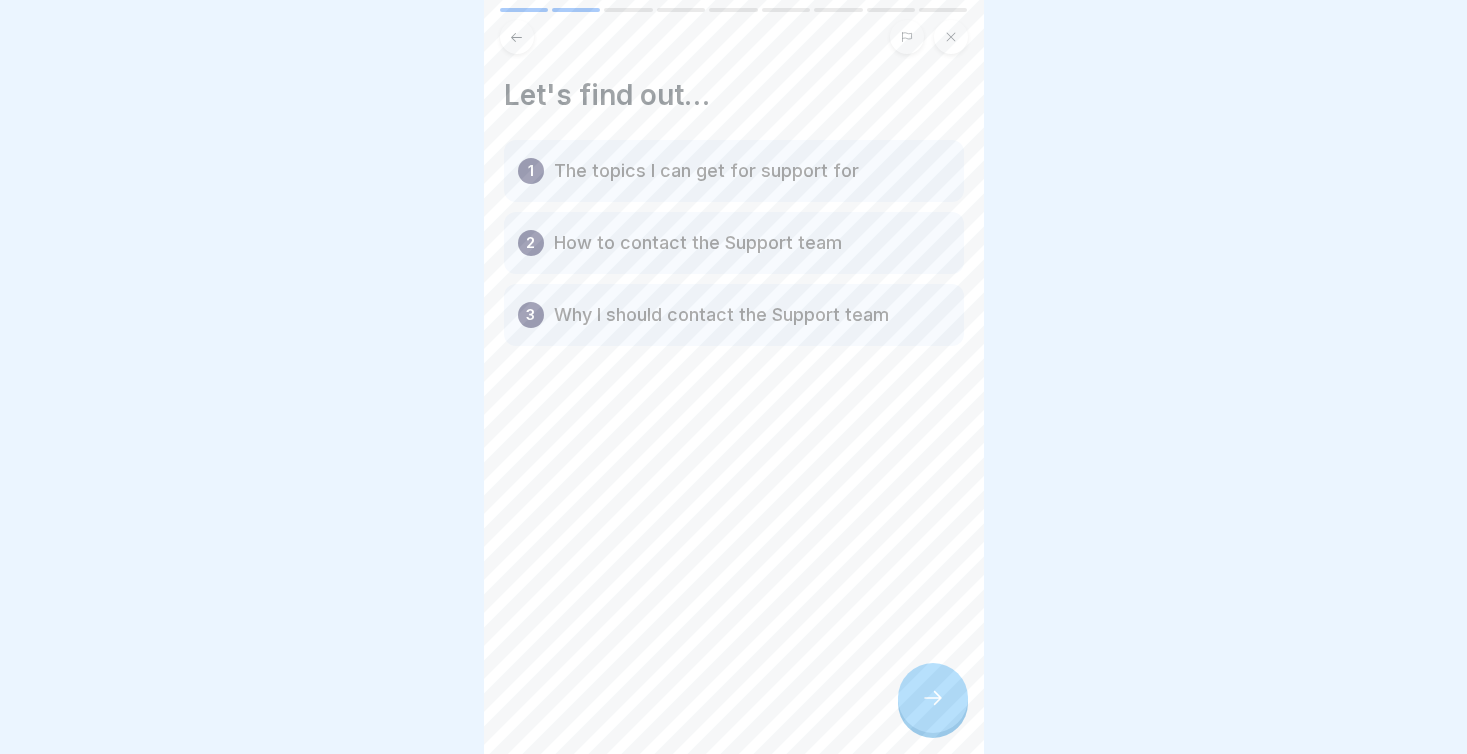 click 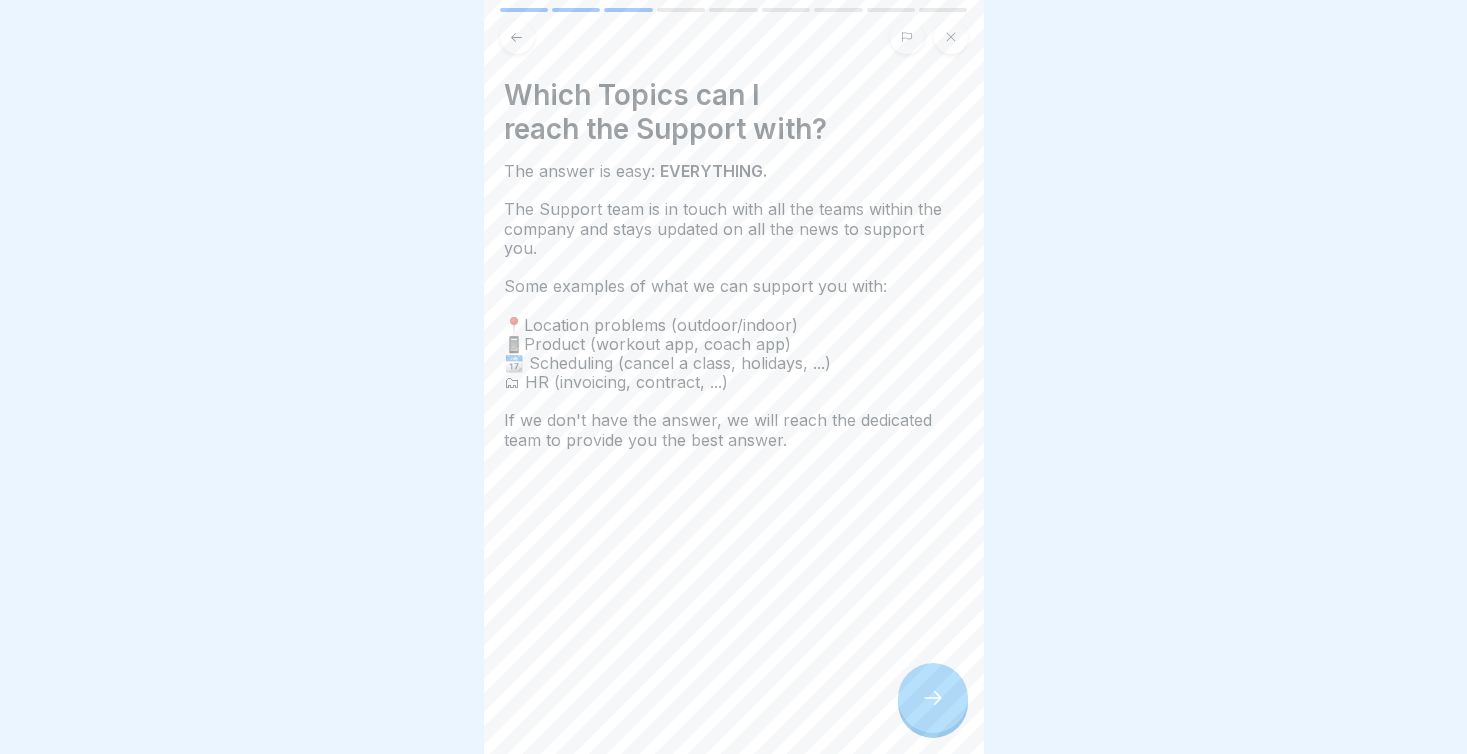 click 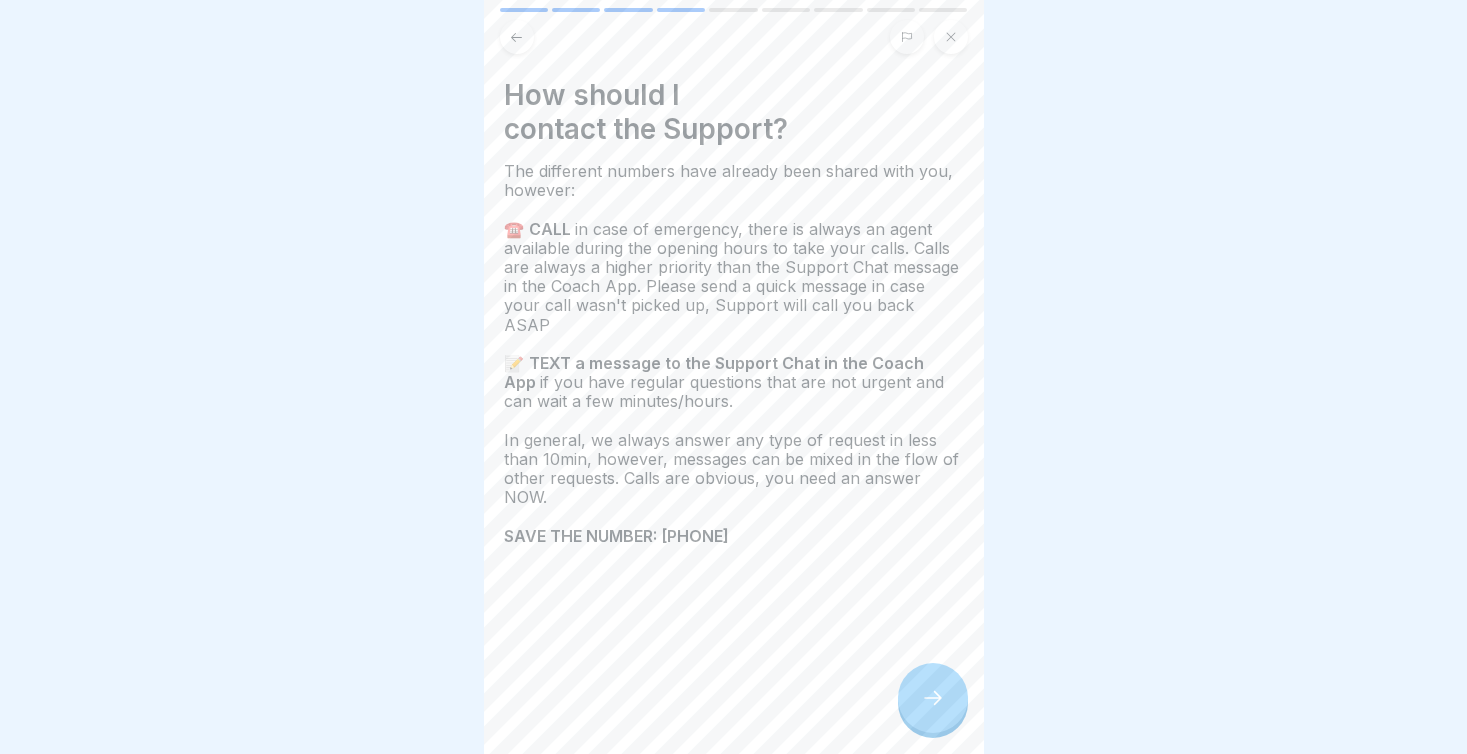 click 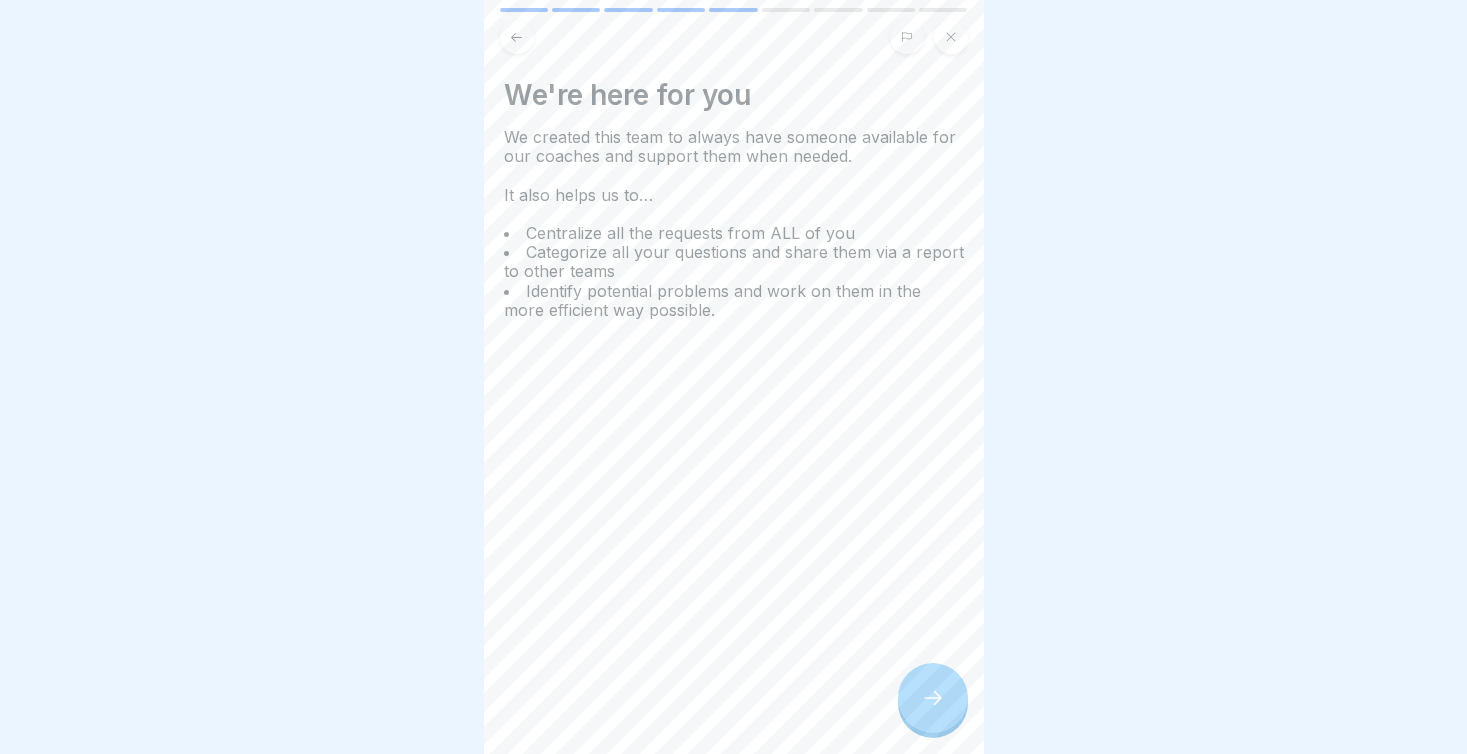 click 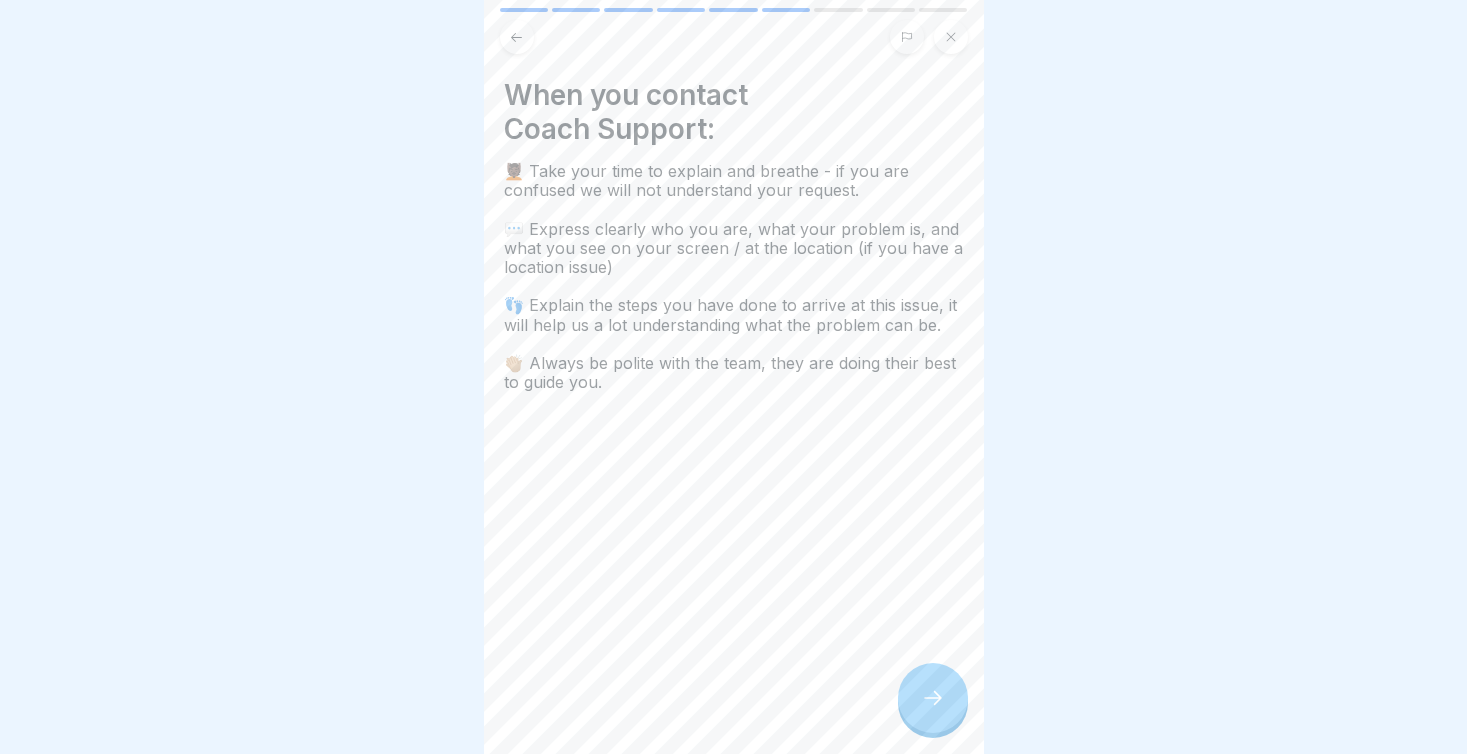 click 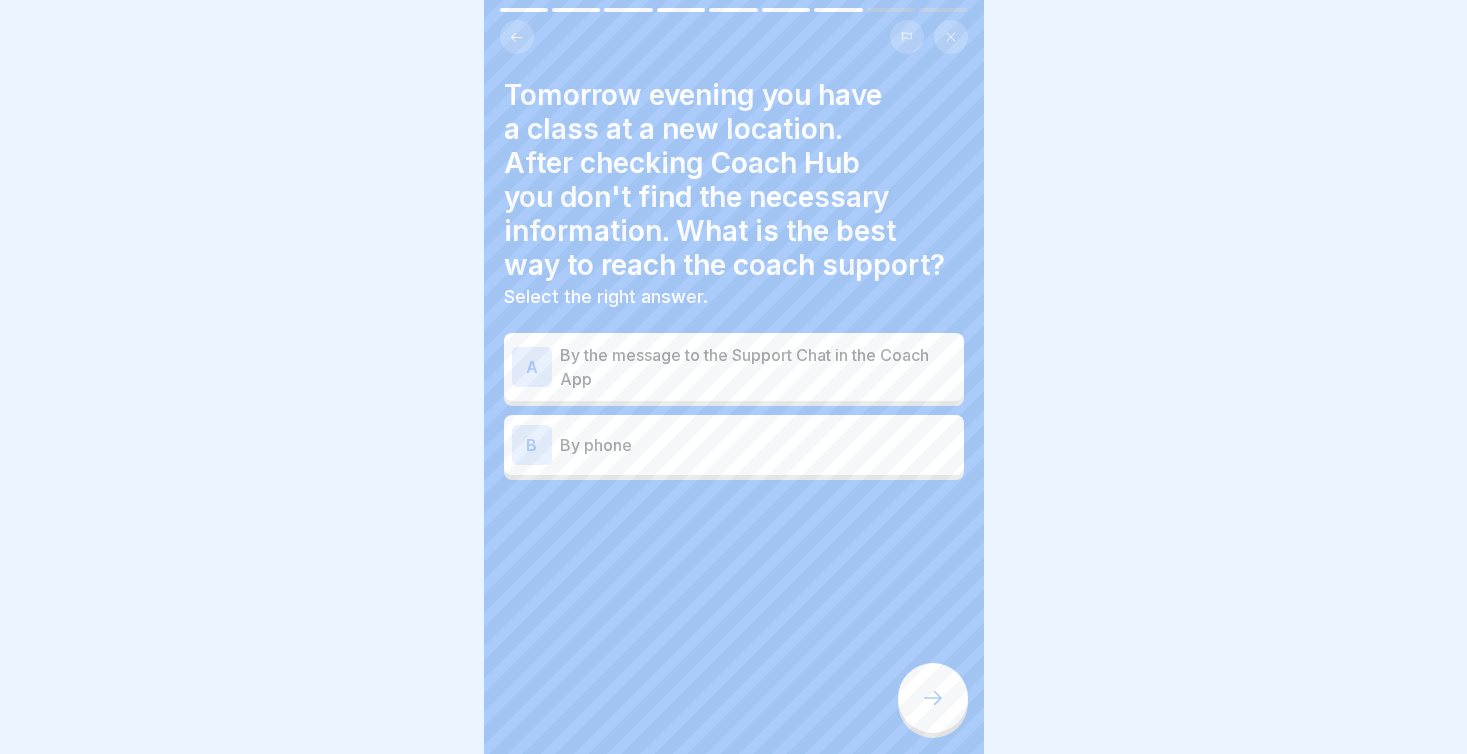 click on "By the message to the Support Chat in the Coach App" at bounding box center [758, 367] 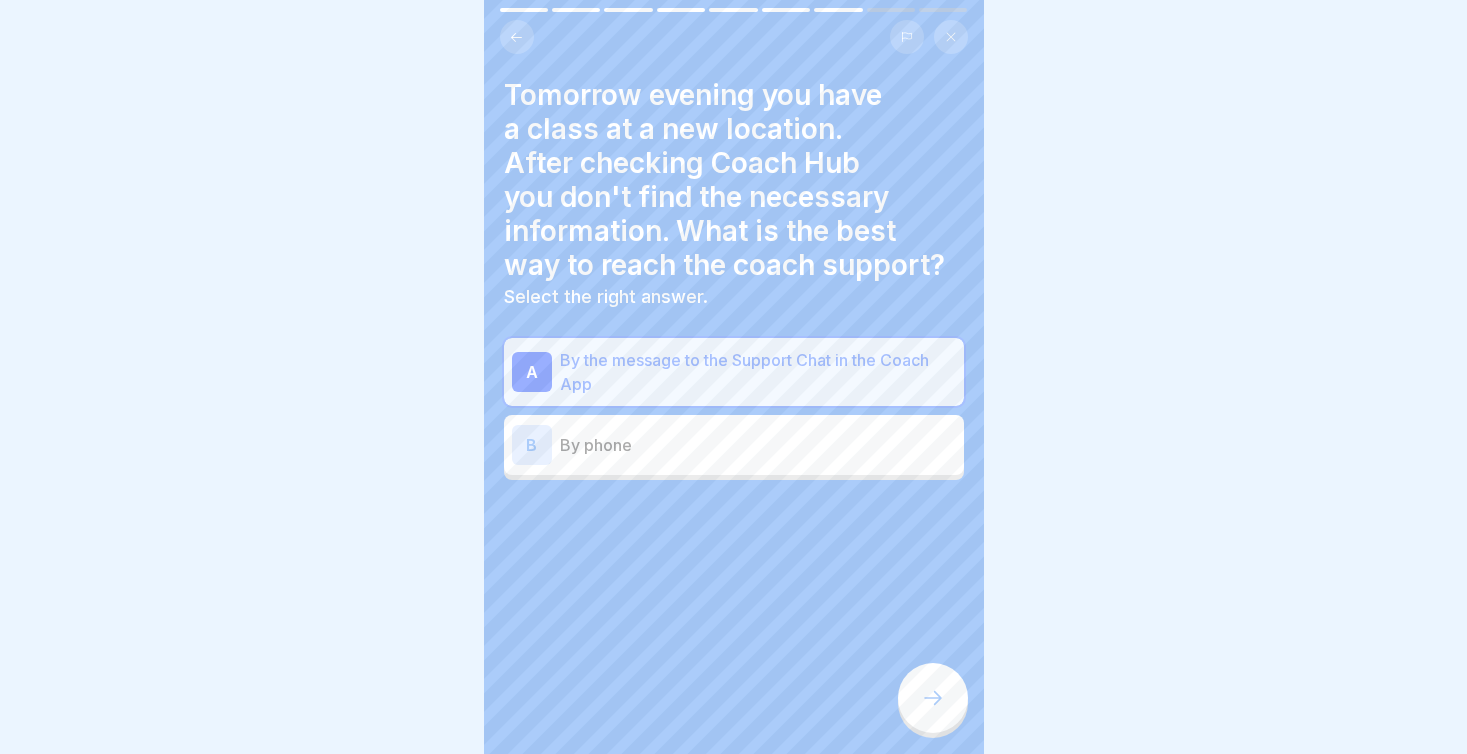 click at bounding box center [933, 698] 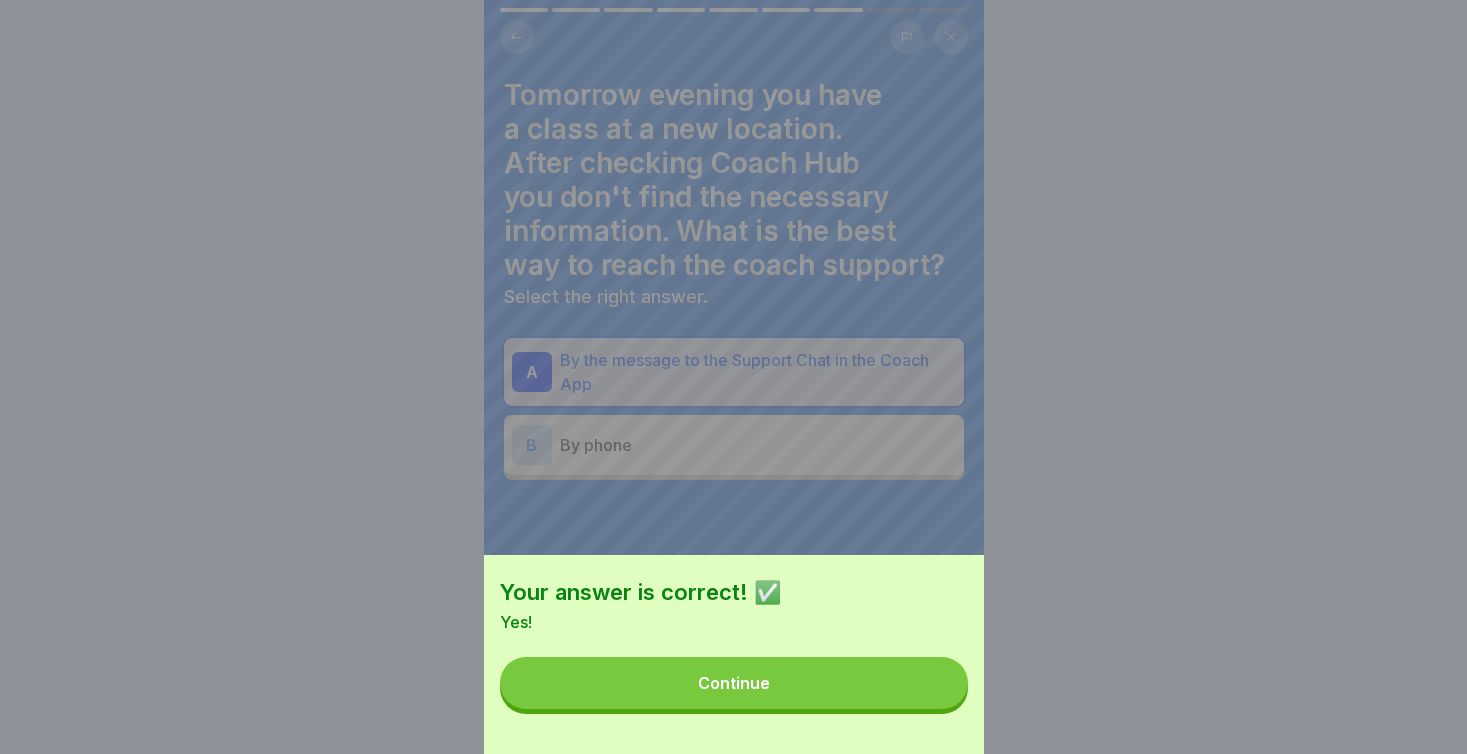 click on "Continue" at bounding box center [734, 683] 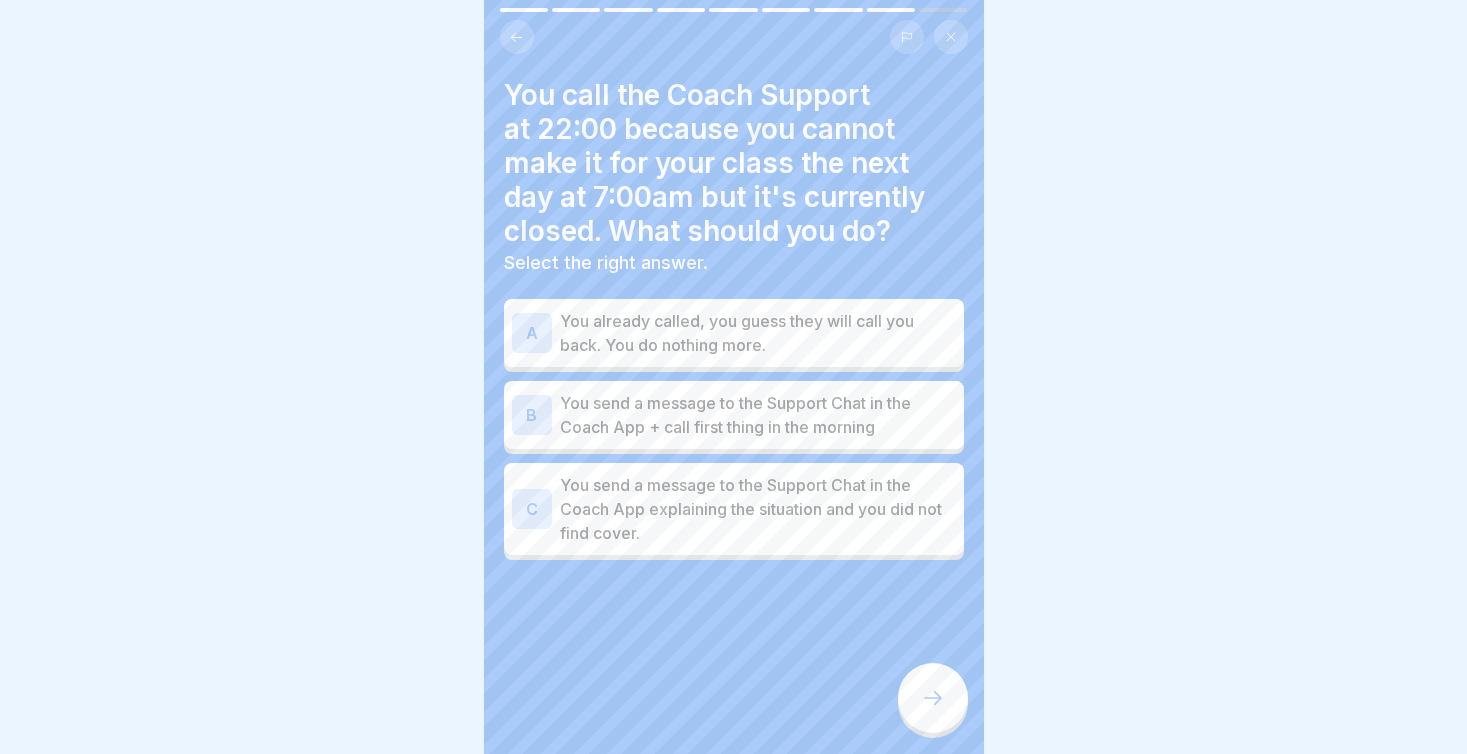 click on "You send a message to the Support Chat in the Coach App + call first thing in the morning" at bounding box center [758, 415] 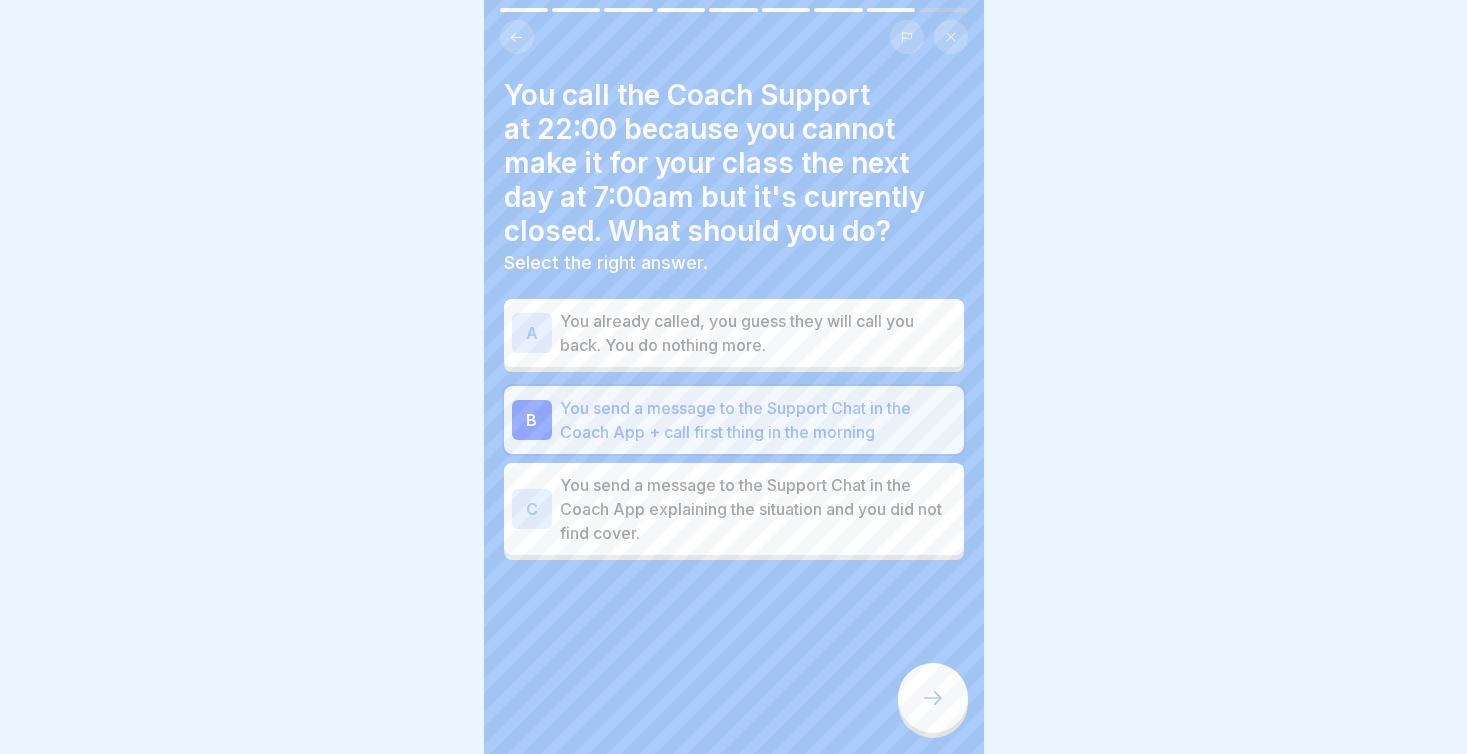 click 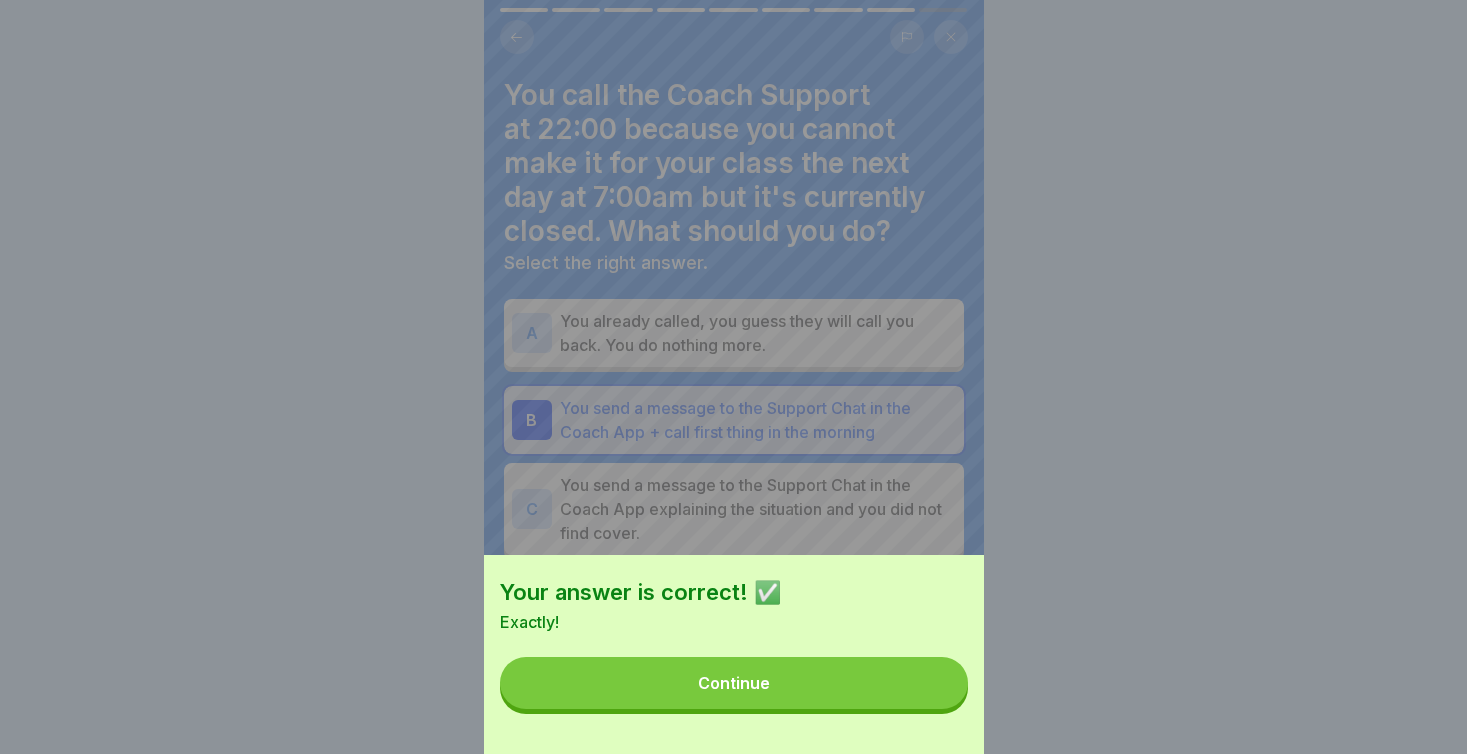 click on "Continue" at bounding box center [734, 683] 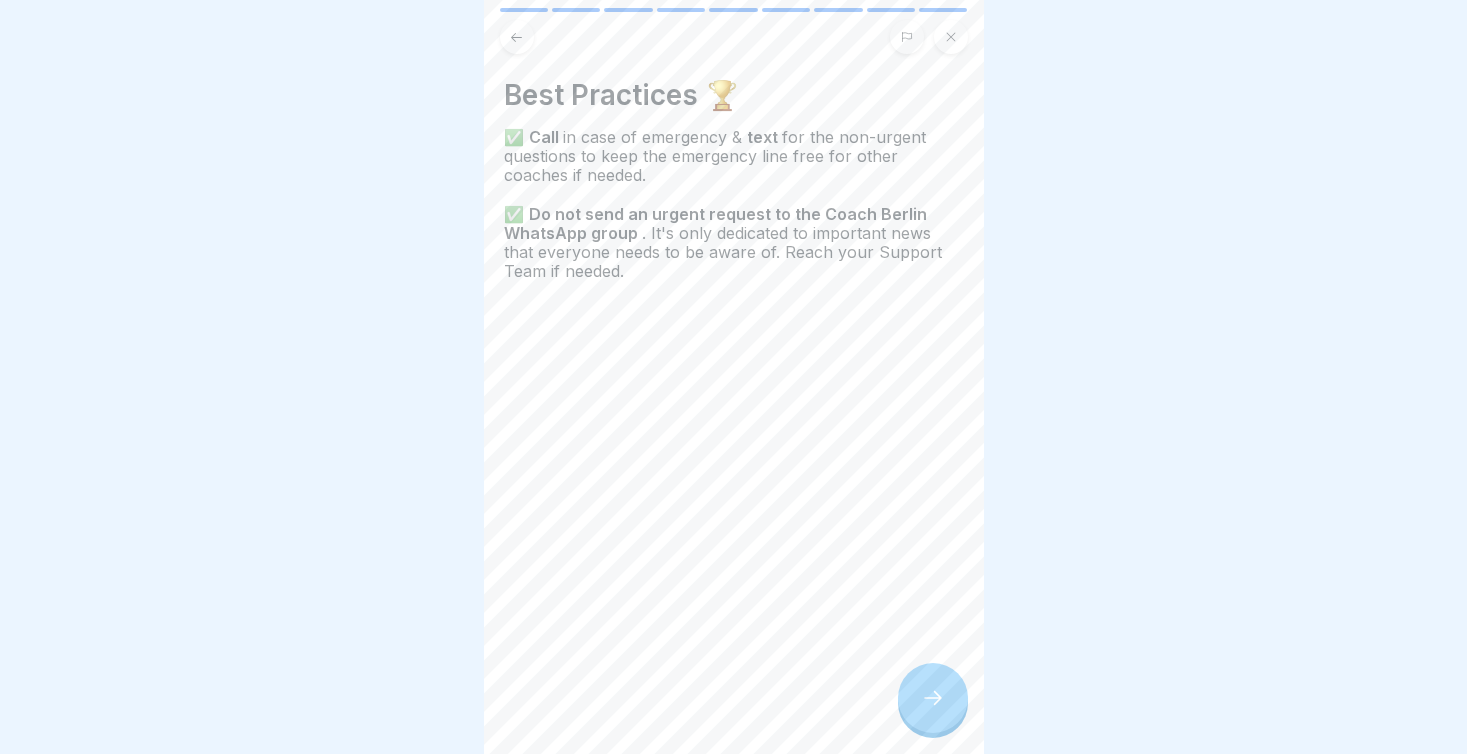 click 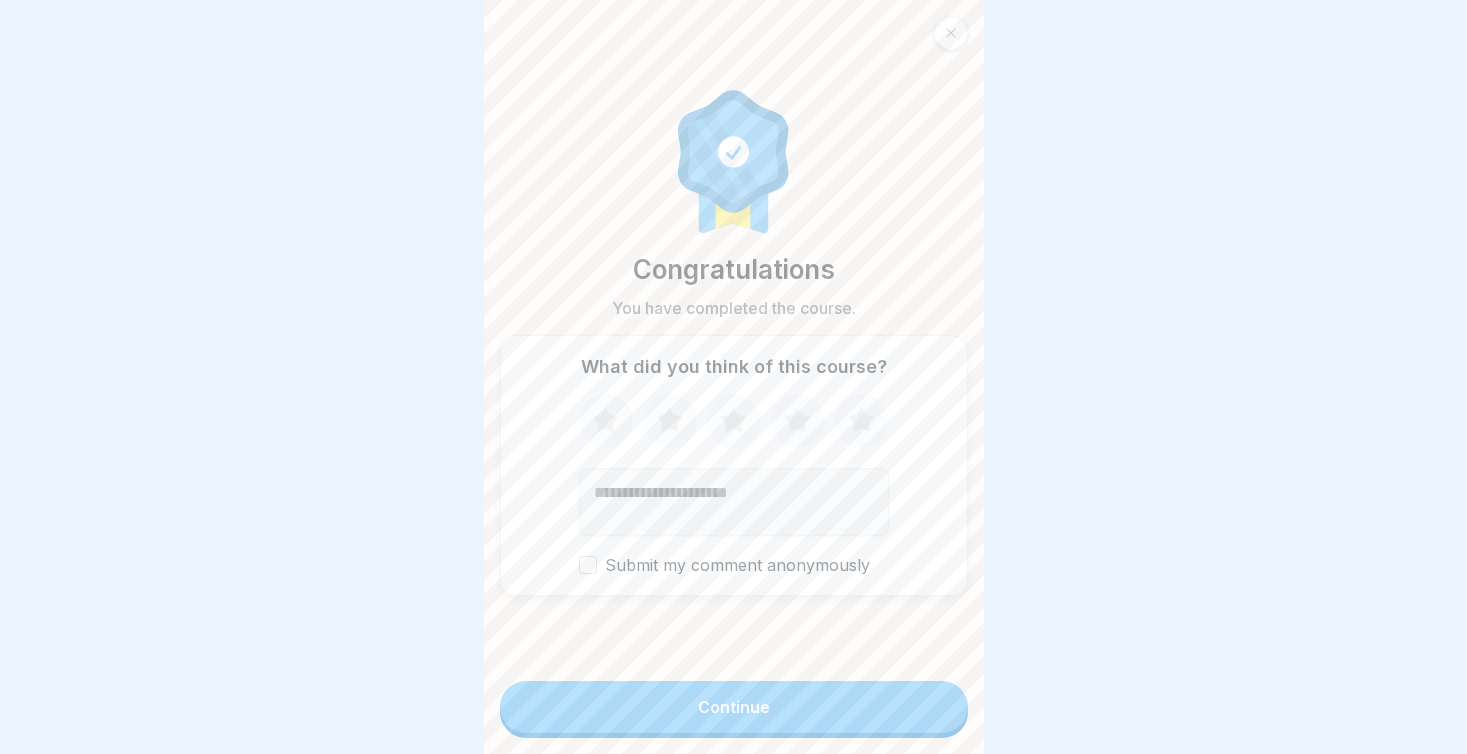 click on "Continue" at bounding box center [734, 707] 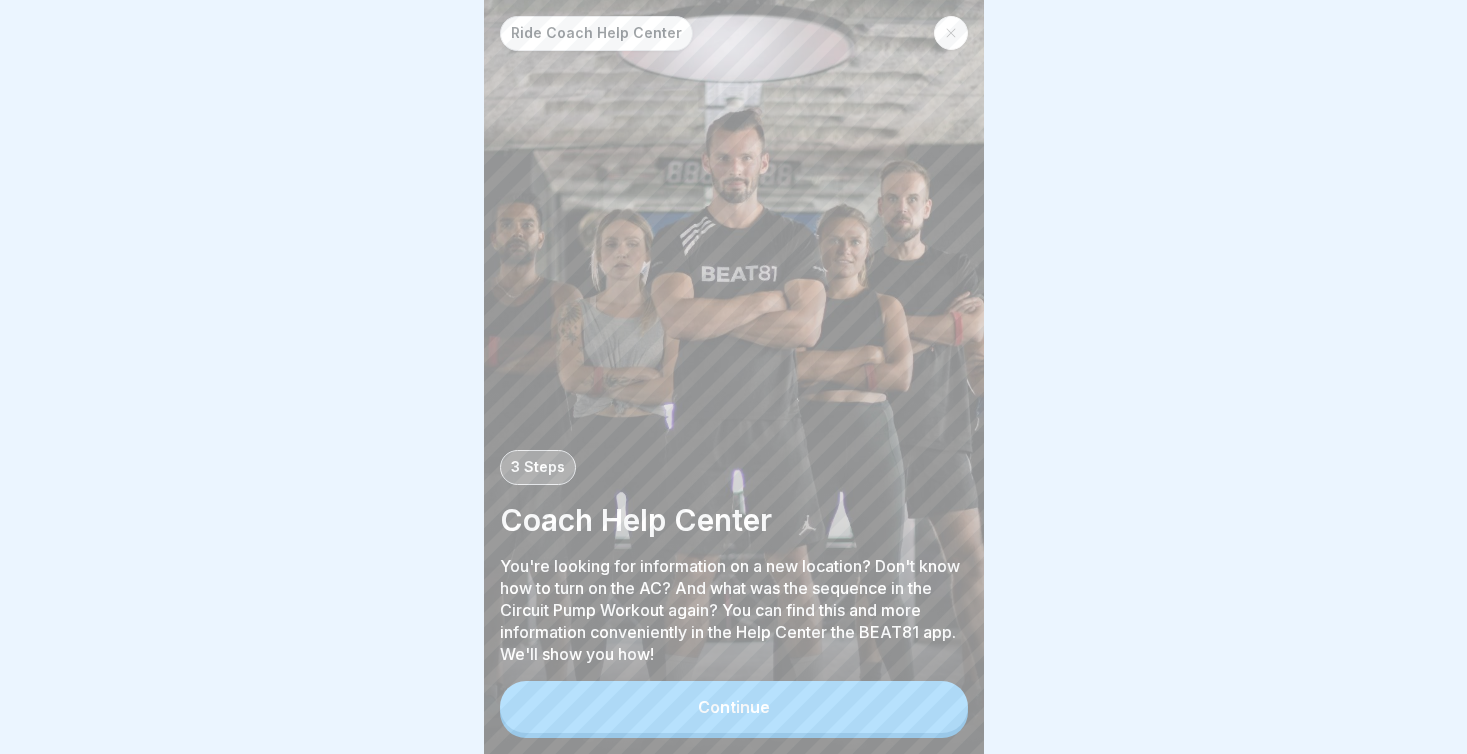 click on "Continue" at bounding box center (734, 707) 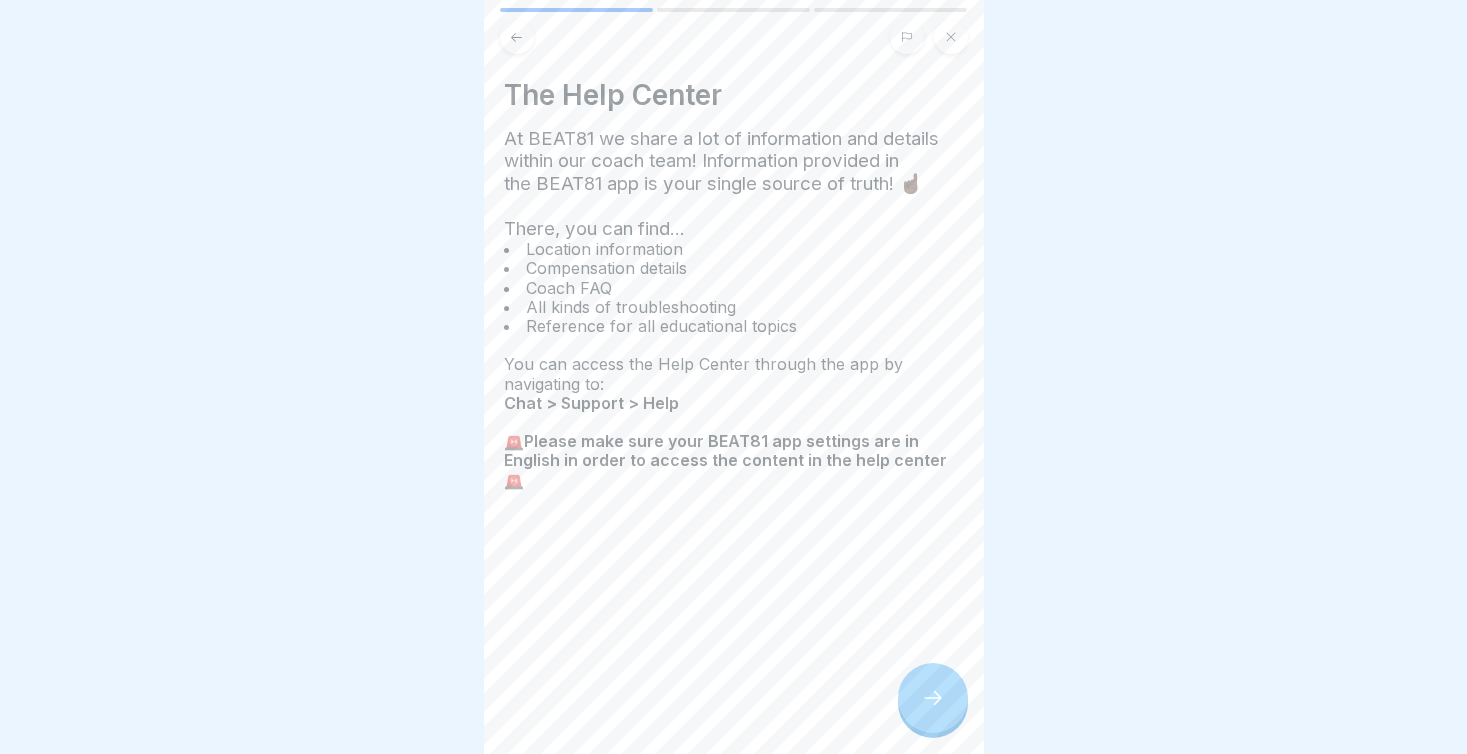 click at bounding box center (933, 698) 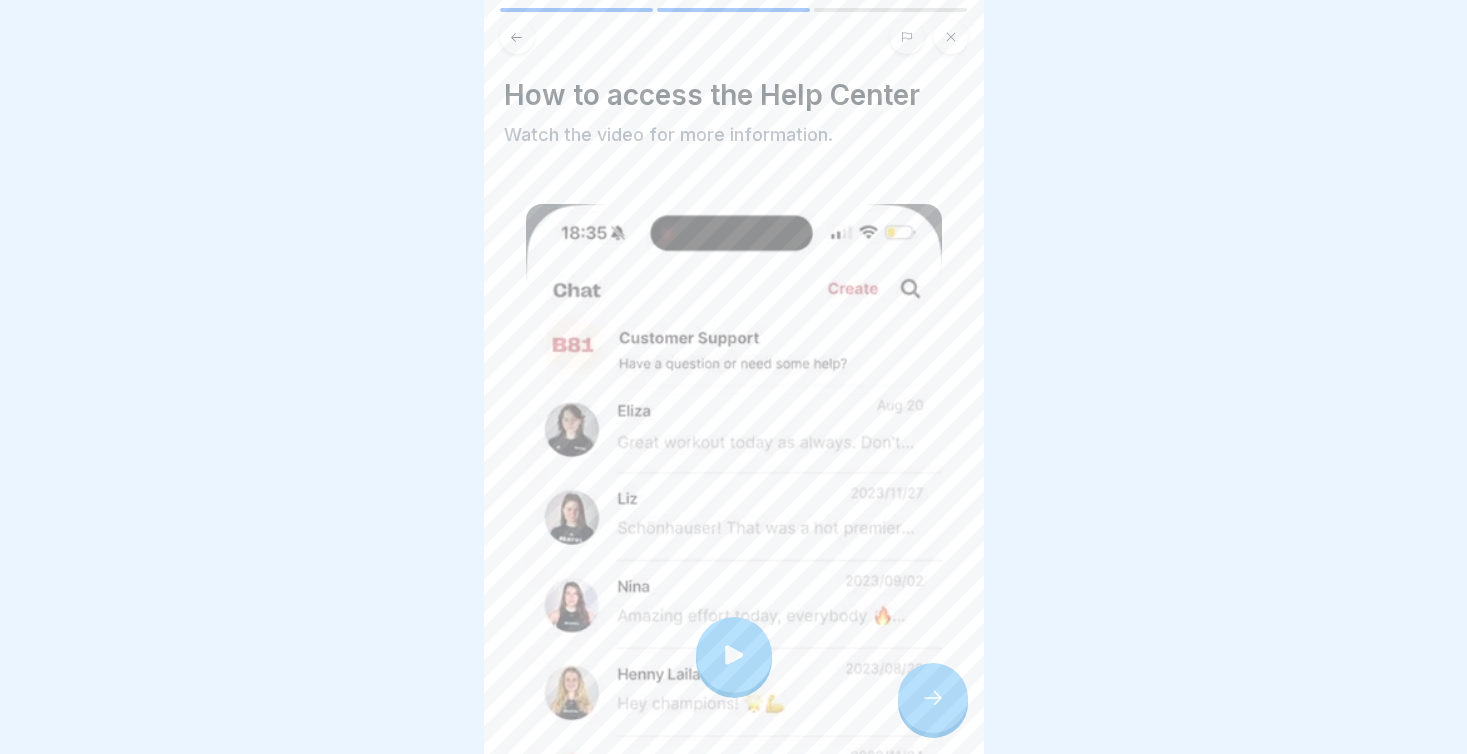 click 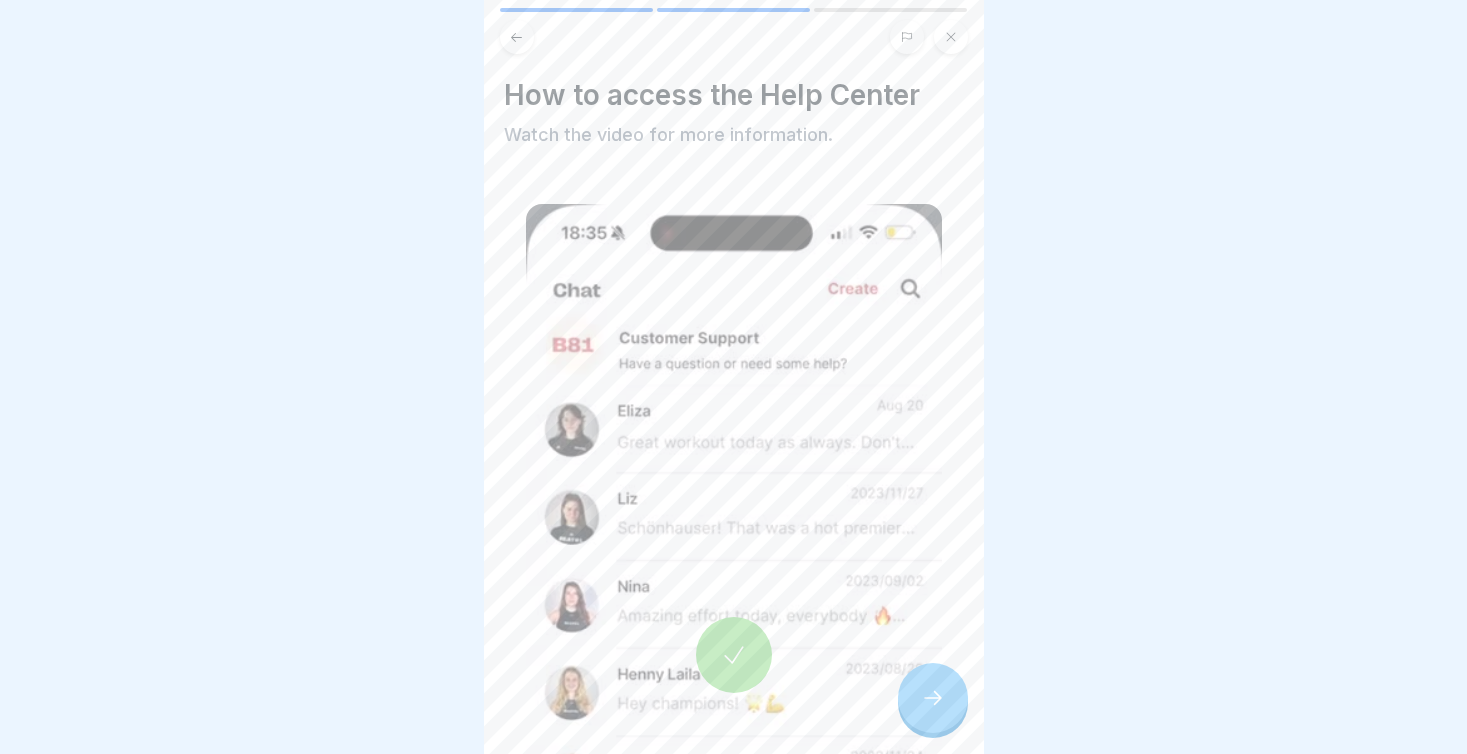 click 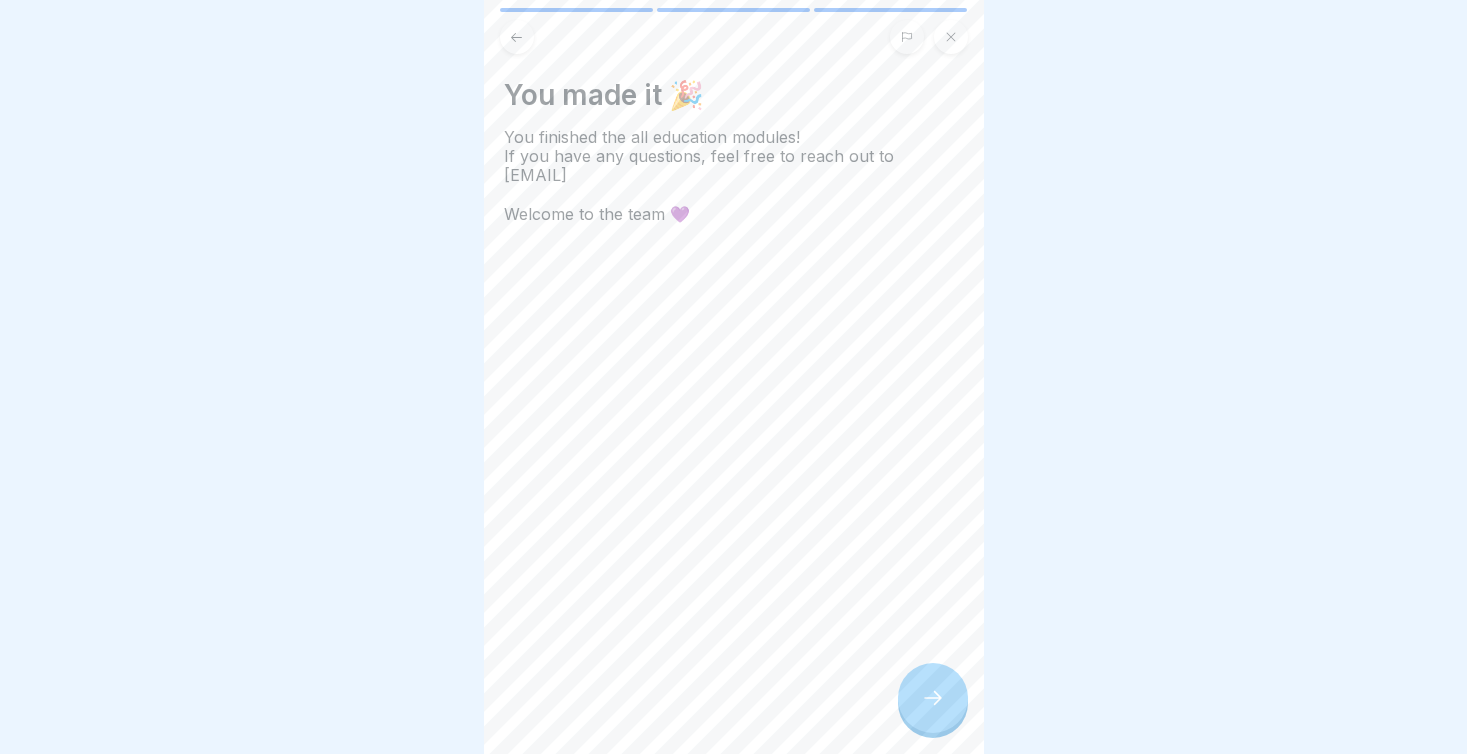click 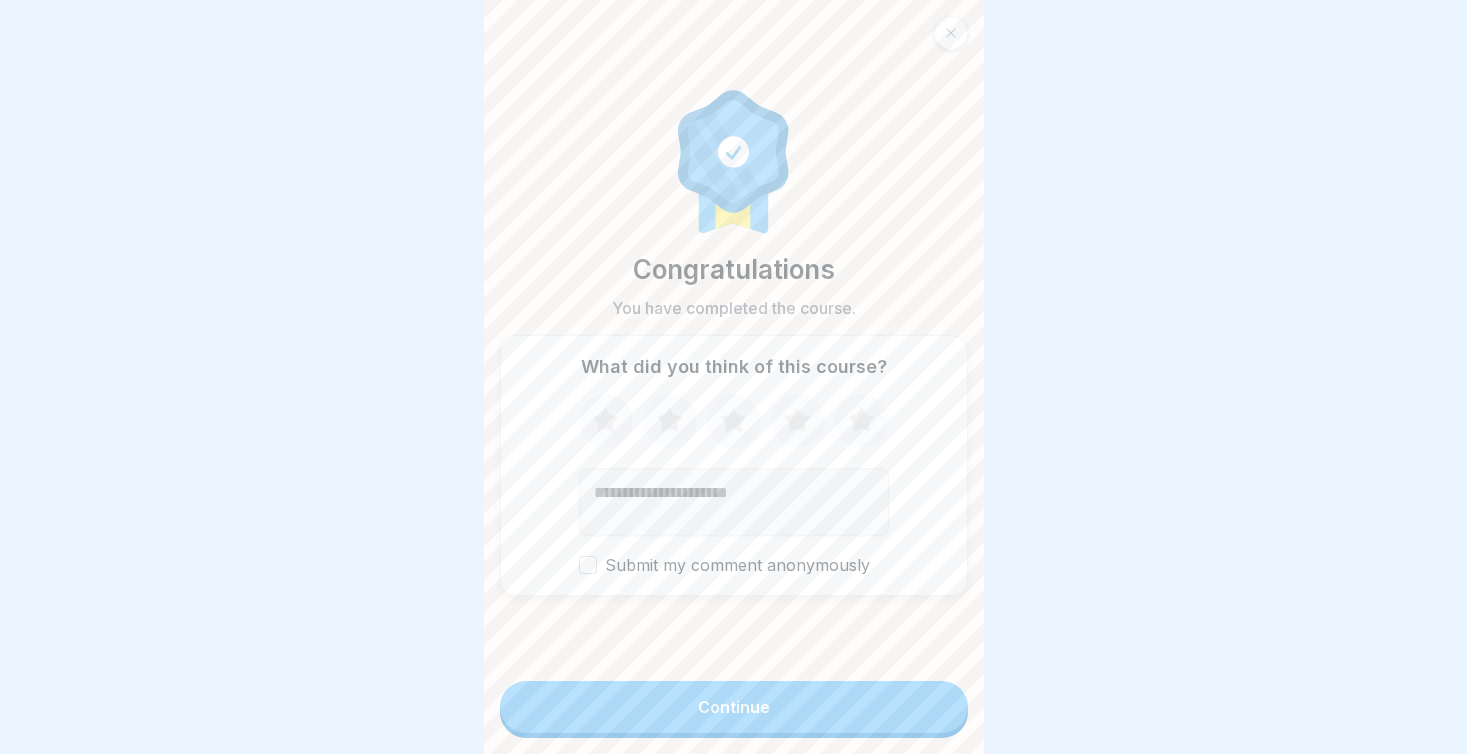 click on "Continue" at bounding box center (734, 707) 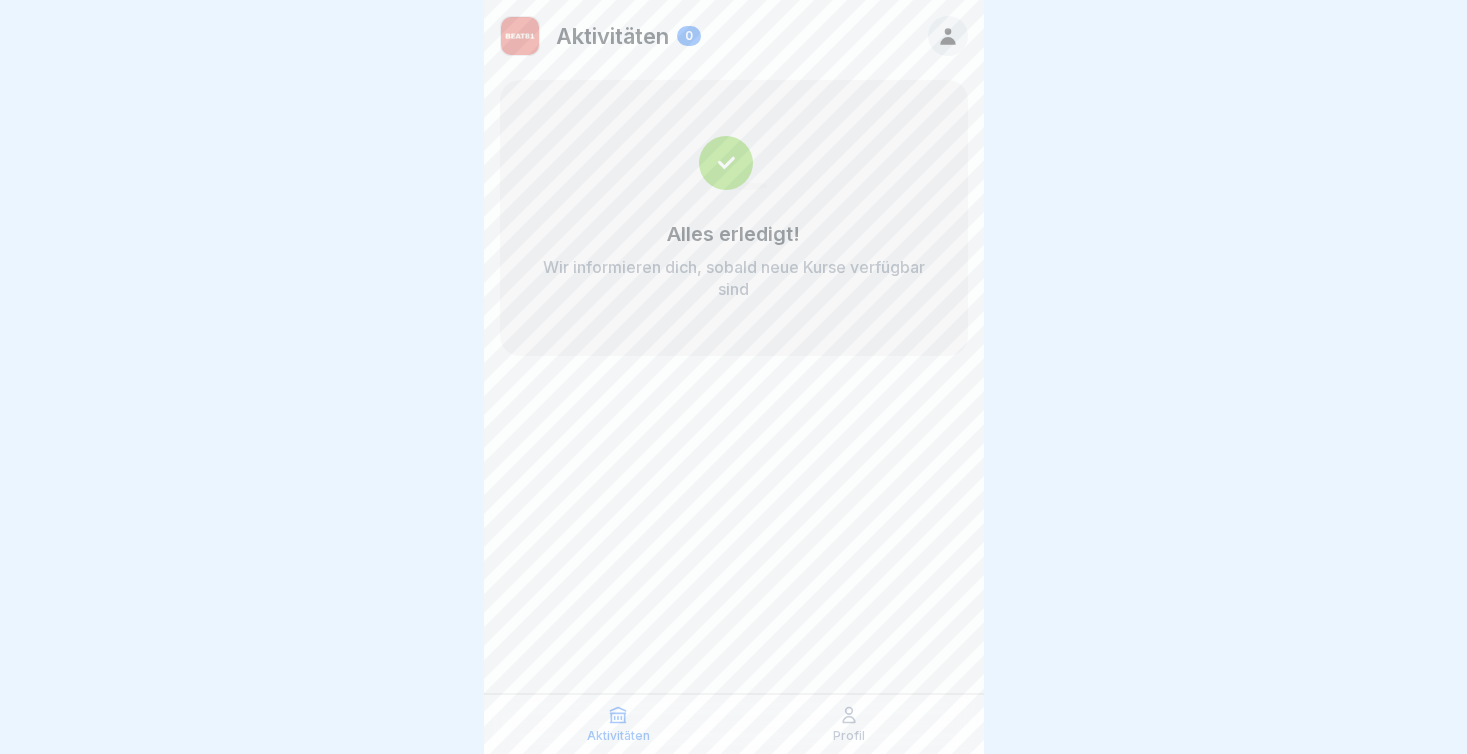 click 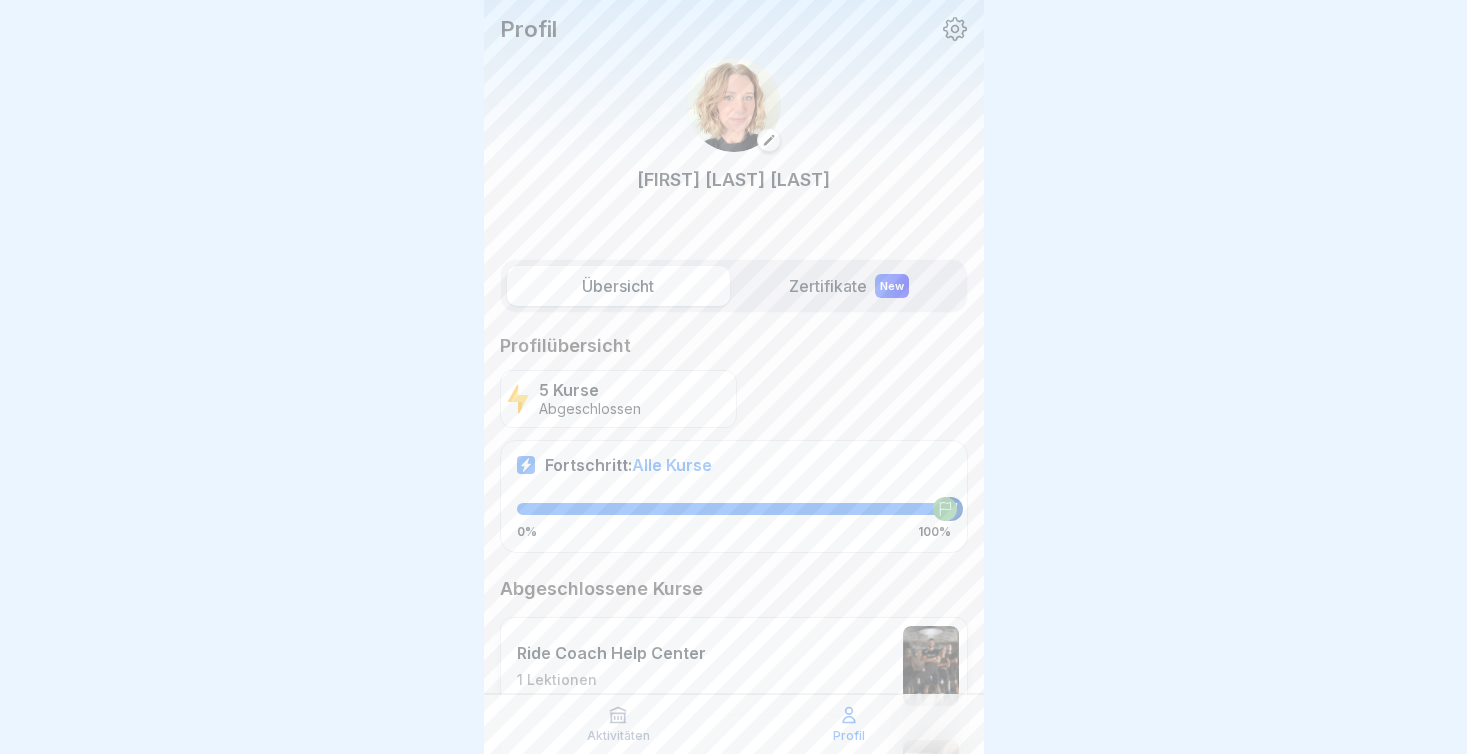 scroll, scrollTop: 0, scrollLeft: 0, axis: both 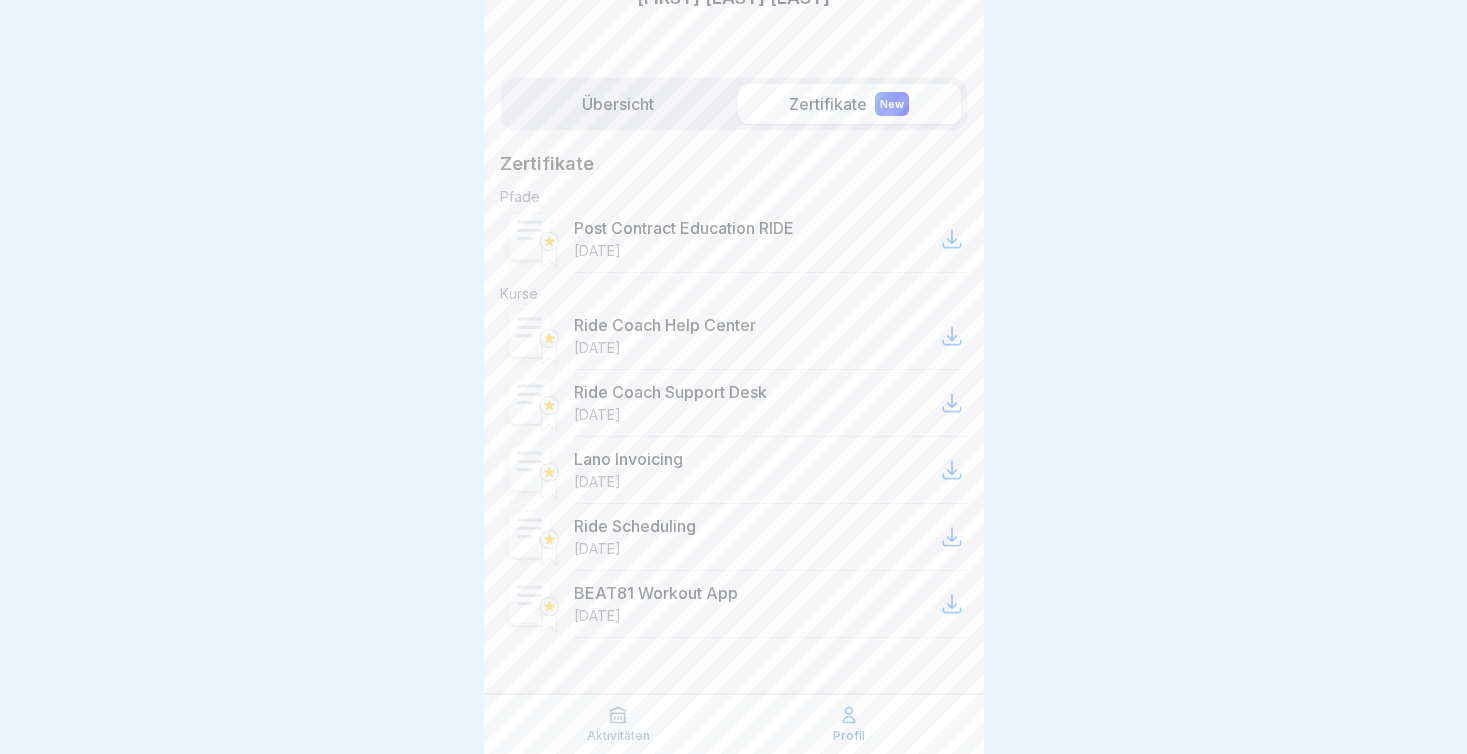 click on "Post Contract Education RIDE [DATE]" at bounding box center (684, 239) 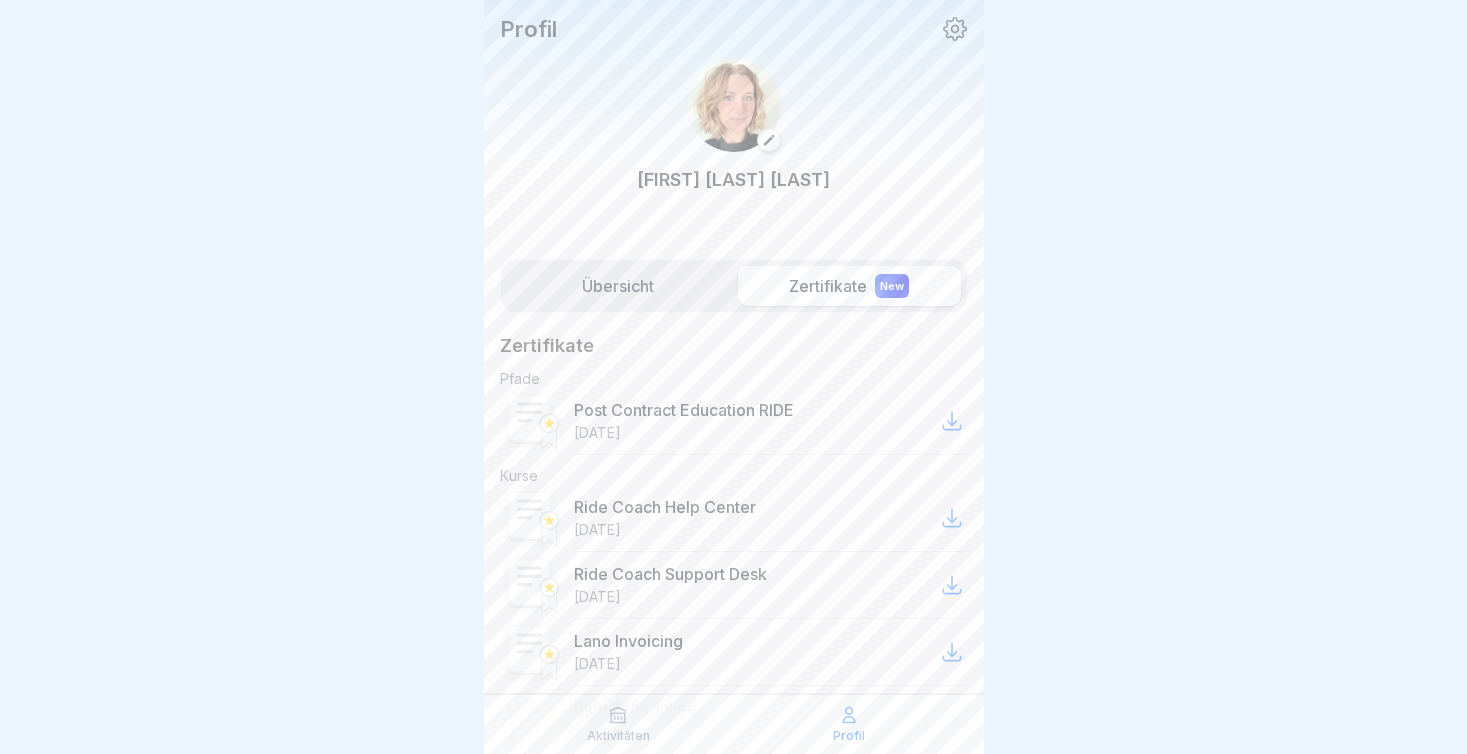 scroll, scrollTop: 0, scrollLeft: 0, axis: both 